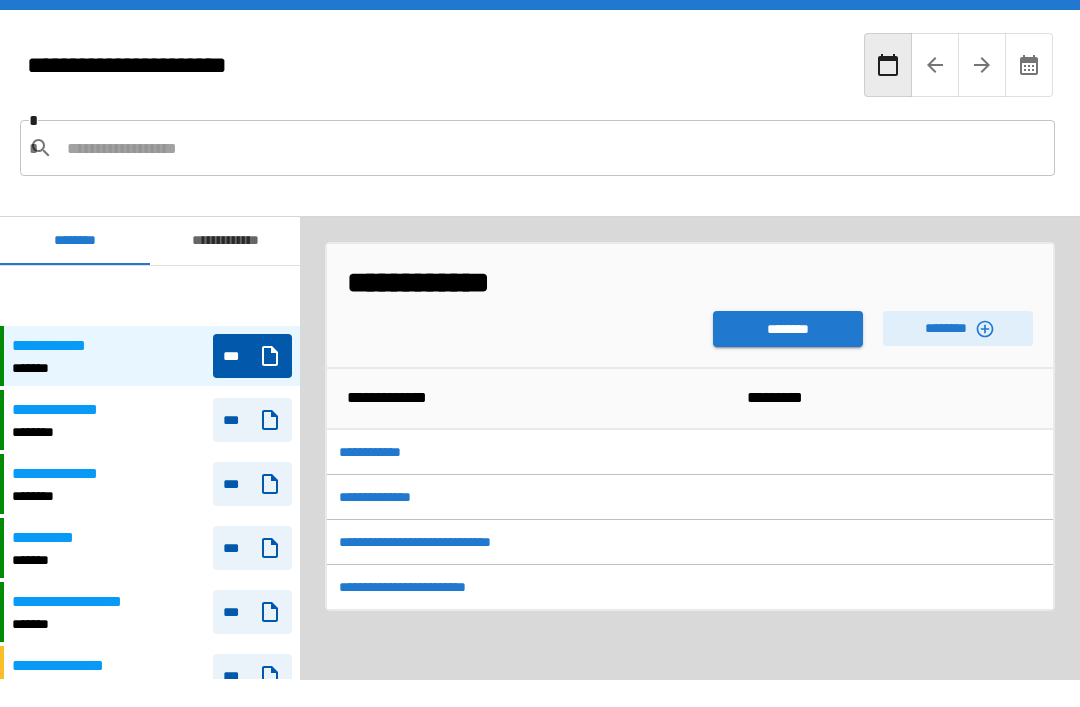 scroll, scrollTop: 64, scrollLeft: 0, axis: vertical 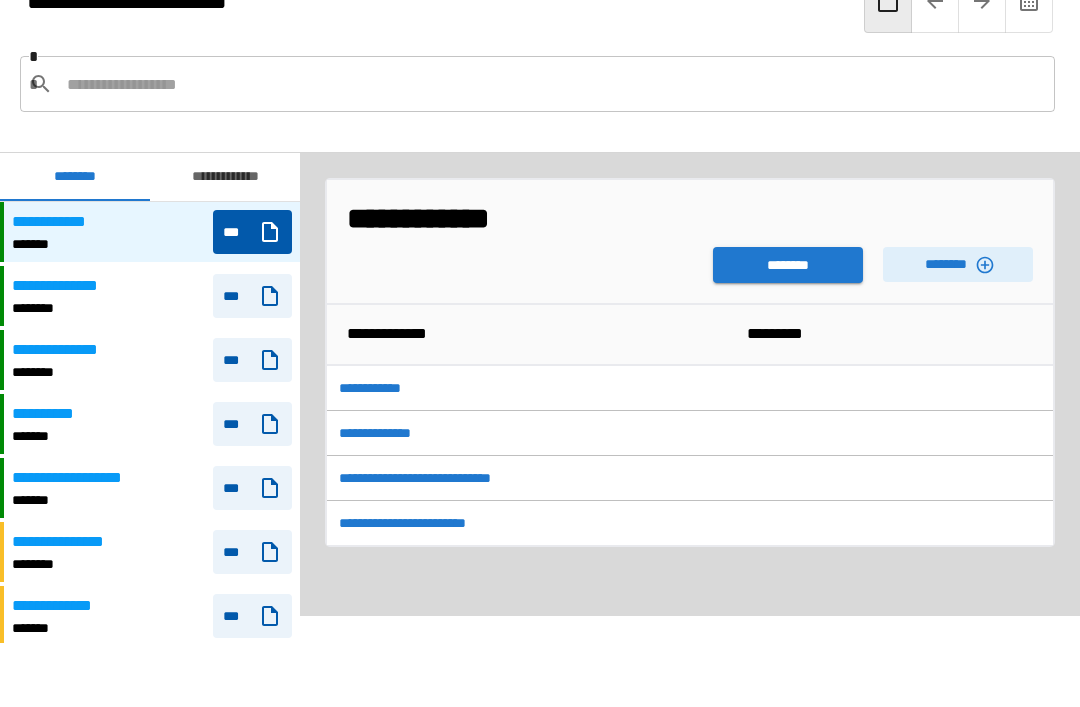click on "********" at bounding box center [788, 265] 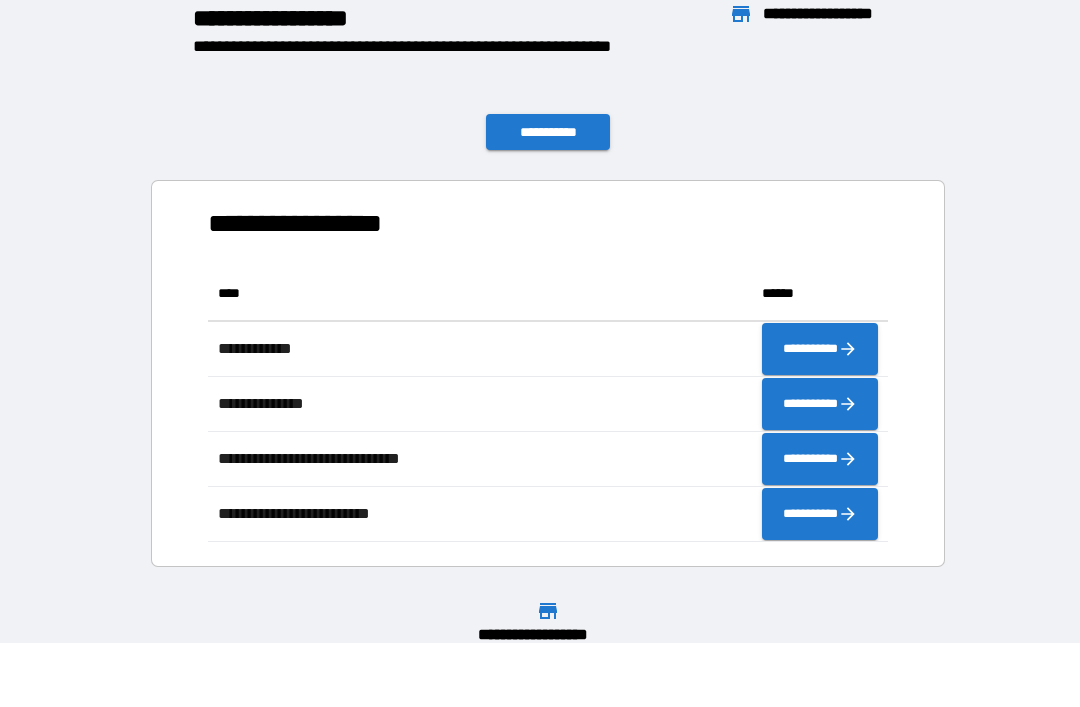 scroll, scrollTop: 1, scrollLeft: 1, axis: both 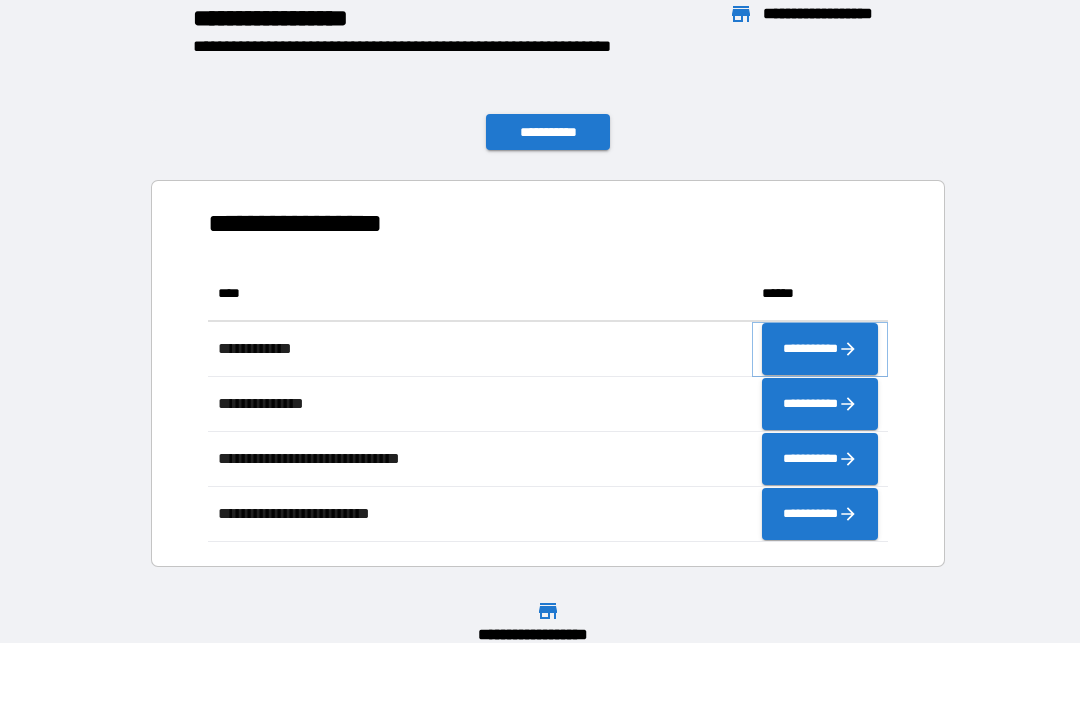 click on "**********" at bounding box center (820, 349) 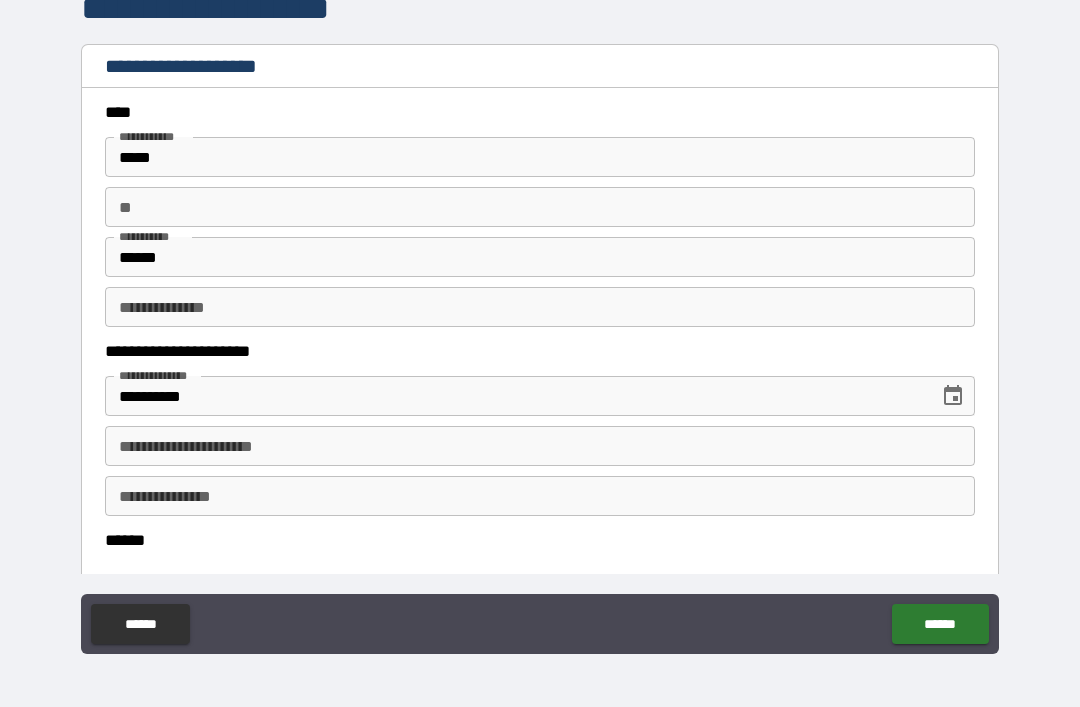 scroll, scrollTop: 0, scrollLeft: 0, axis: both 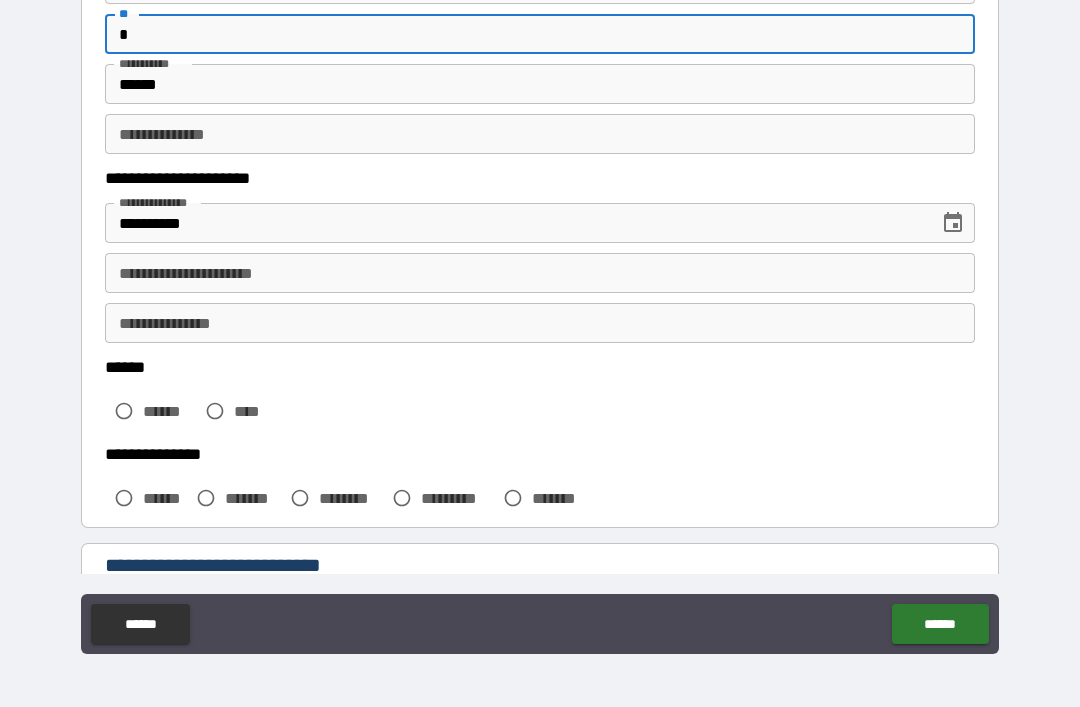 type on "*" 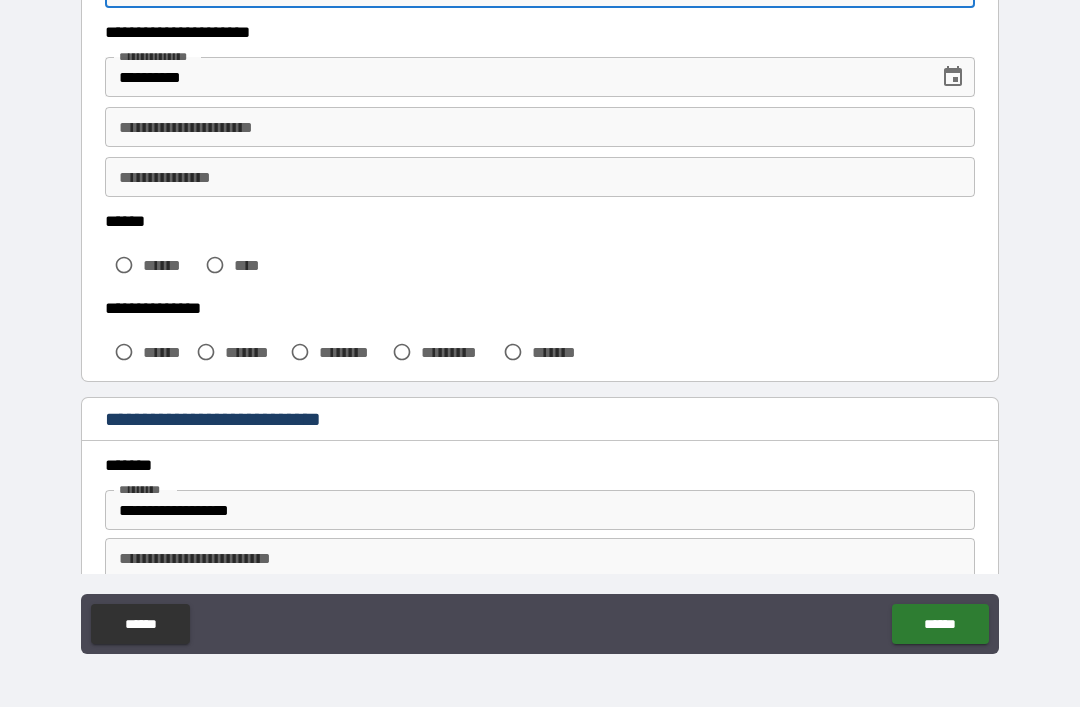 scroll, scrollTop: 341, scrollLeft: 0, axis: vertical 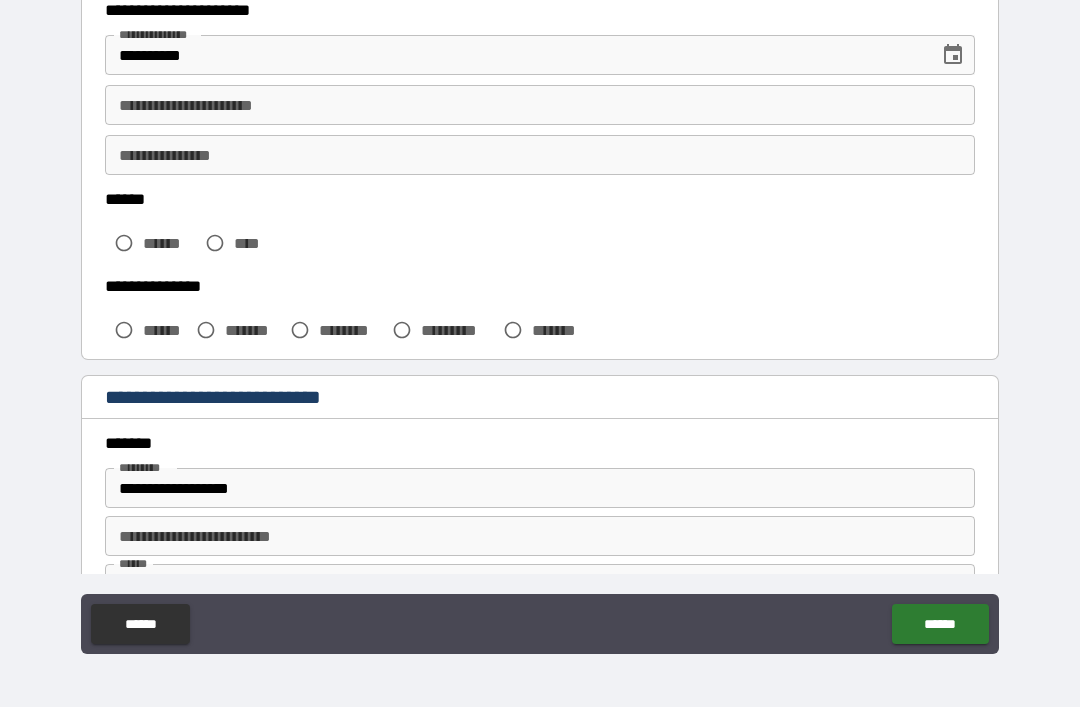 click on "**********" at bounding box center [540, 105] 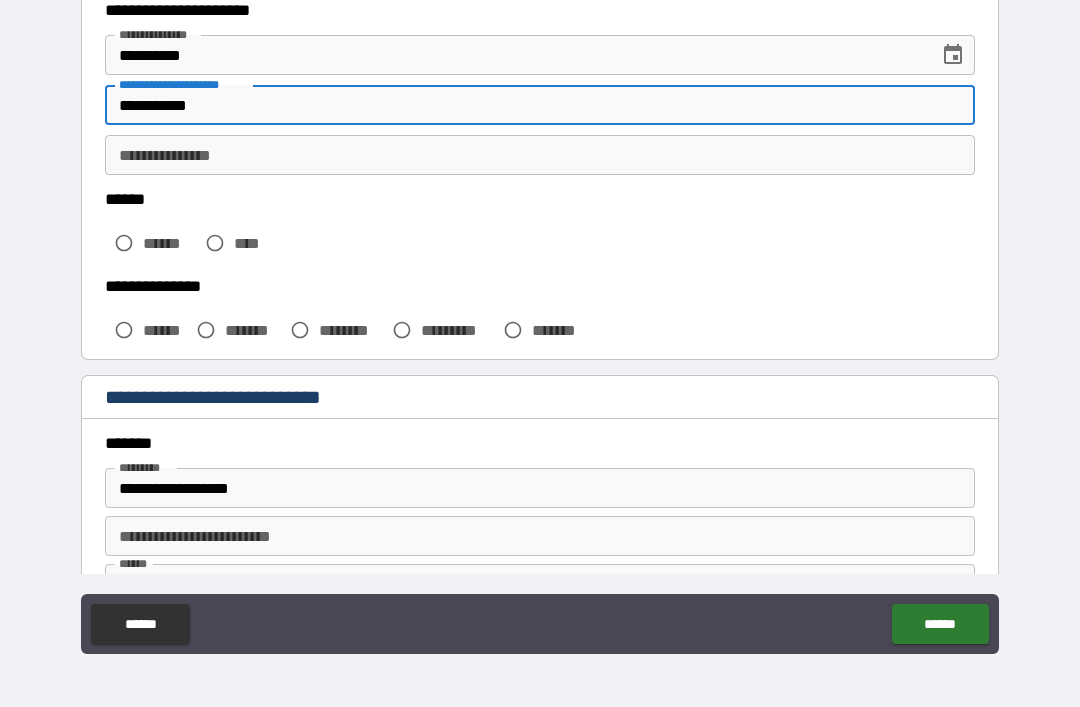 type on "**********" 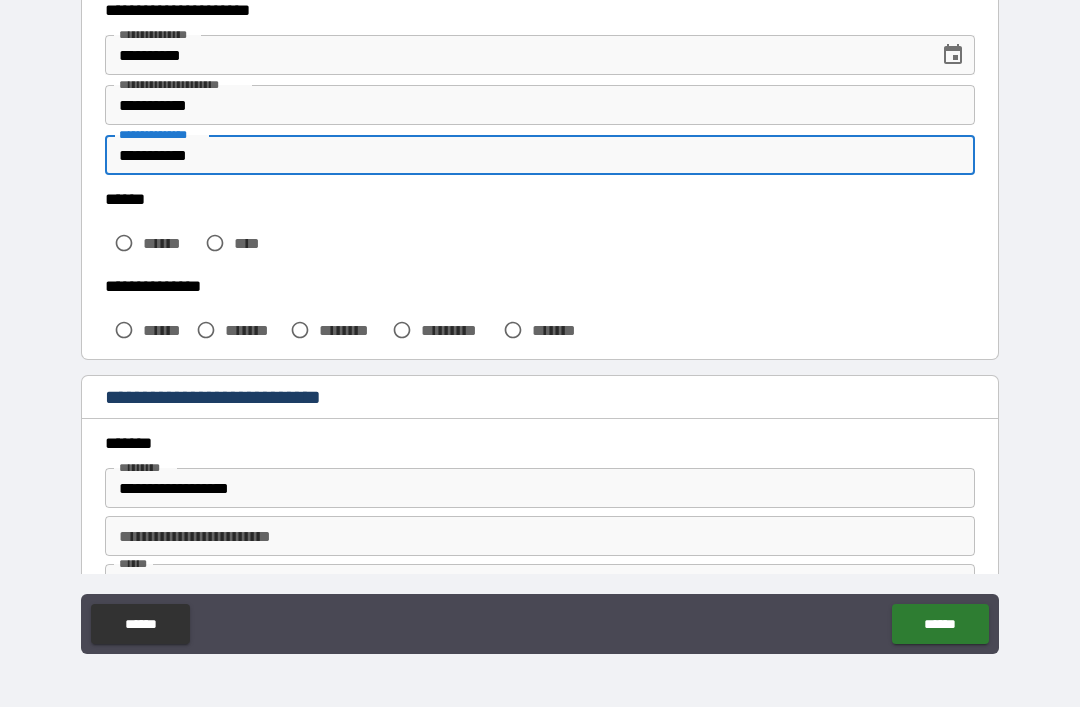 type on "**********" 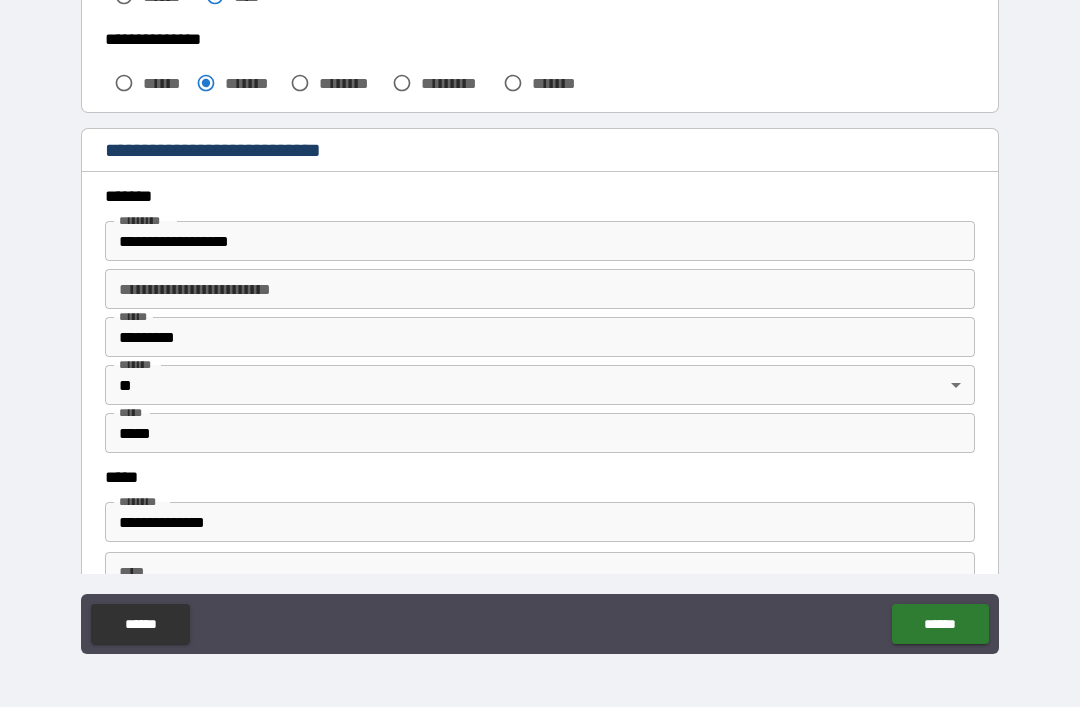scroll, scrollTop: 590, scrollLeft: 0, axis: vertical 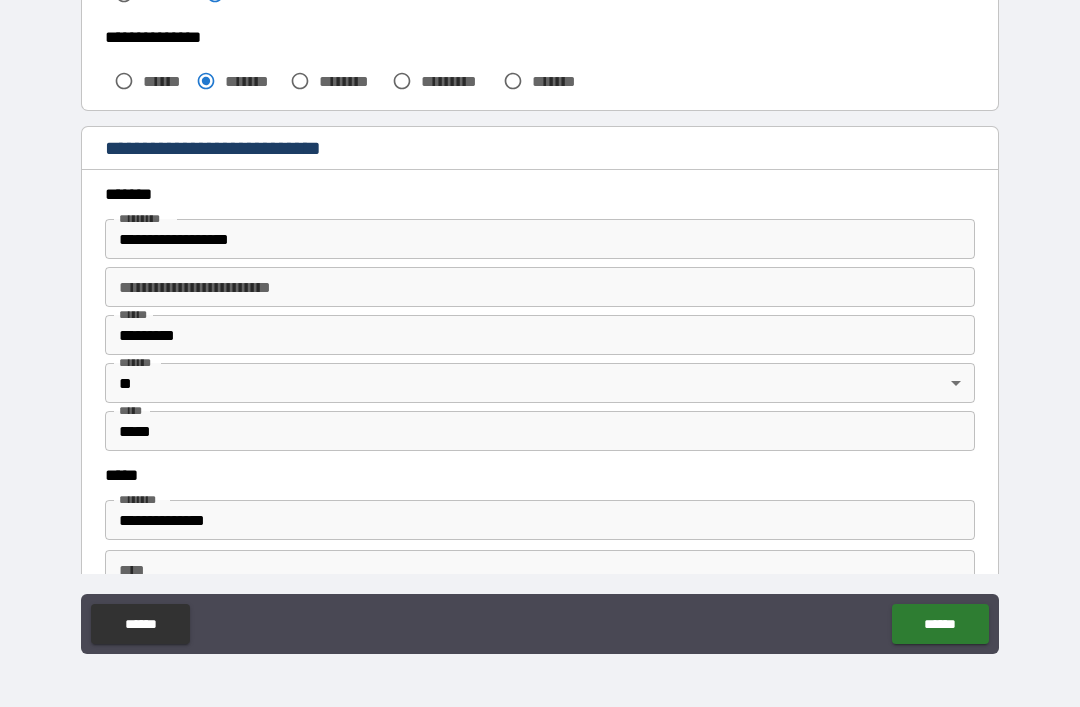 click on "**********" at bounding box center (540, 239) 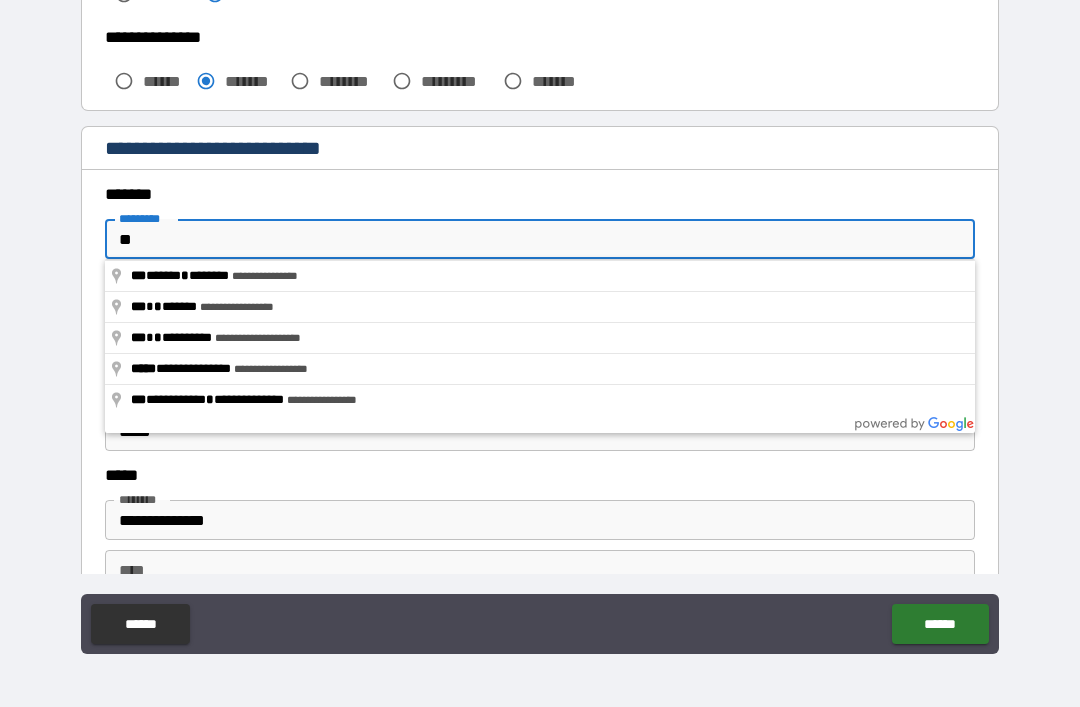 type on "*" 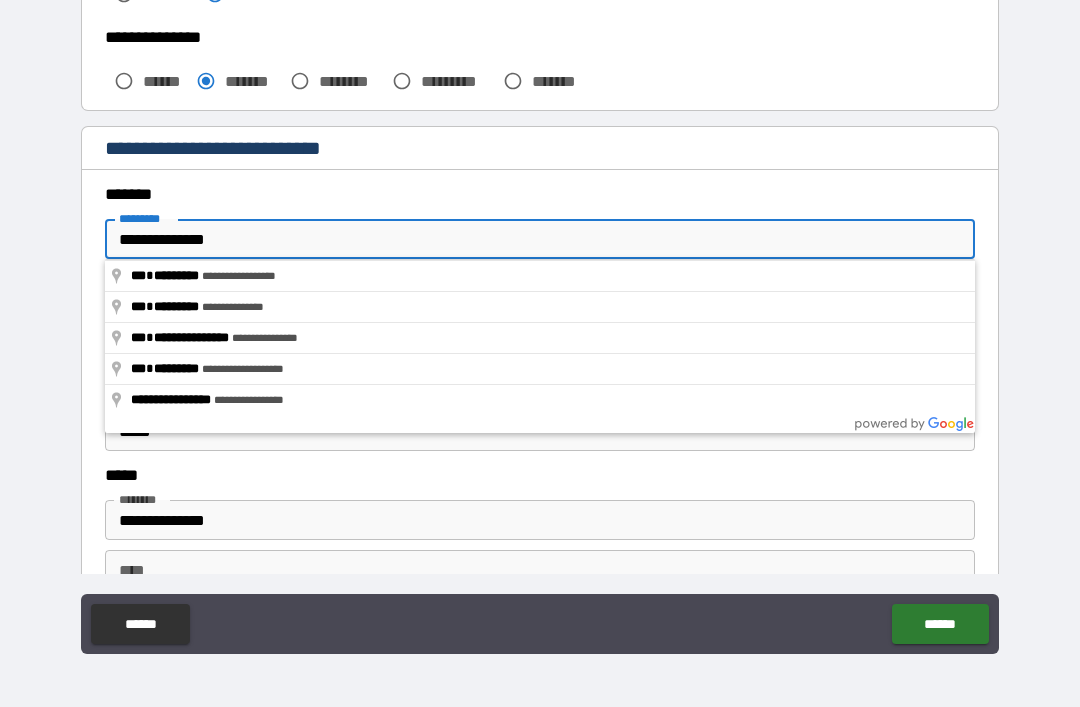 type on "**********" 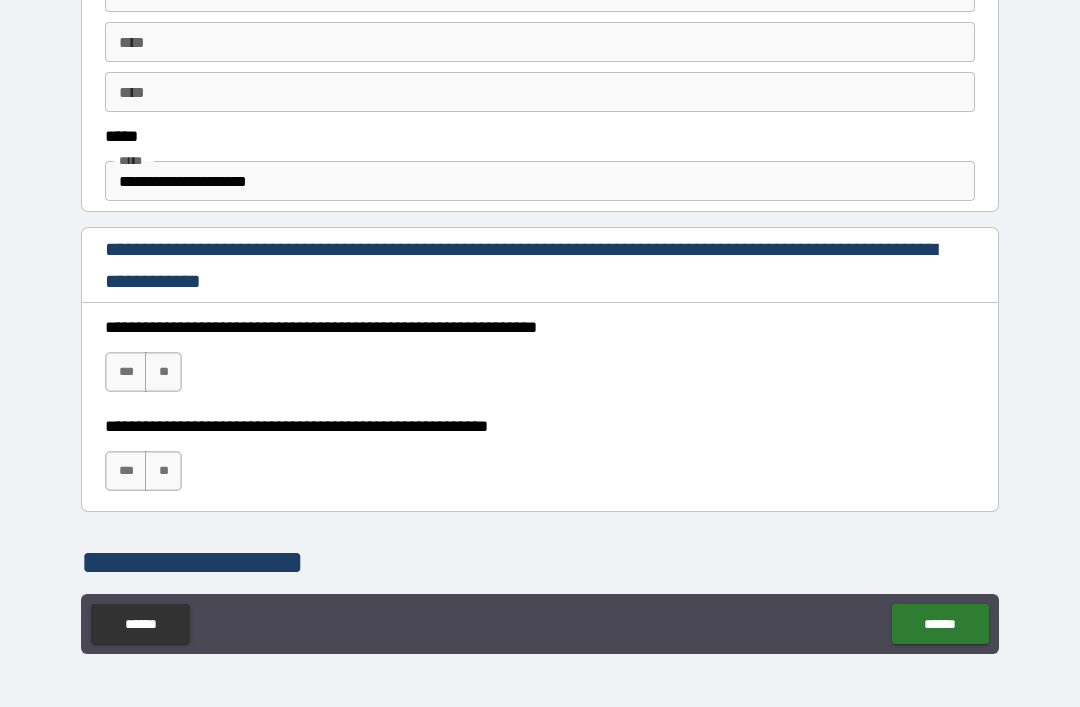 scroll, scrollTop: 1125, scrollLeft: 0, axis: vertical 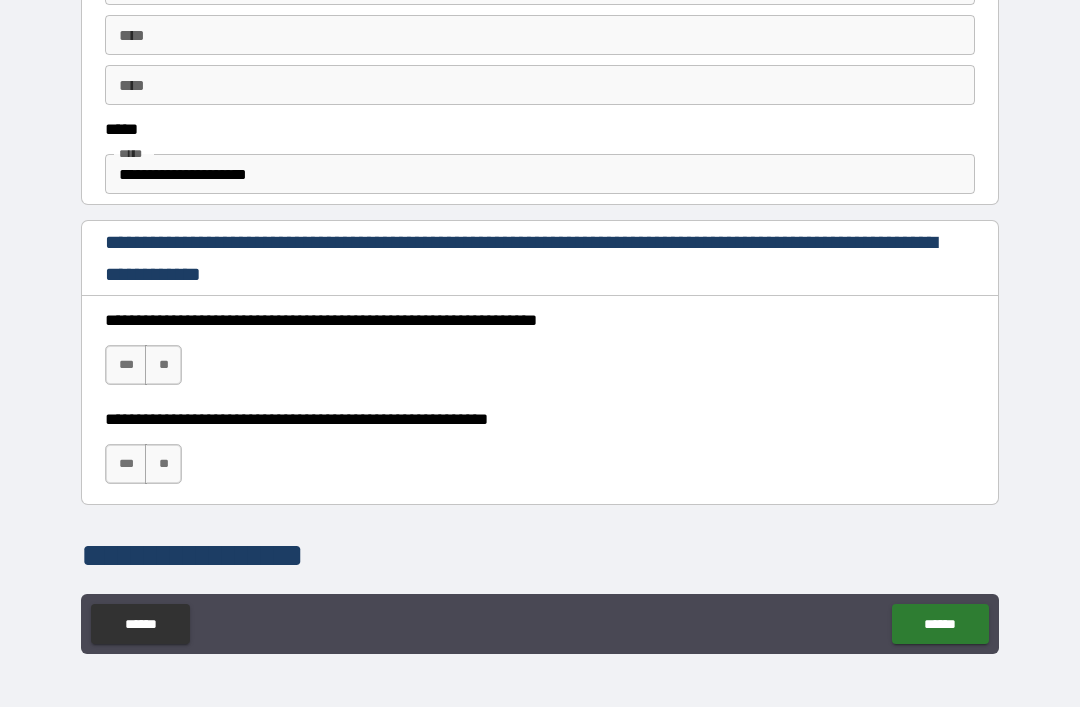 click on "***" at bounding box center (126, 365) 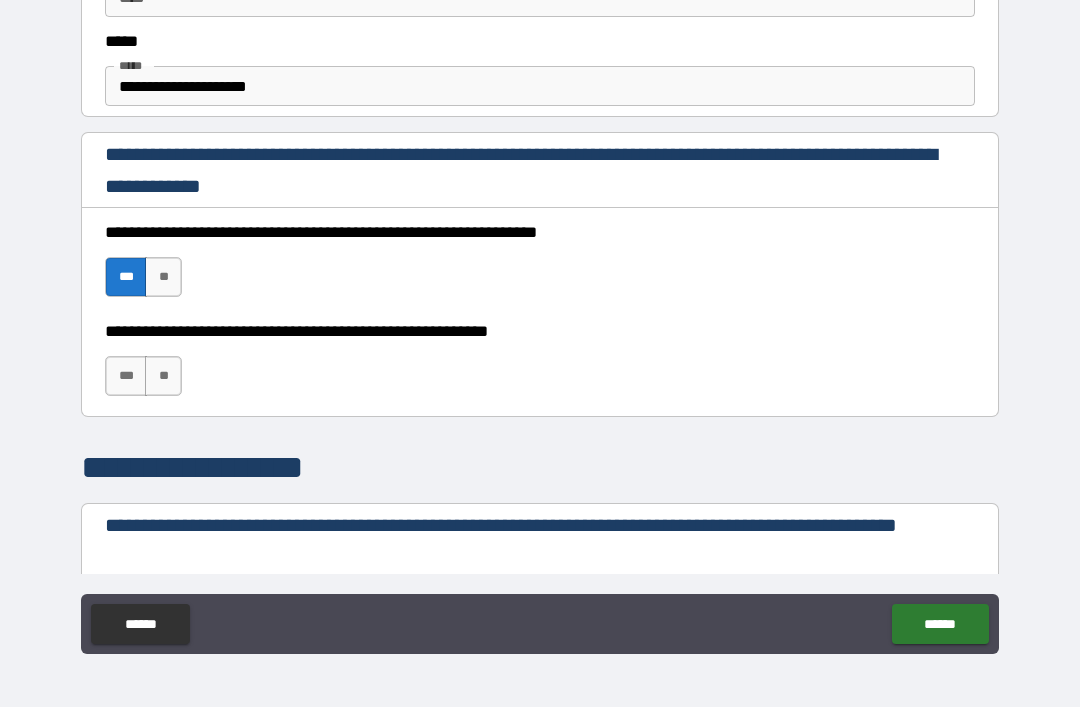 scroll, scrollTop: 1217, scrollLeft: 0, axis: vertical 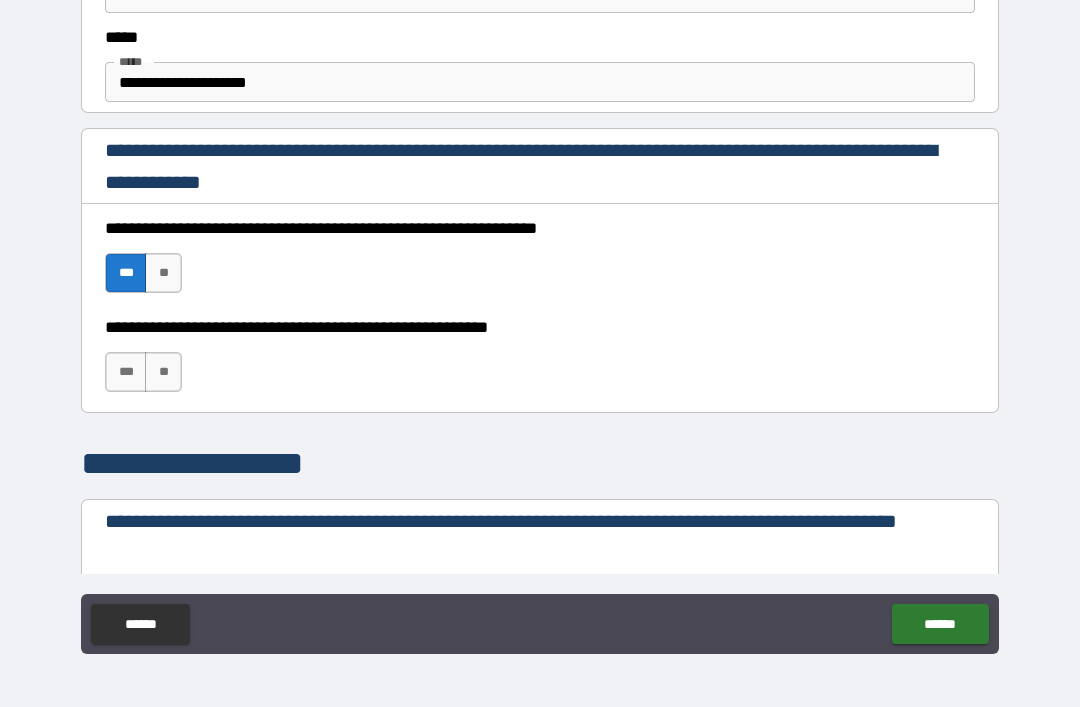 click on "***" at bounding box center (126, 372) 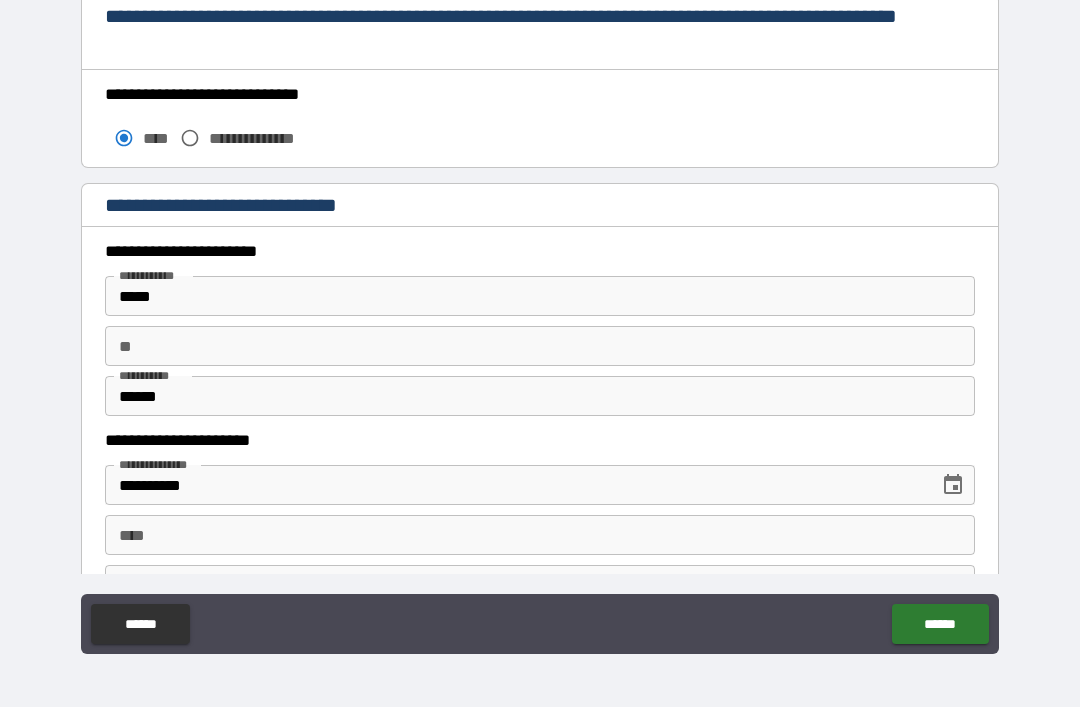 scroll, scrollTop: 1729, scrollLeft: 0, axis: vertical 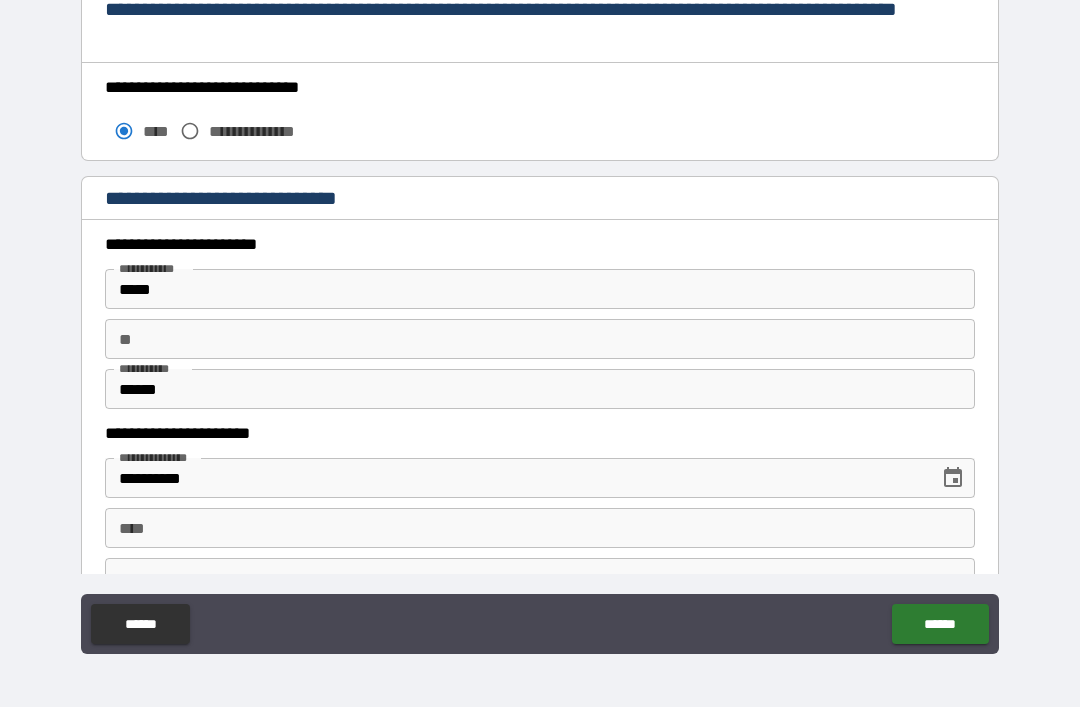 click on "** **" at bounding box center [540, 339] 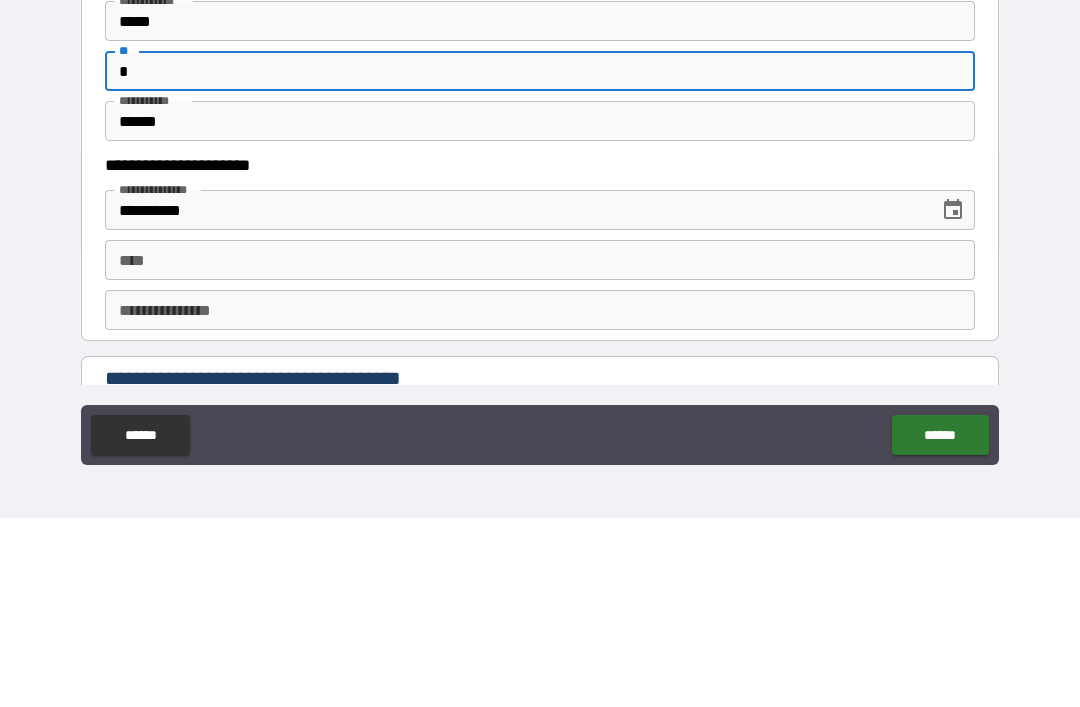 scroll, scrollTop: 1875, scrollLeft: 0, axis: vertical 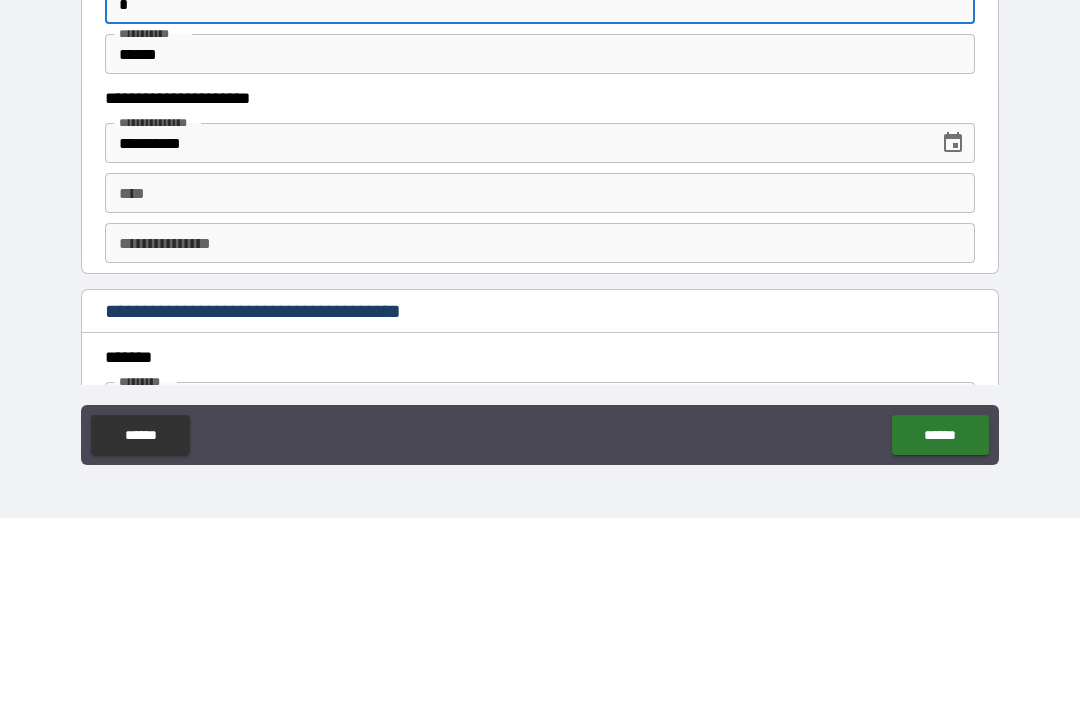 type on "*" 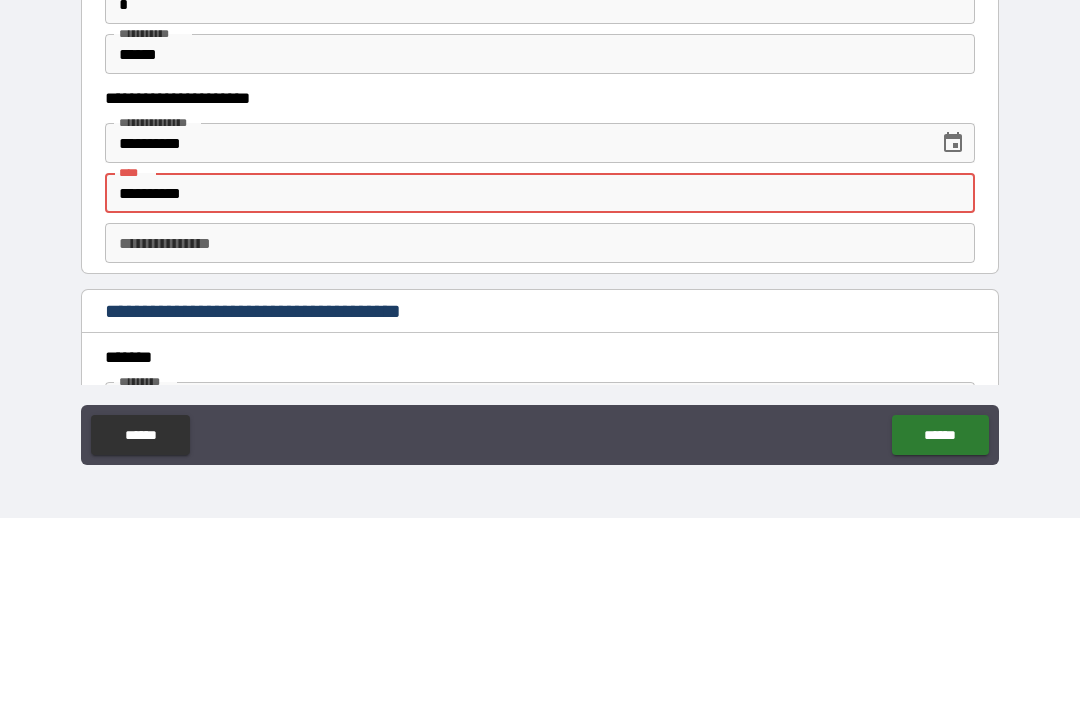 click on "**********" at bounding box center [540, 432] 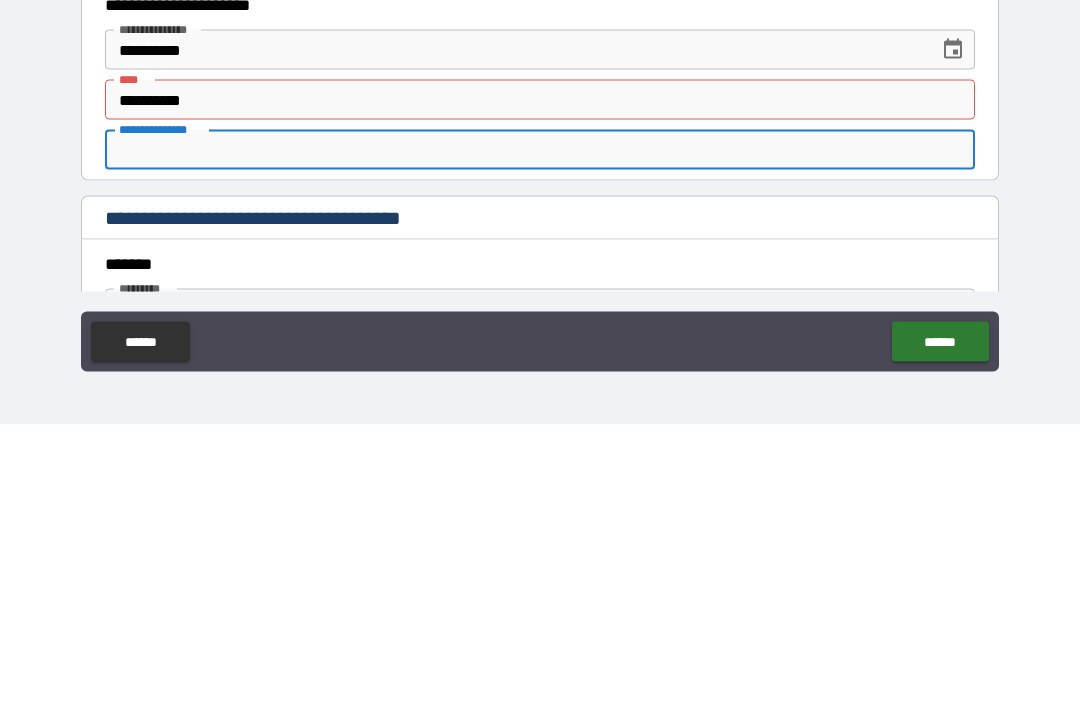 click on "**********" at bounding box center (540, 382) 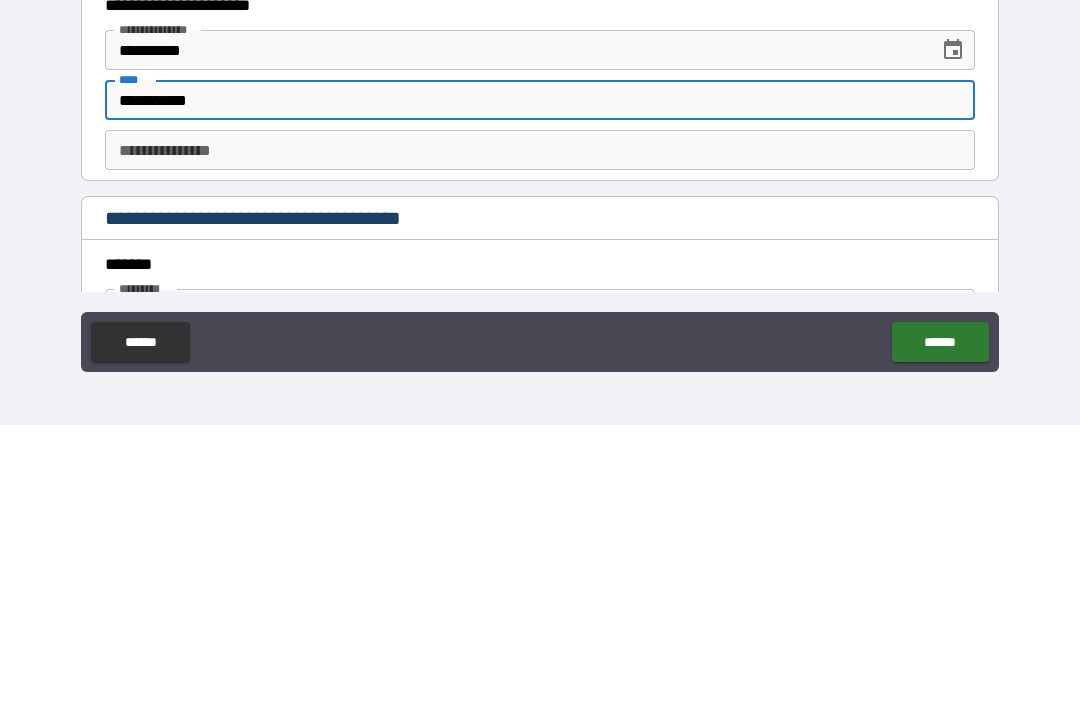 type on "**********" 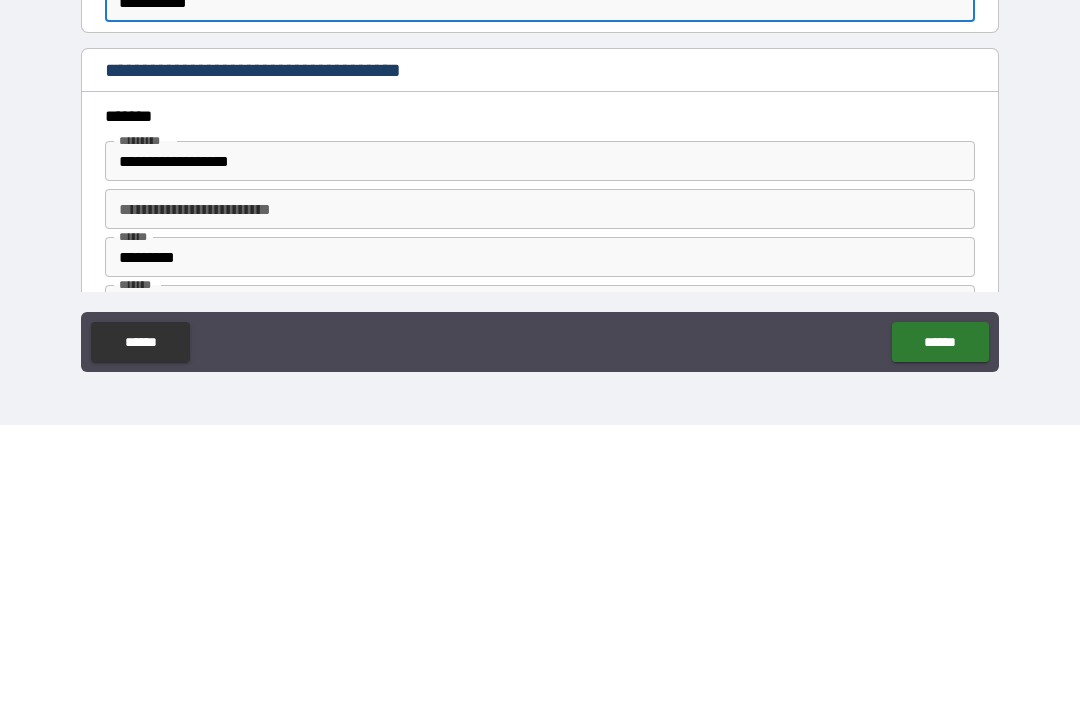 scroll, scrollTop: 2026, scrollLeft: 0, axis: vertical 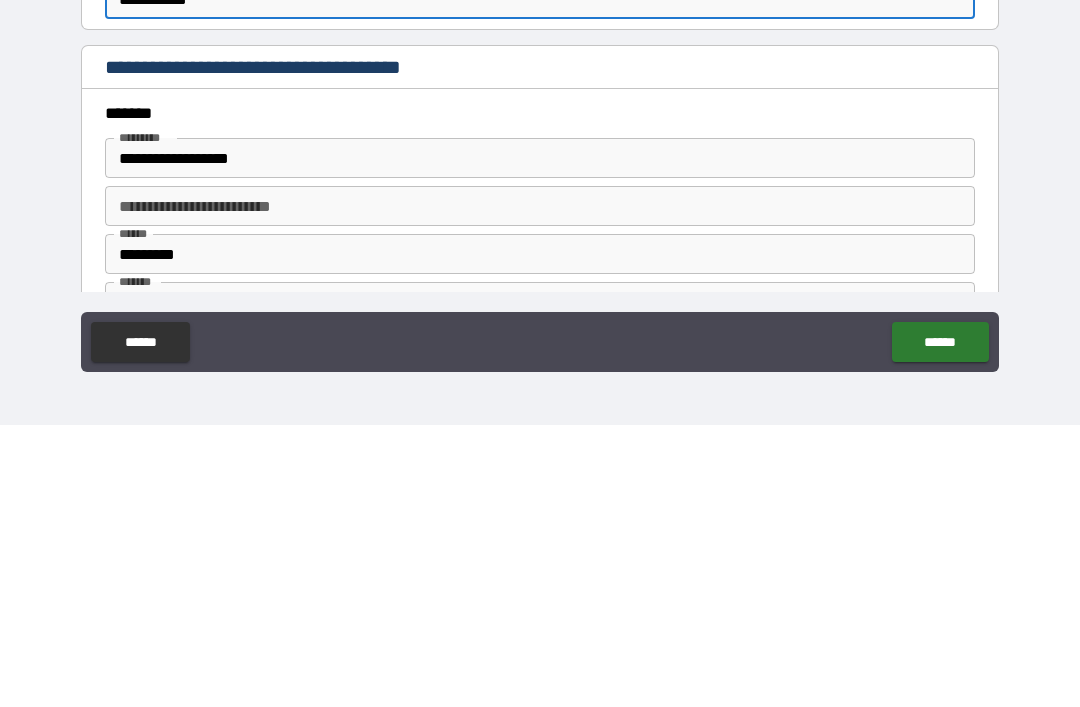 type on "**********" 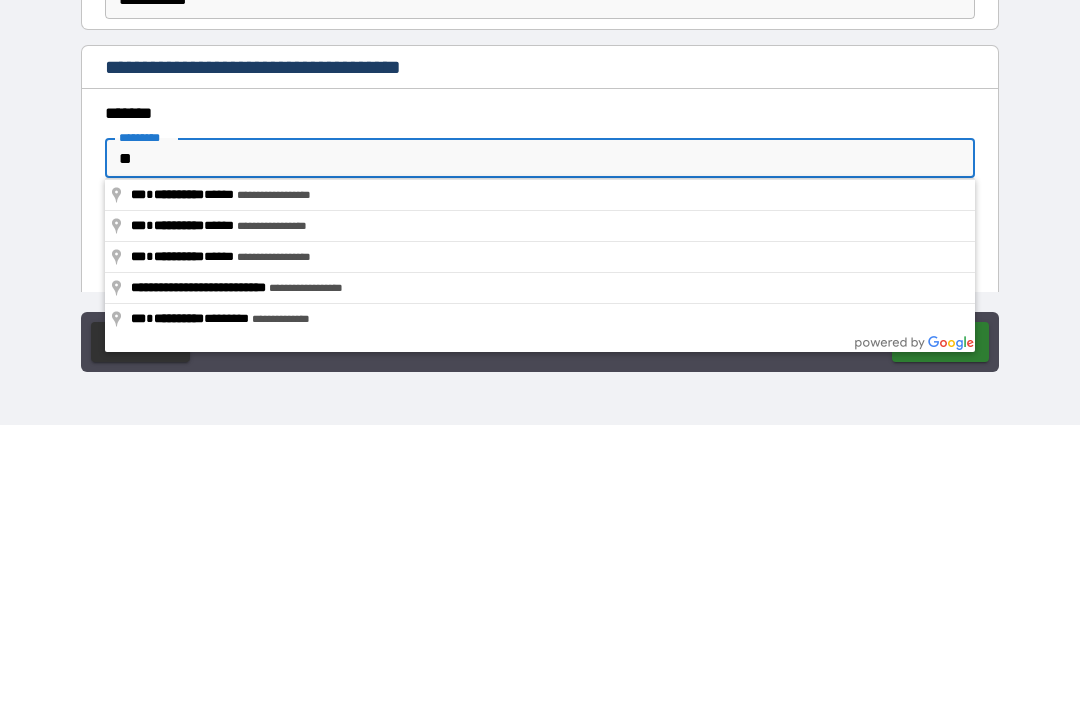 type on "*" 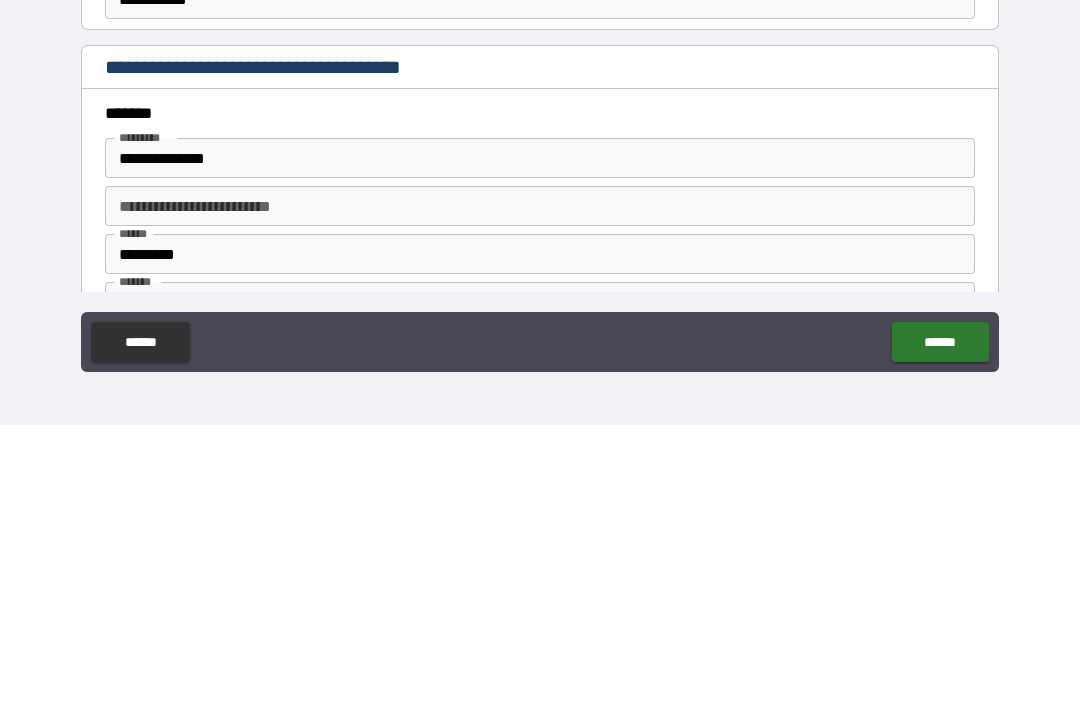 type on "**********" 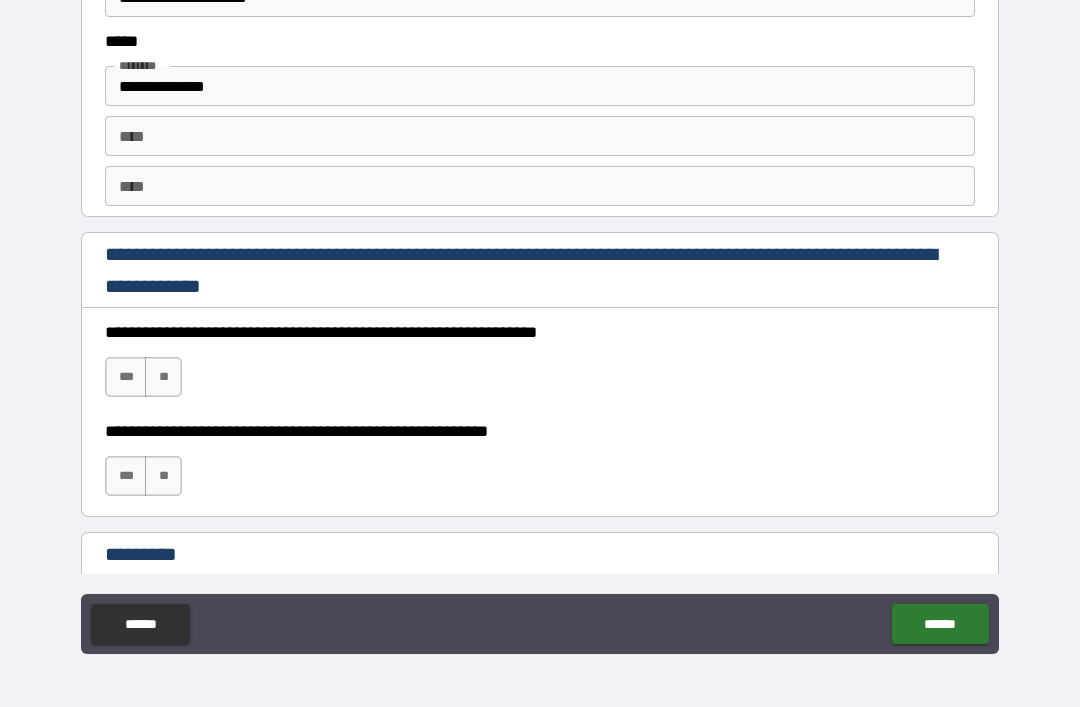 scroll, scrollTop: 2751, scrollLeft: 0, axis: vertical 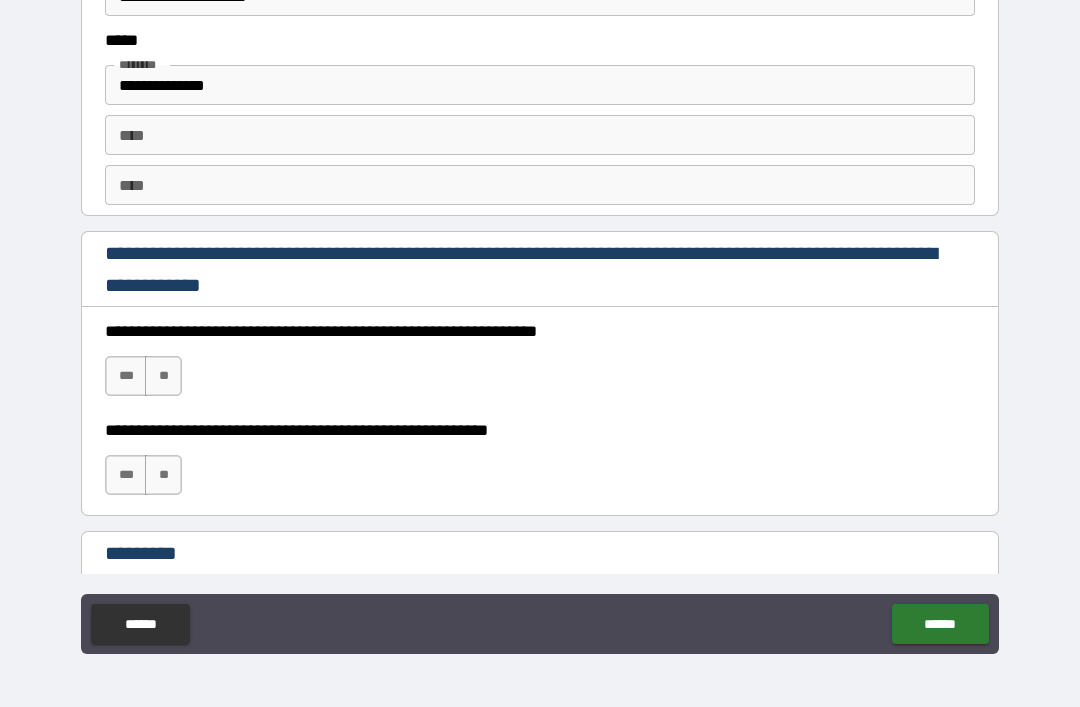 click on "***" at bounding box center (126, 376) 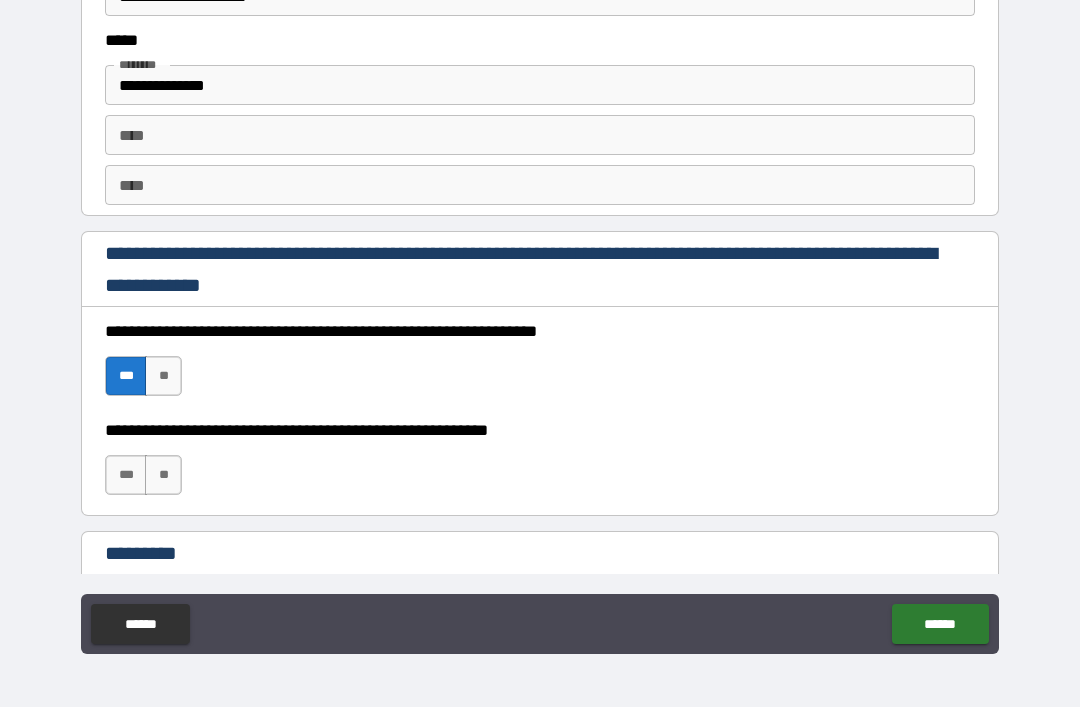 click on "***" at bounding box center [126, 475] 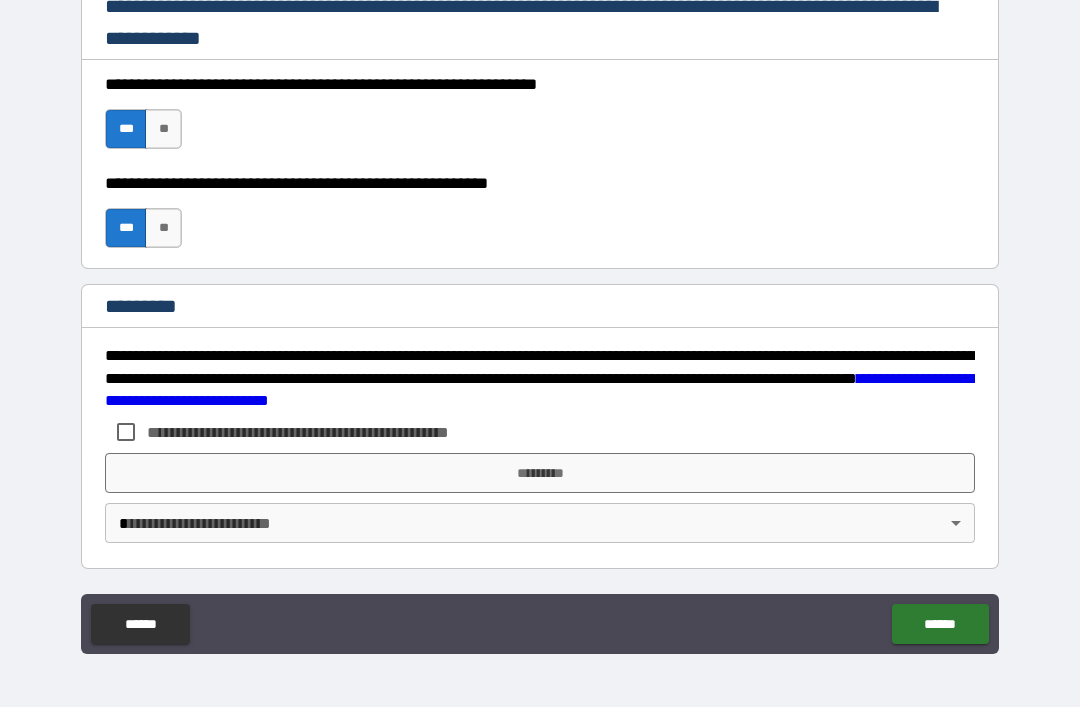 scroll, scrollTop: 2998, scrollLeft: 0, axis: vertical 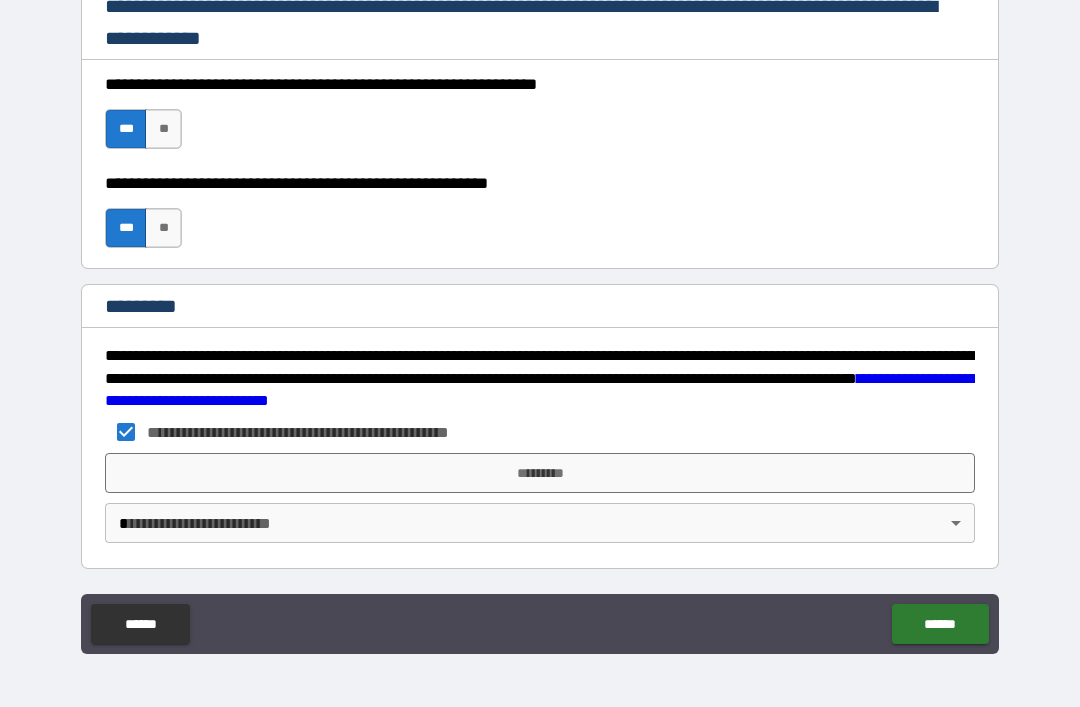 click on "*********" at bounding box center (540, 473) 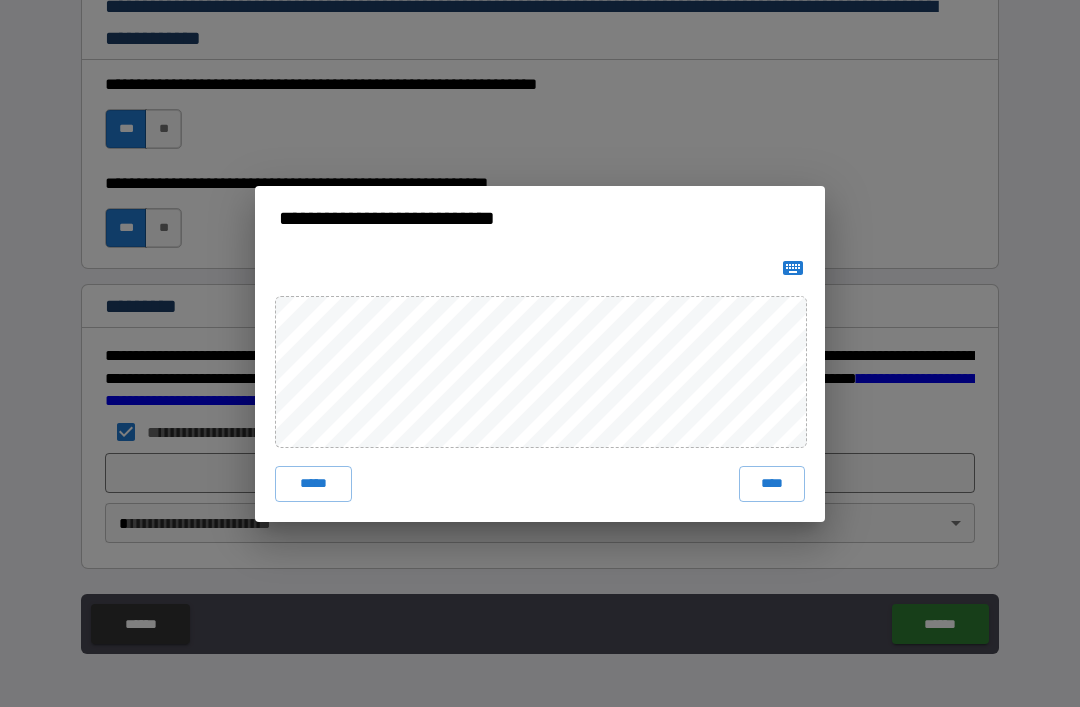 click on "****" at bounding box center (772, 484) 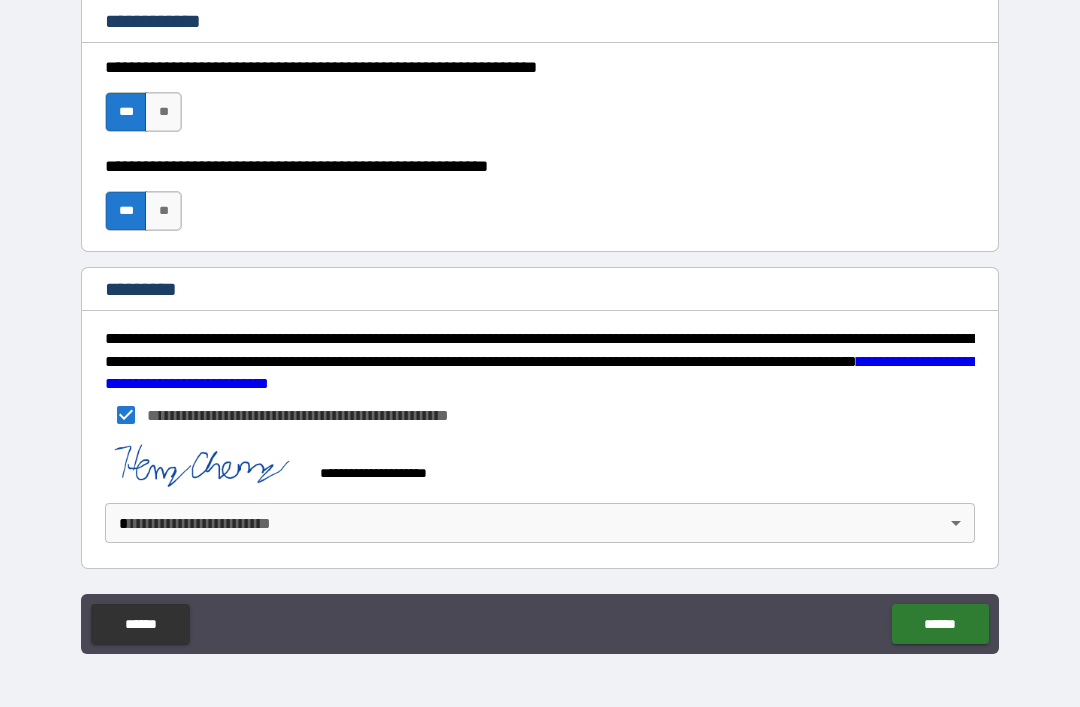 scroll, scrollTop: 3015, scrollLeft: 0, axis: vertical 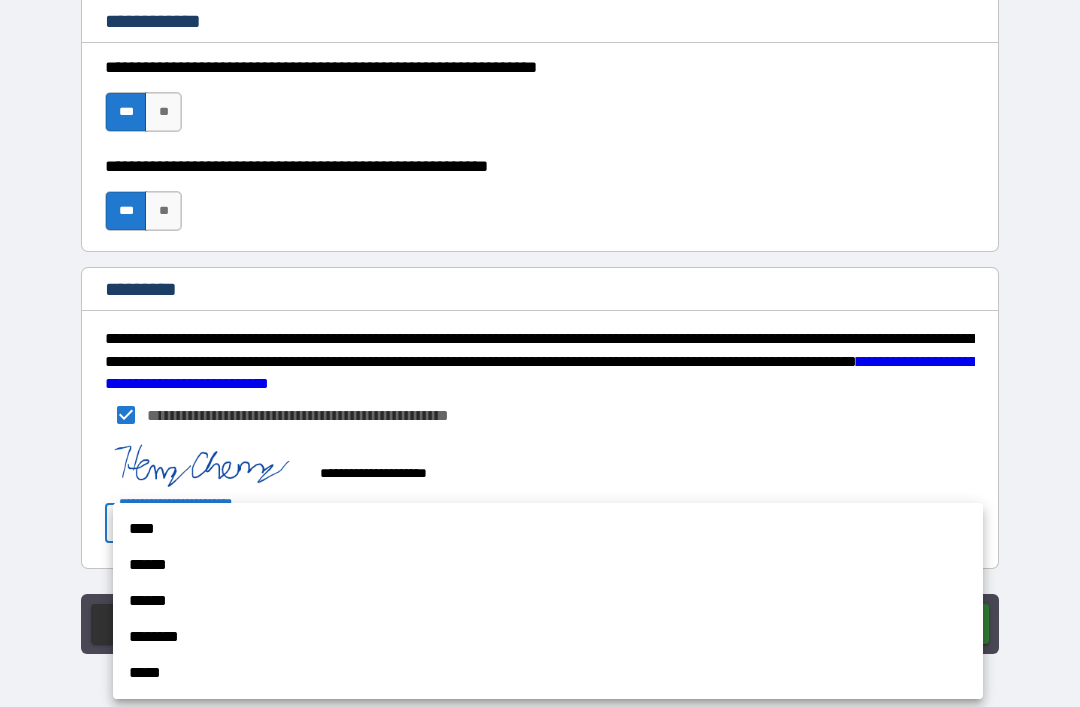 click on "****" at bounding box center (548, 529) 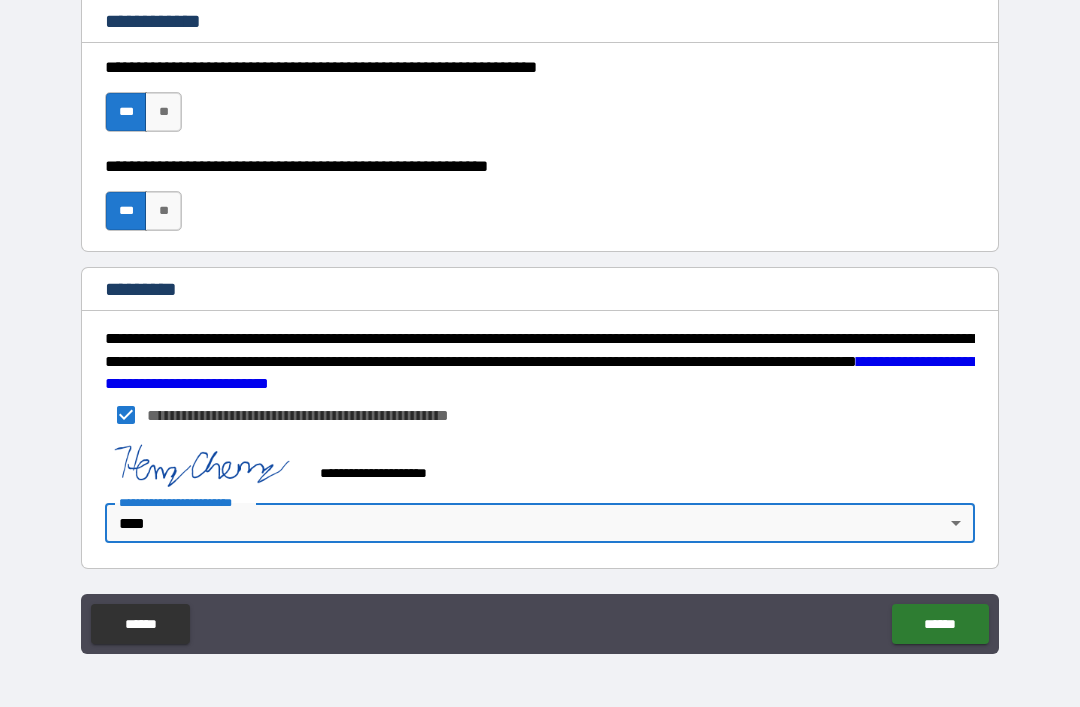 type on "*" 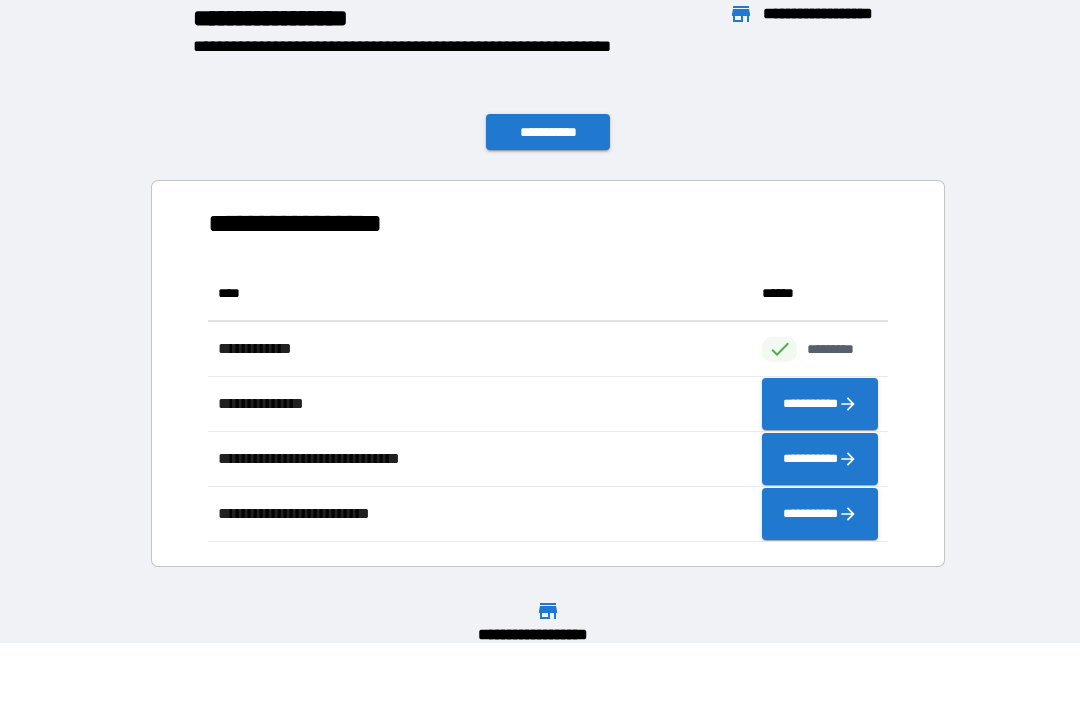 scroll, scrollTop: 1, scrollLeft: 1, axis: both 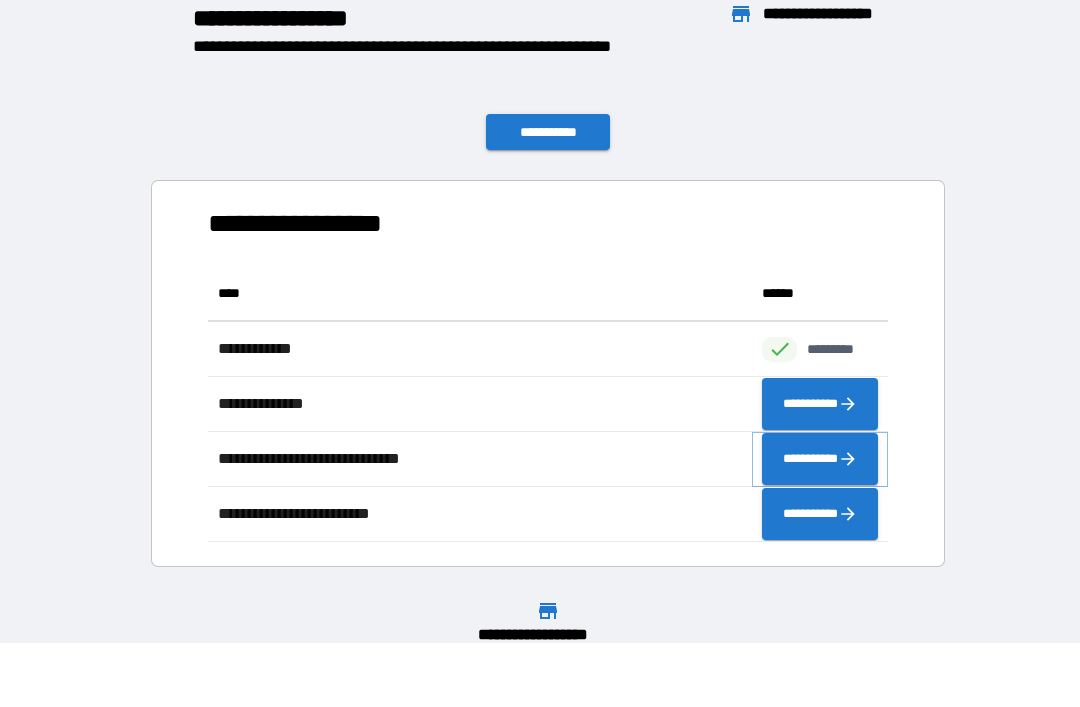 click on "**********" at bounding box center (820, 459) 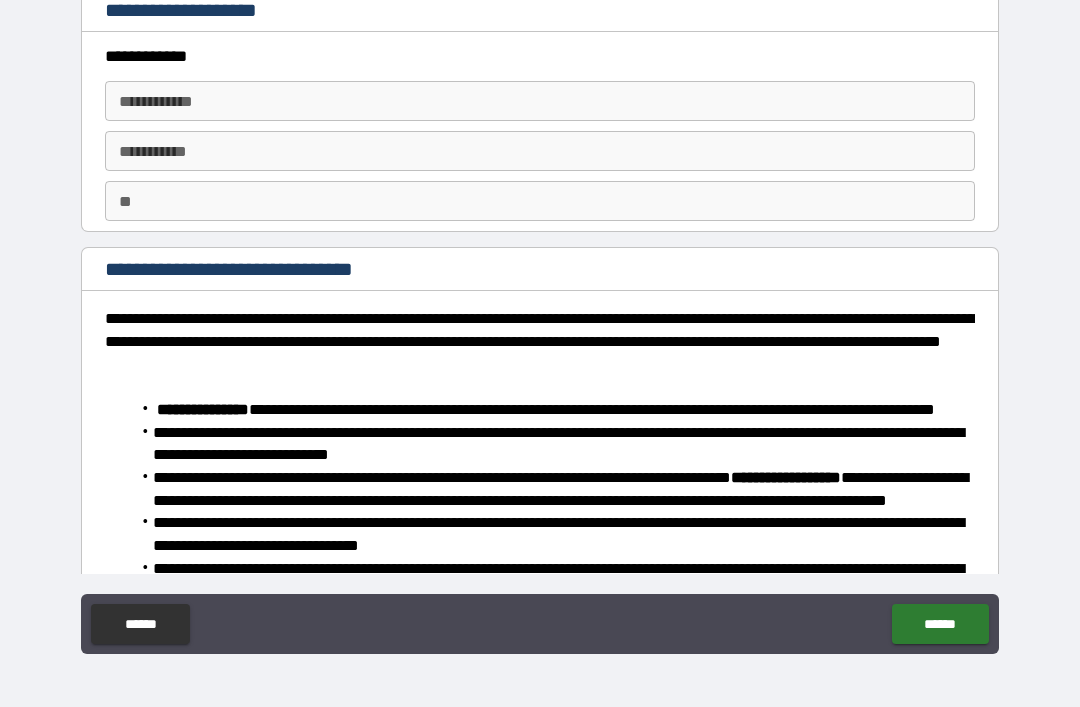 scroll, scrollTop: 0, scrollLeft: 0, axis: both 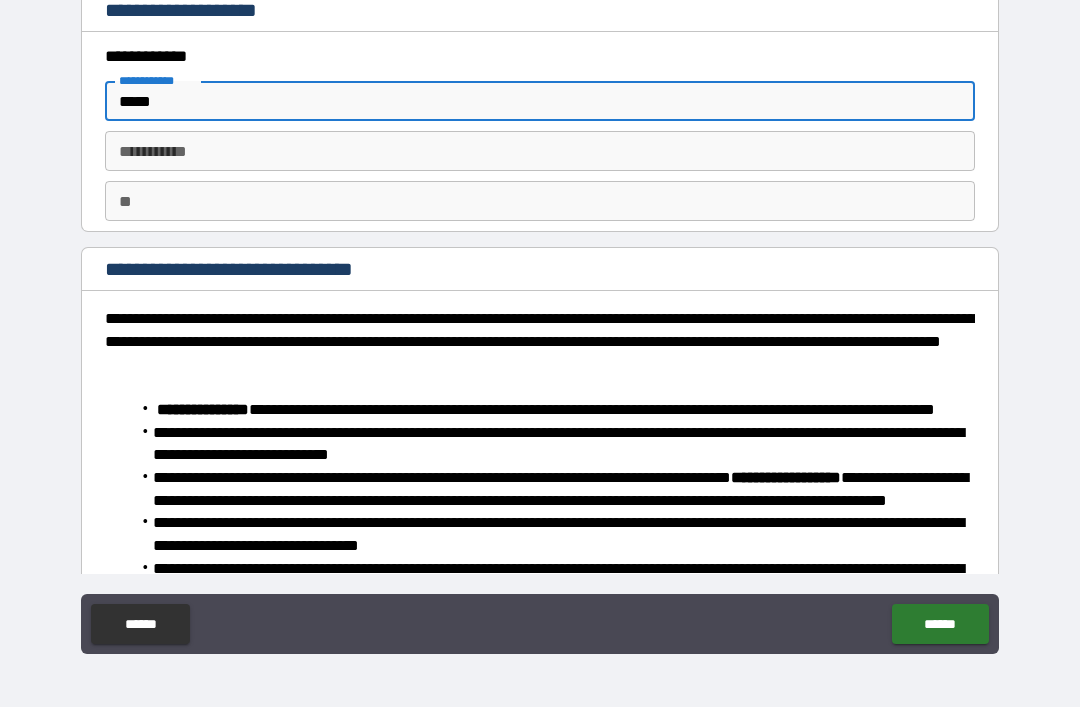 type on "*****" 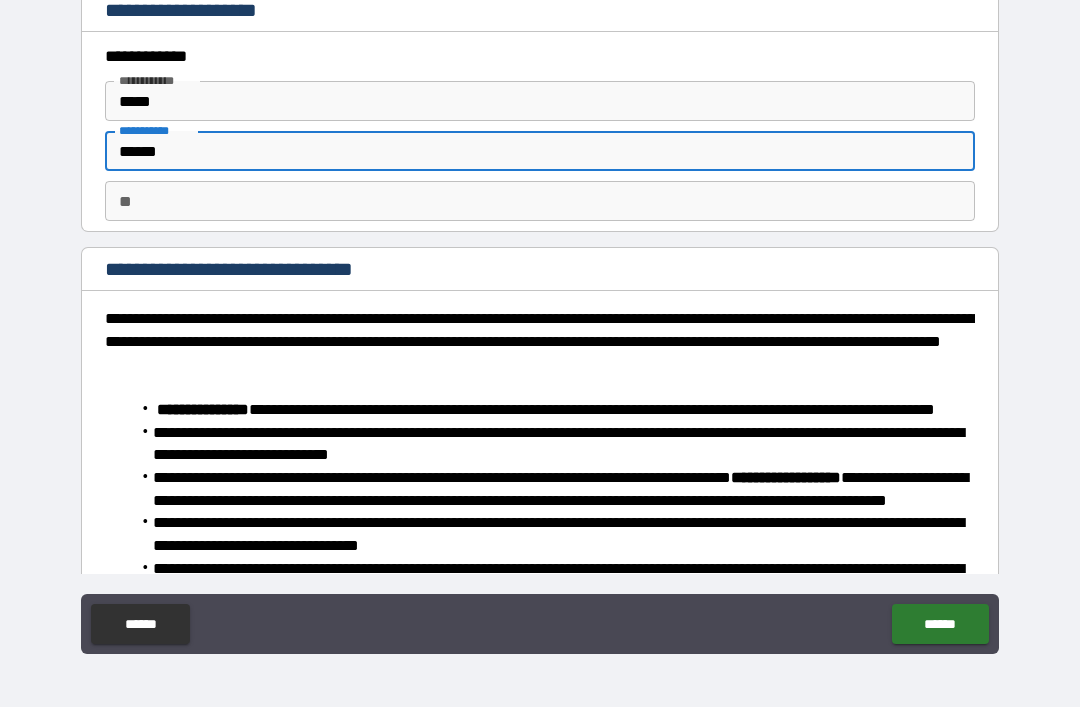 type on "******" 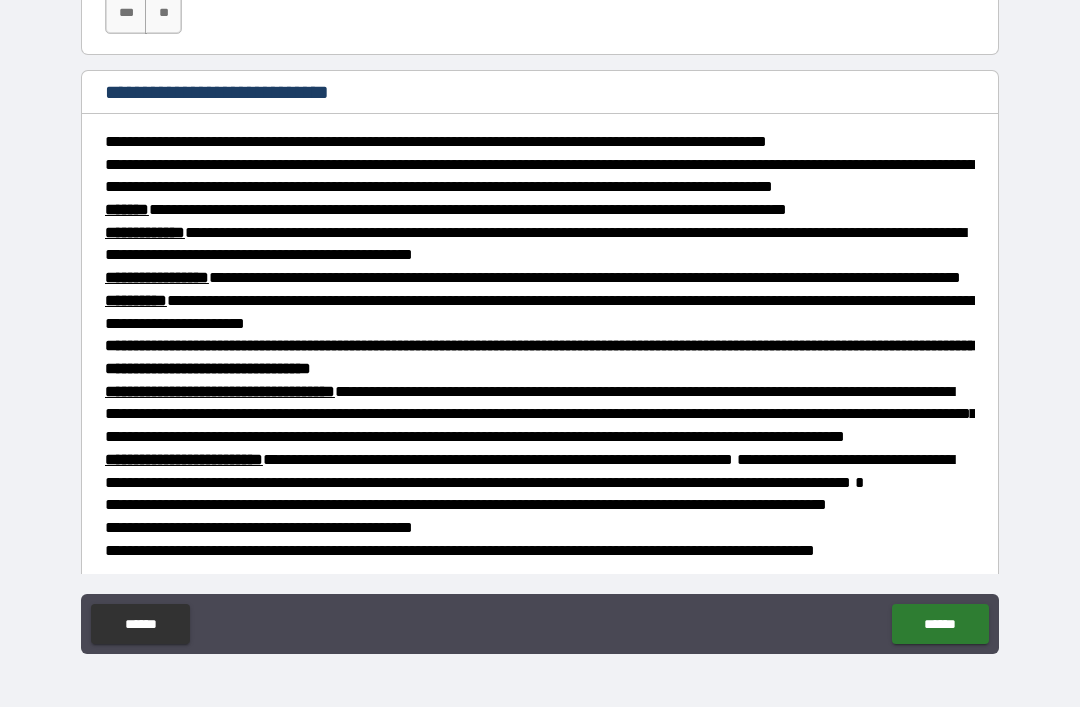 scroll, scrollTop: 1003, scrollLeft: 0, axis: vertical 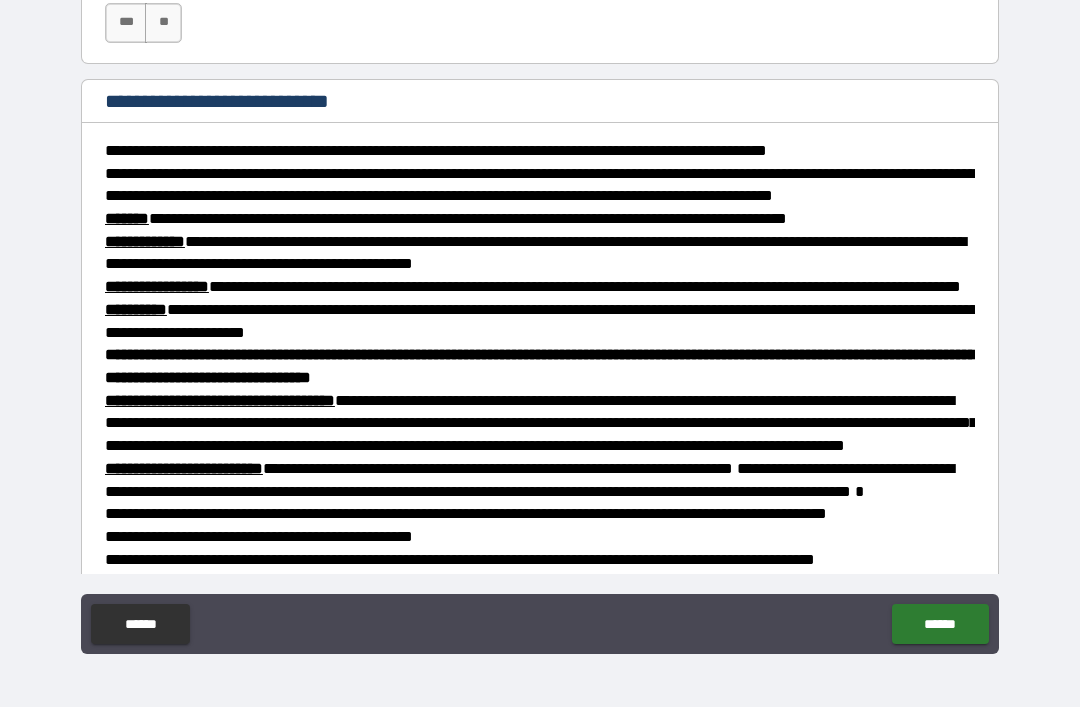 type on "*" 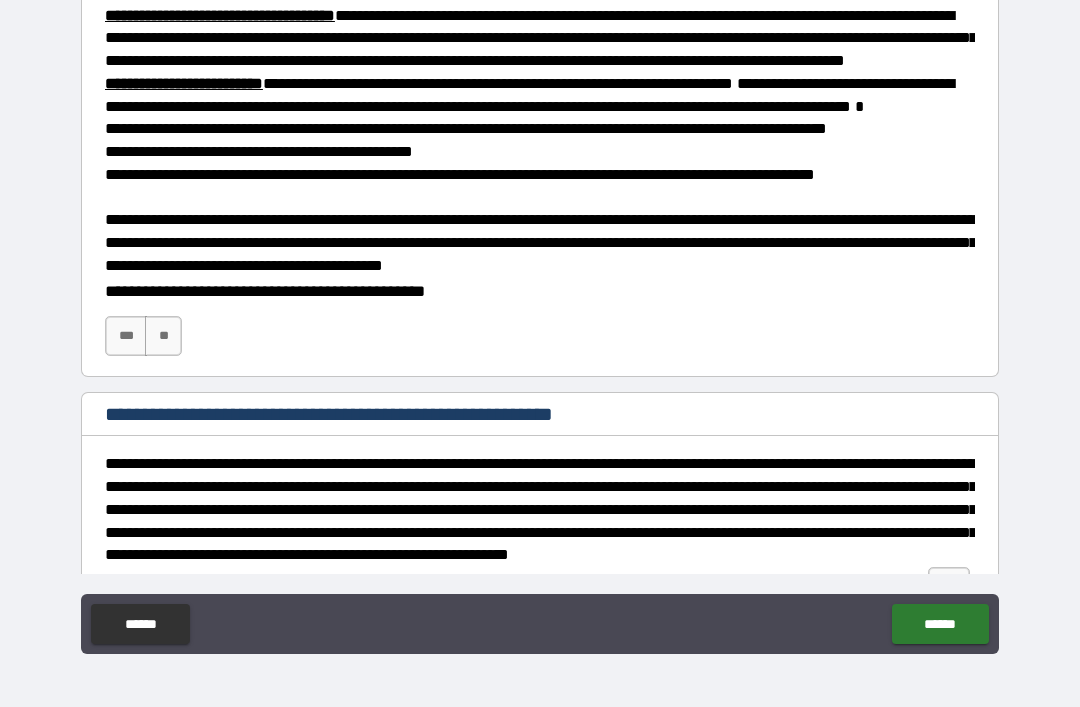 scroll, scrollTop: 1391, scrollLeft: 0, axis: vertical 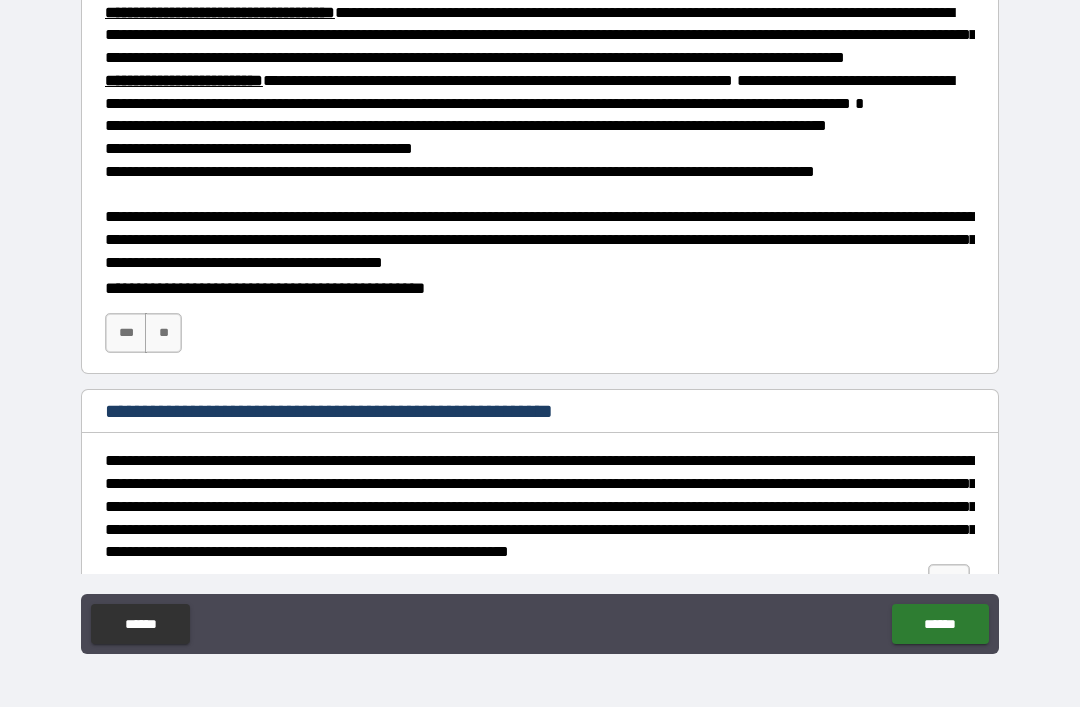 click on "***" at bounding box center (126, 333) 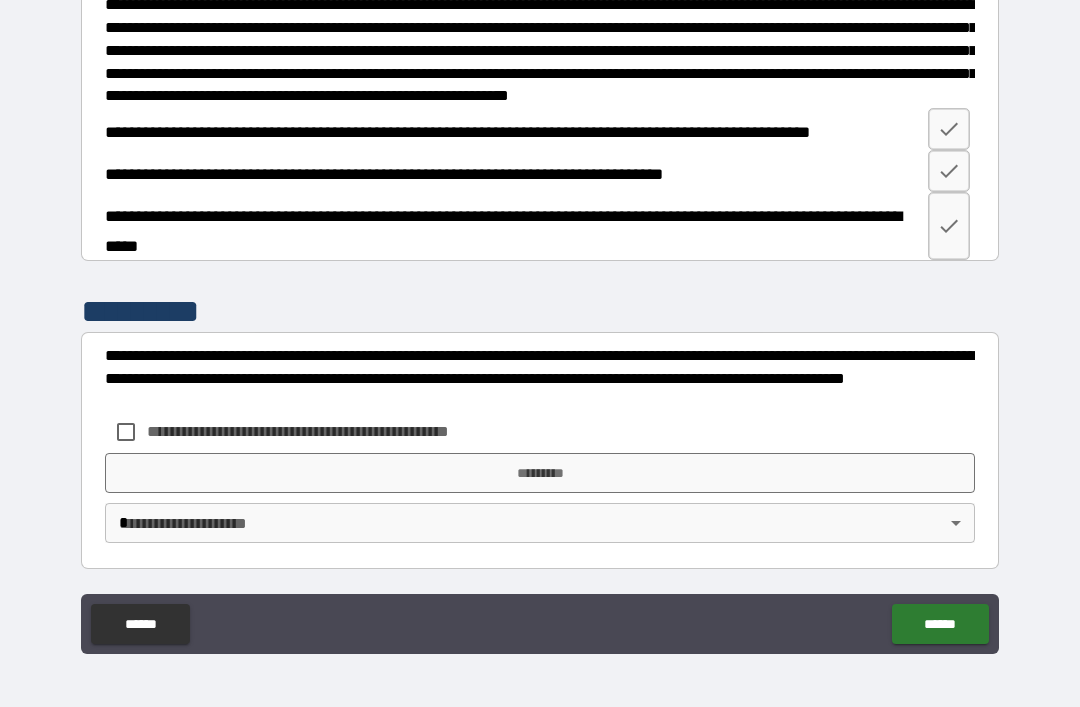 scroll, scrollTop: 1854, scrollLeft: 0, axis: vertical 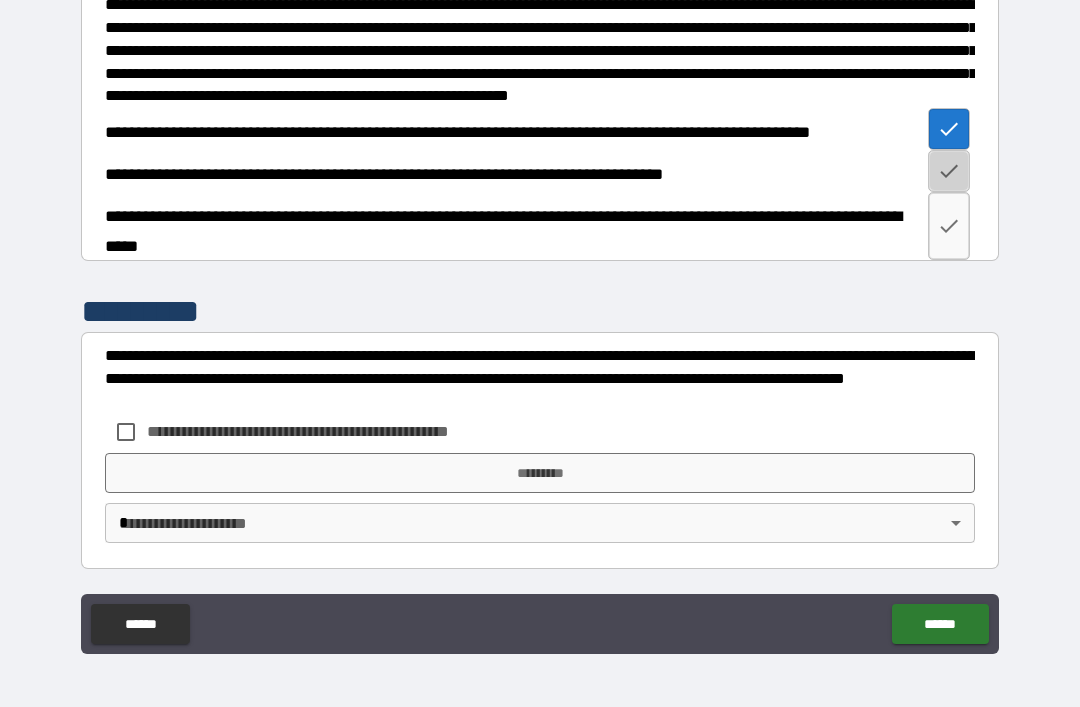 click 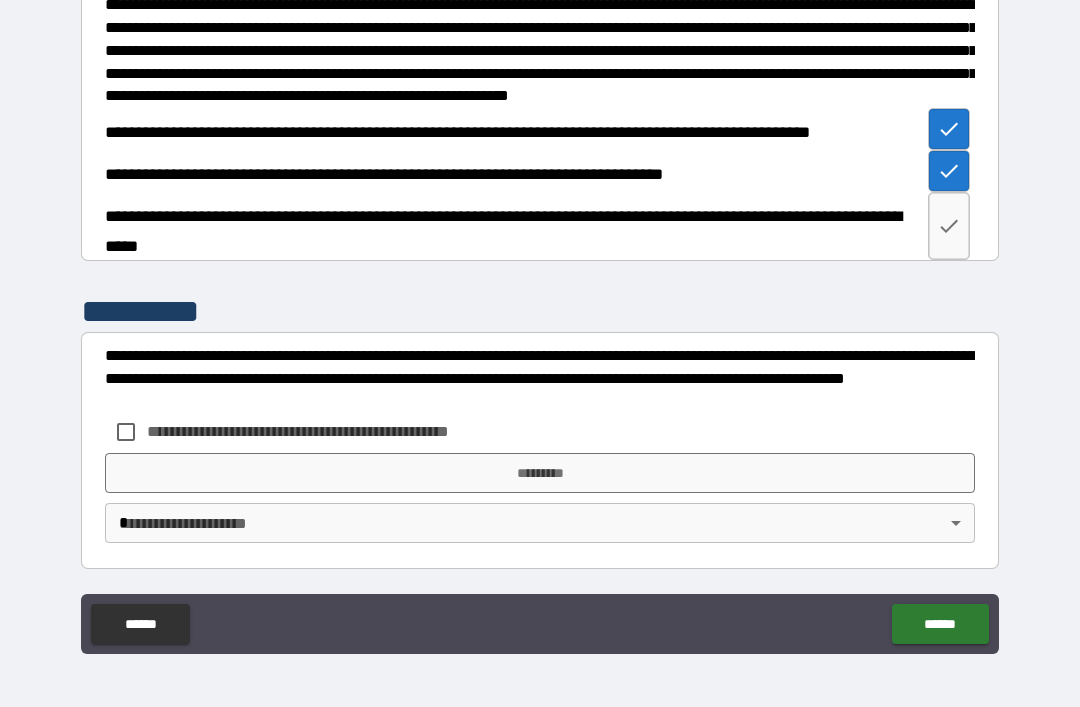 click 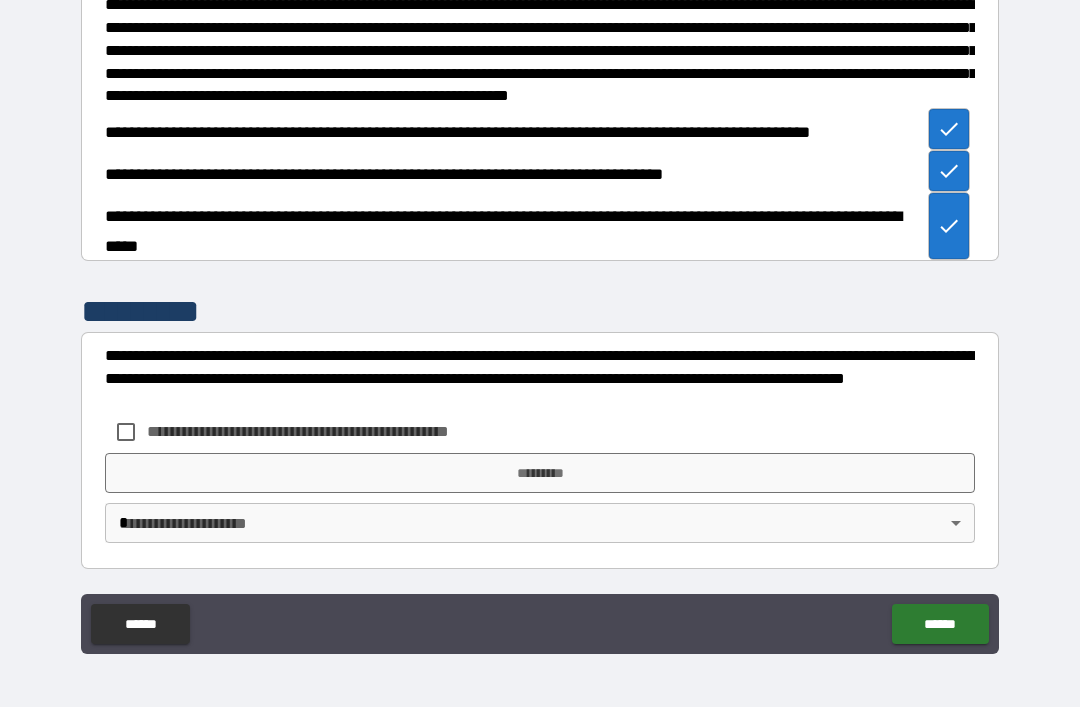scroll, scrollTop: 2026, scrollLeft: 0, axis: vertical 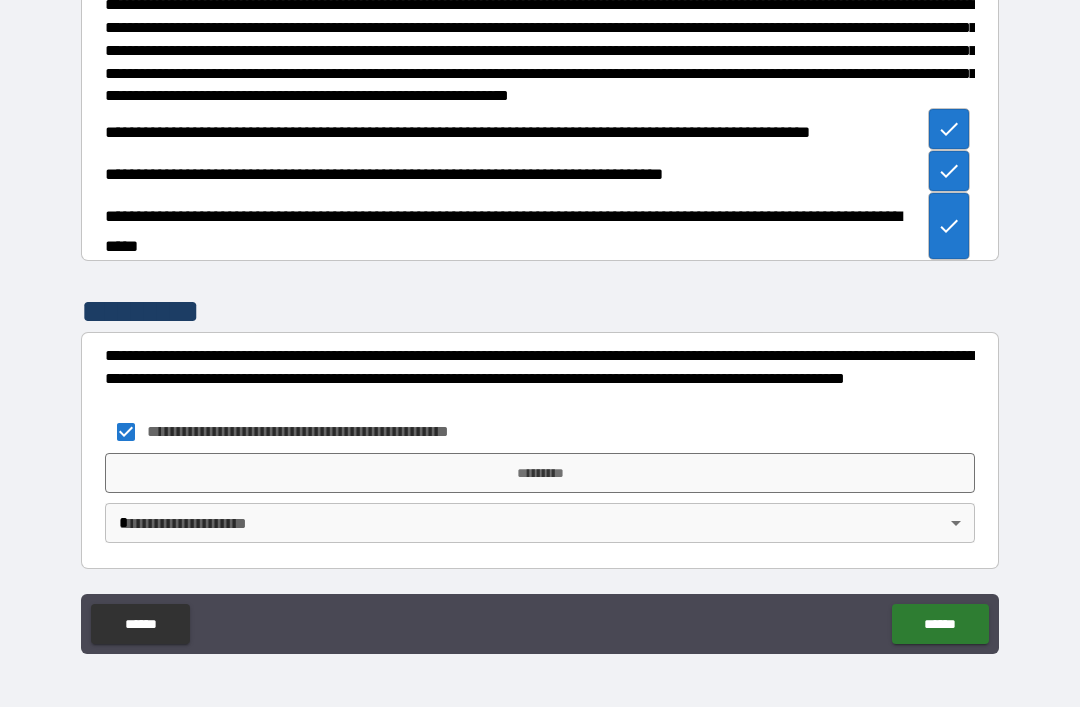 click on "*********" at bounding box center [540, 473] 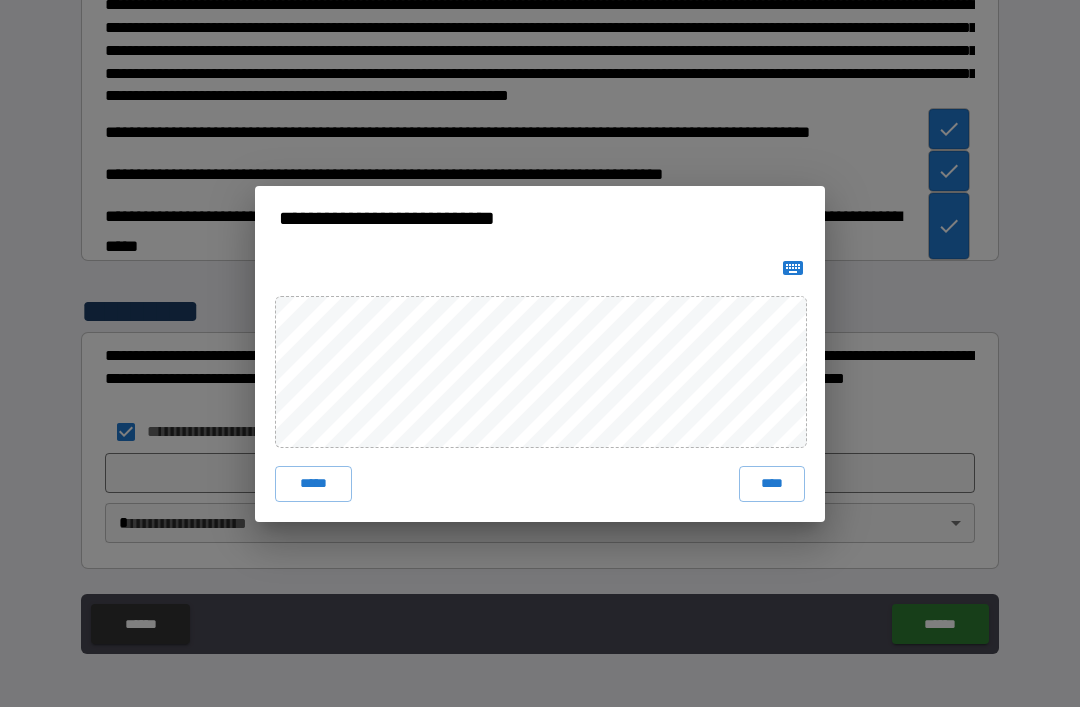click on "****" at bounding box center [772, 484] 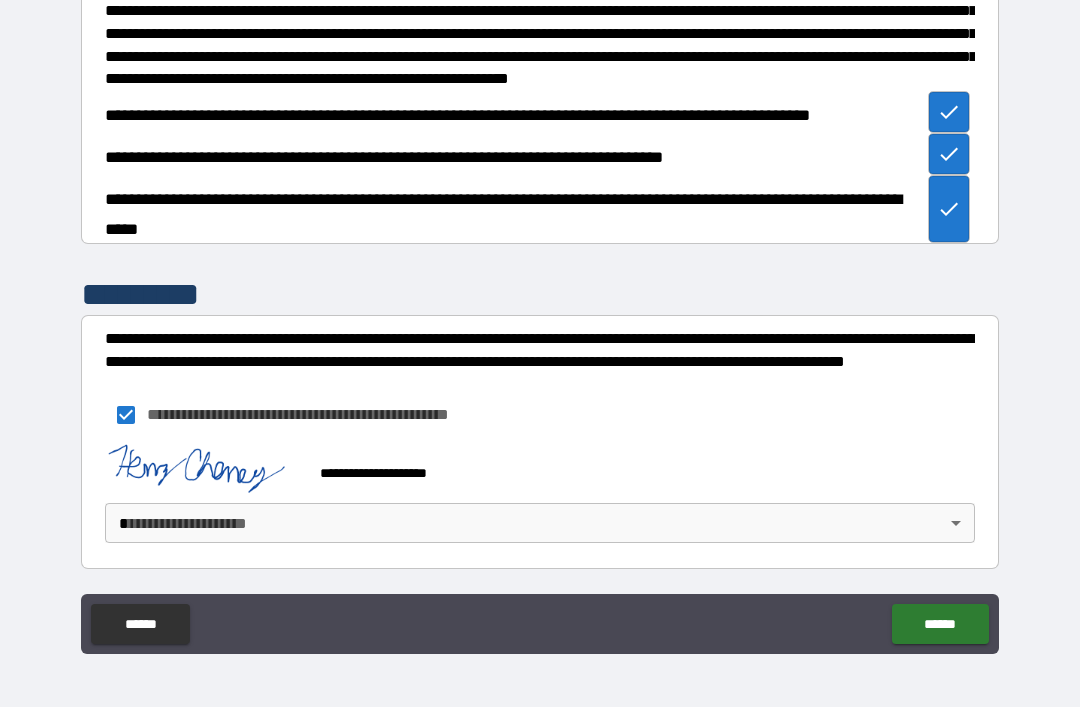 scroll, scrollTop: 2043, scrollLeft: 0, axis: vertical 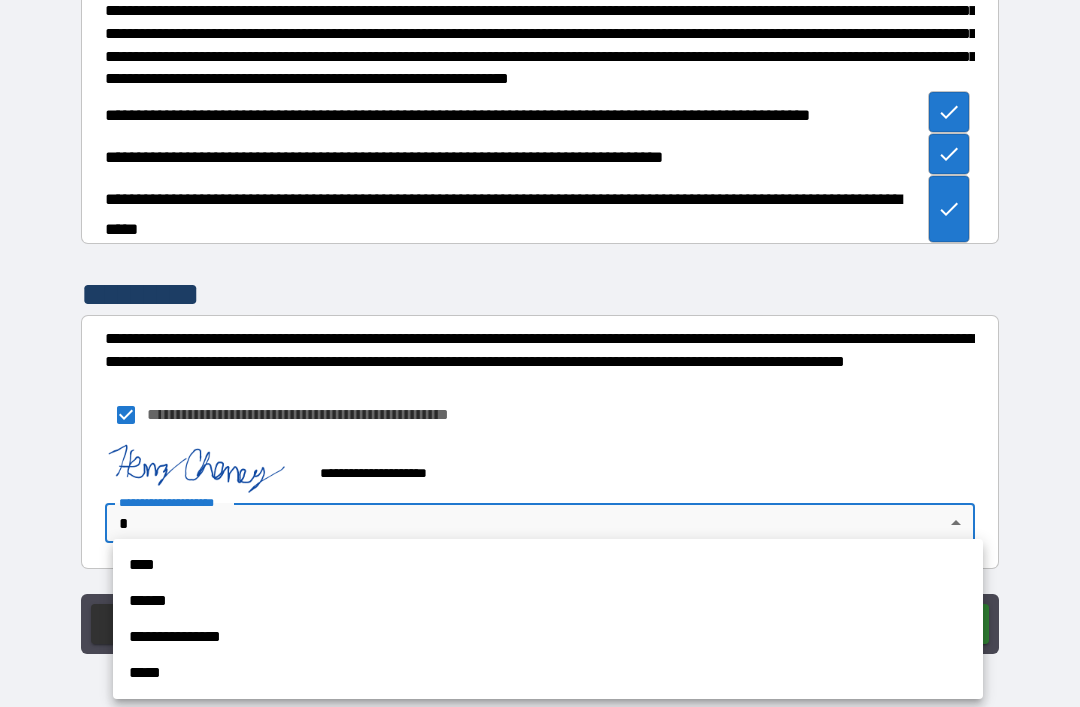 click on "****" at bounding box center [548, 565] 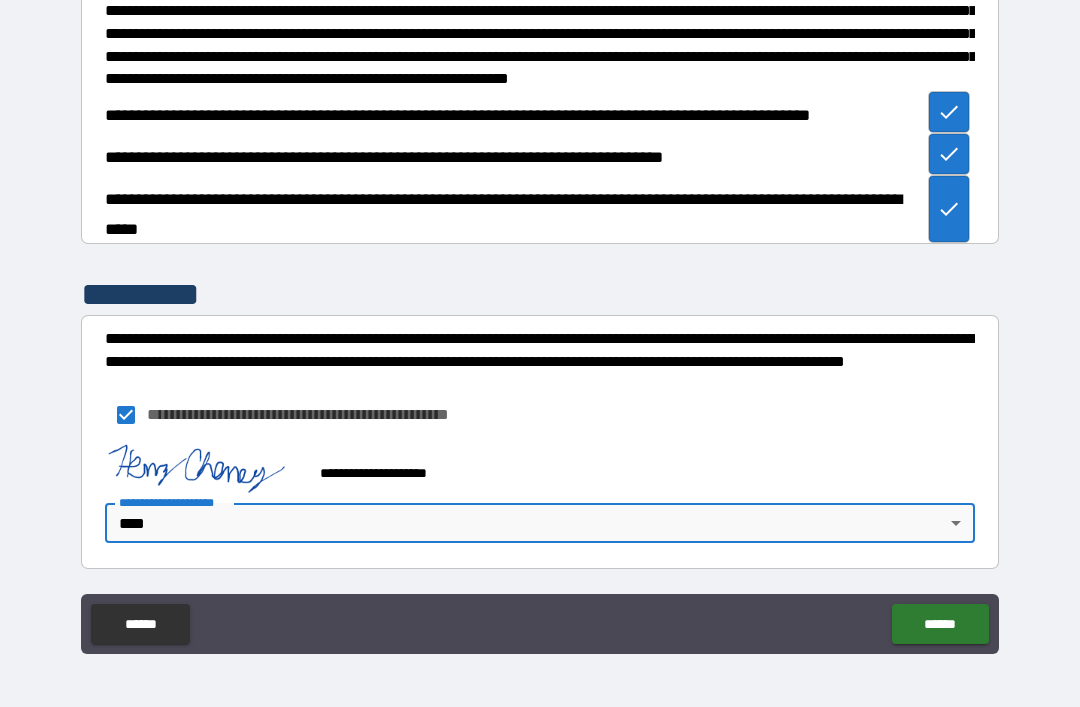 click on "******" at bounding box center (940, 624) 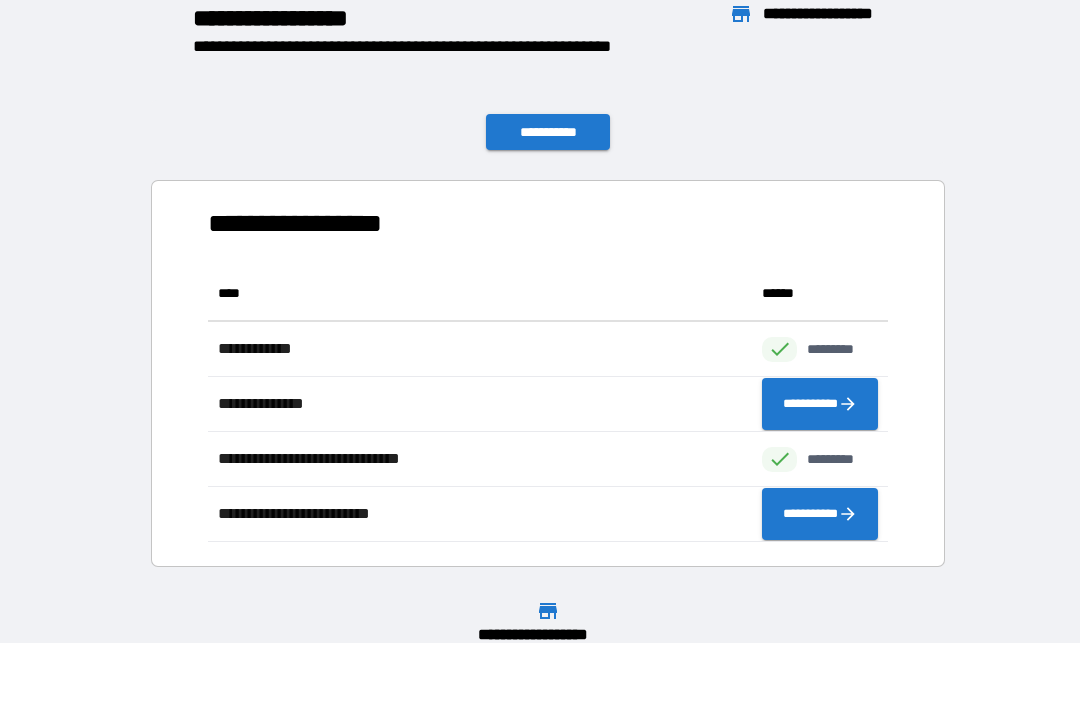 scroll, scrollTop: 1, scrollLeft: 1, axis: both 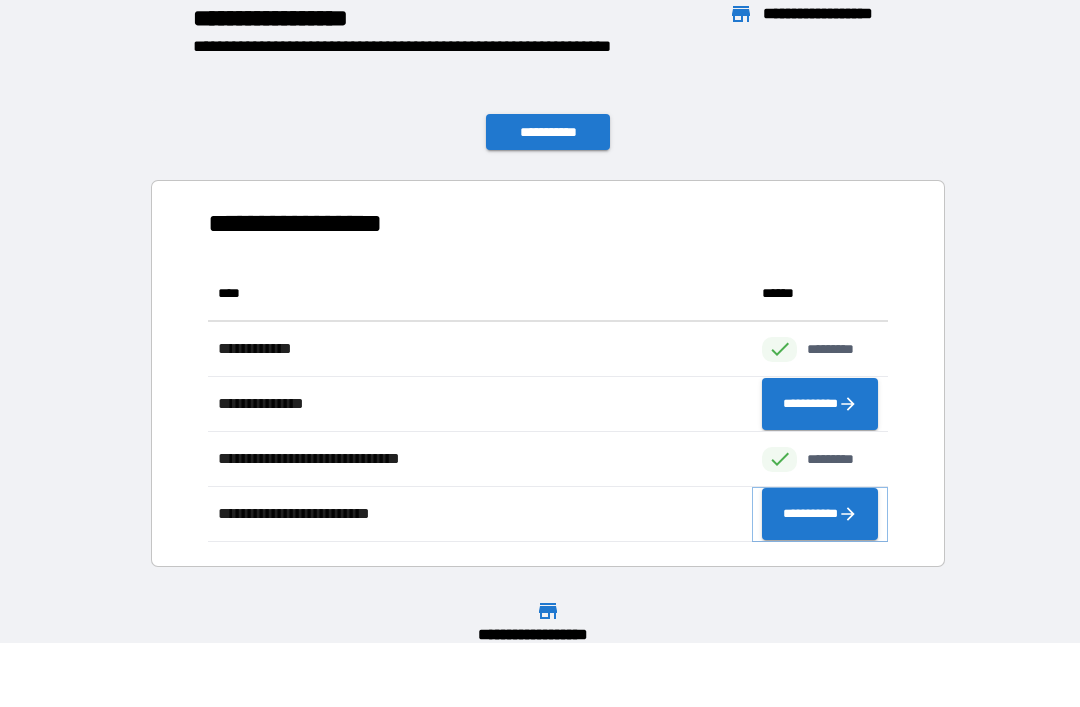click on "**********" at bounding box center (820, 514) 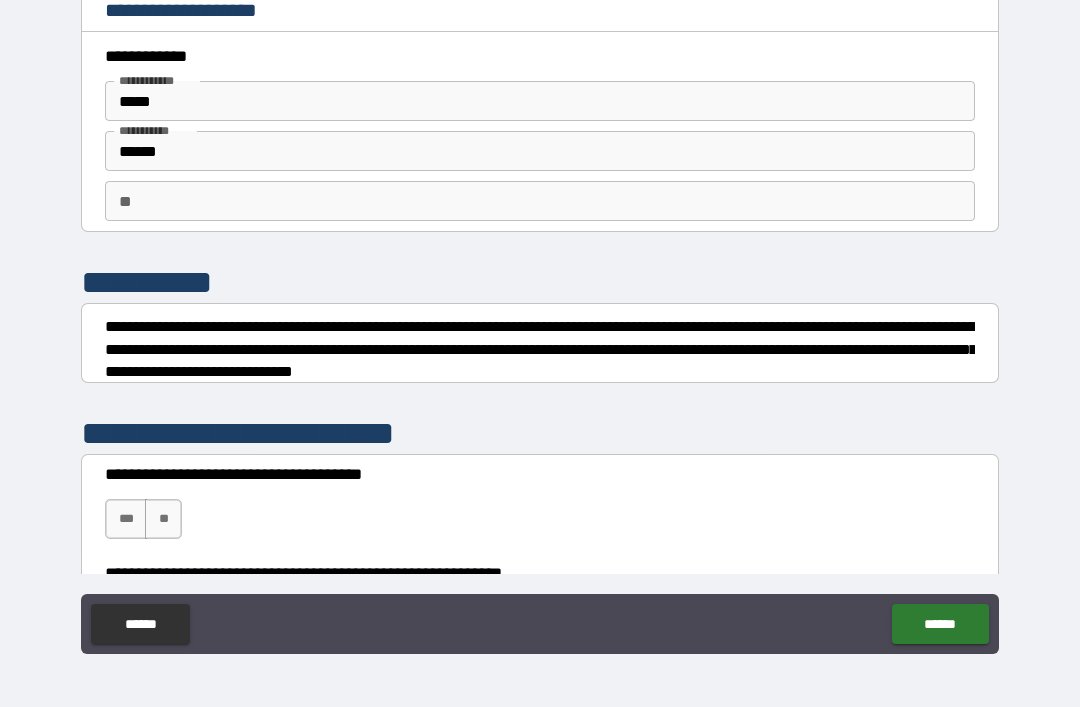 click on "***" at bounding box center [126, 519] 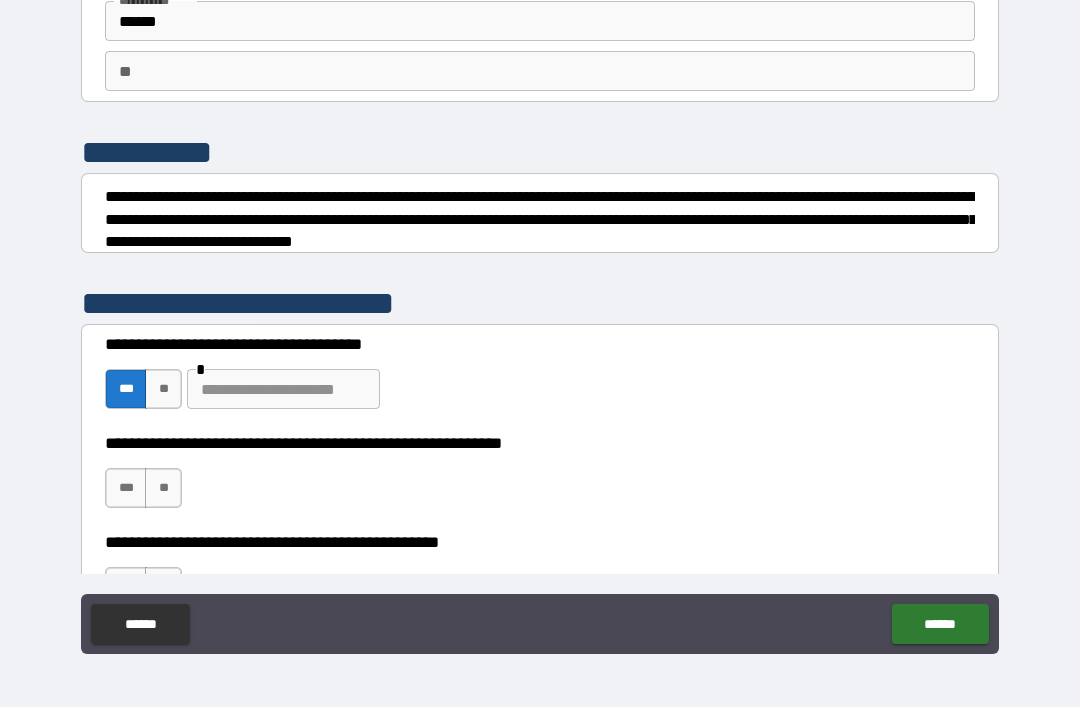 scroll, scrollTop: 134, scrollLeft: 0, axis: vertical 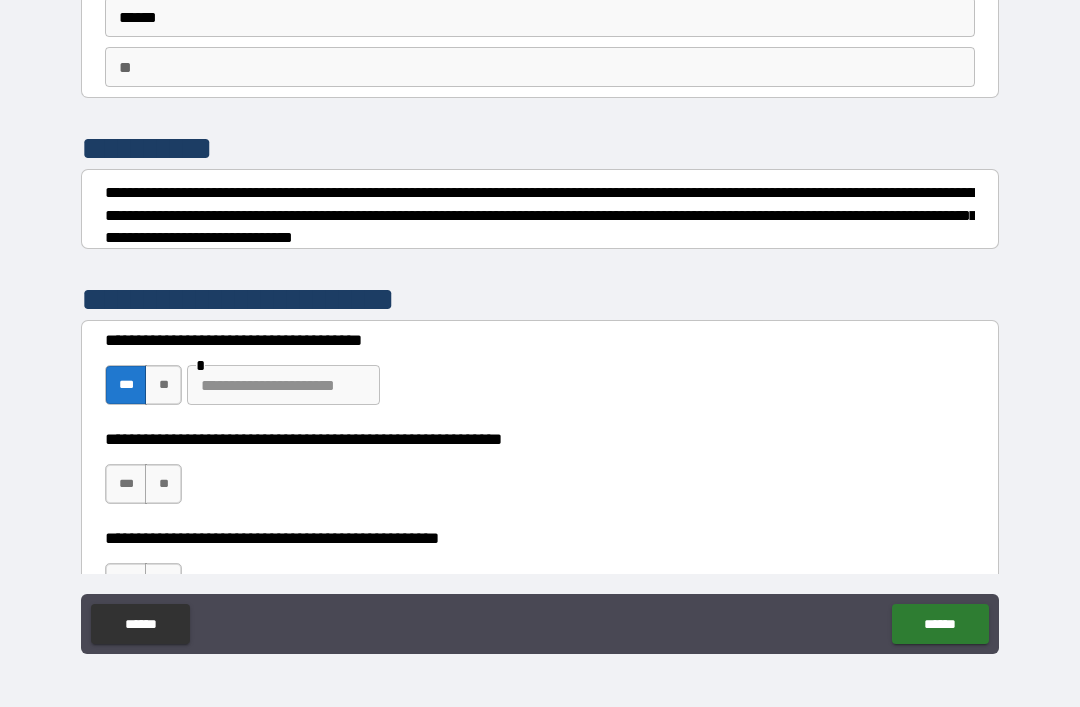 click on "**" at bounding box center (163, 385) 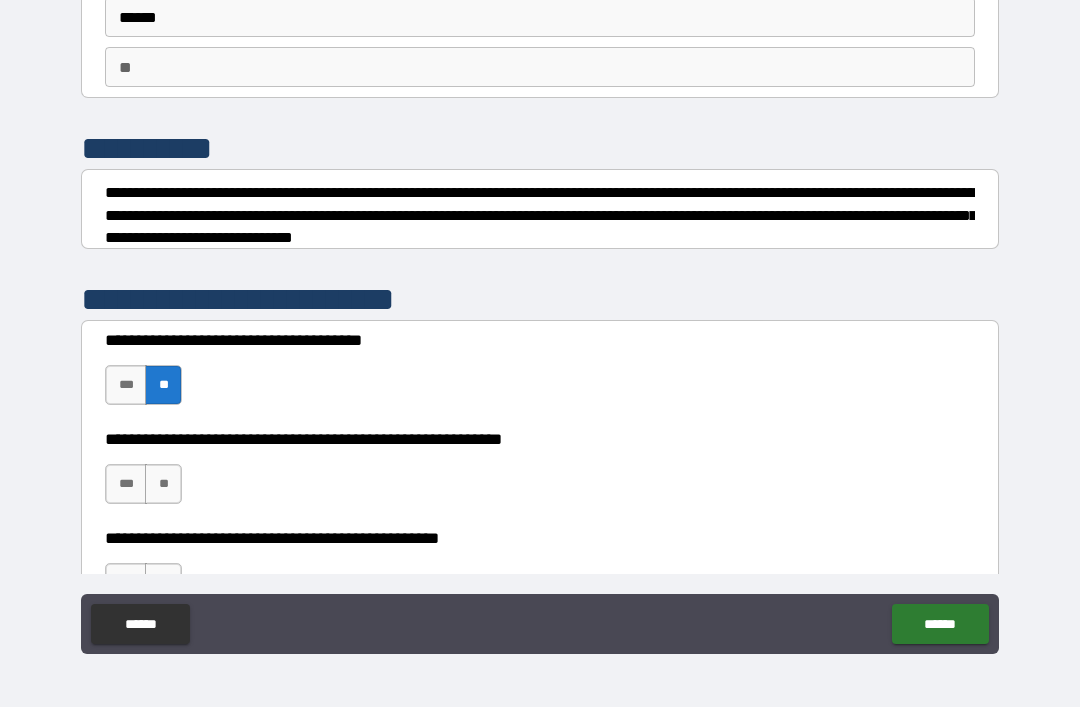 click on "***" at bounding box center [126, 385] 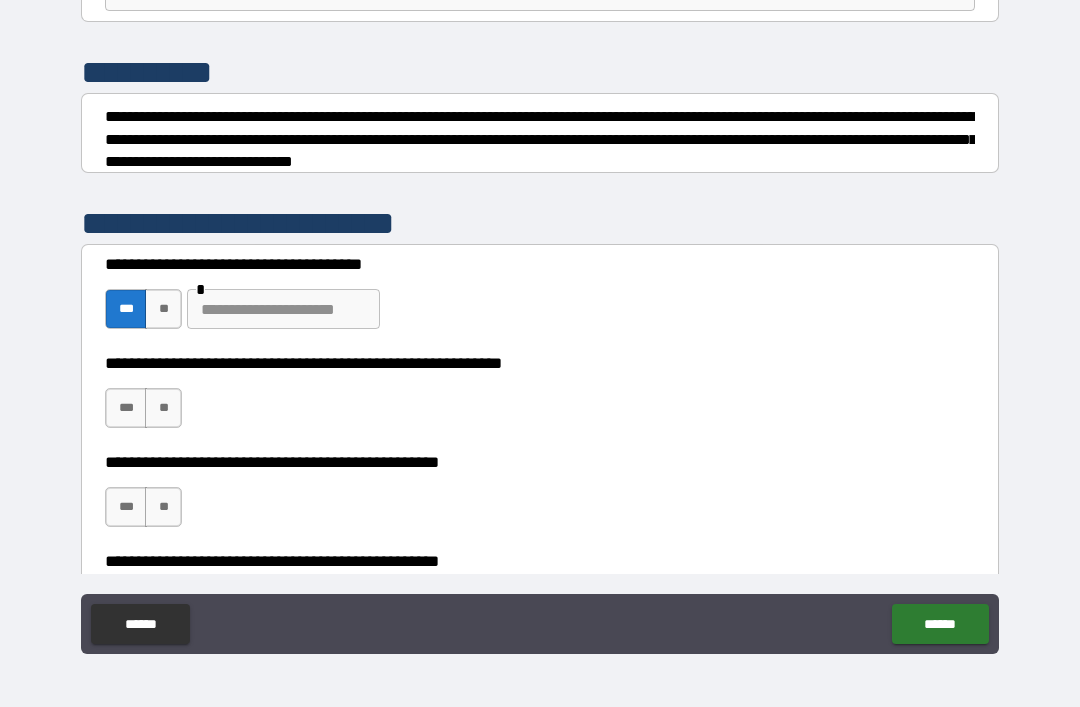 scroll, scrollTop: 215, scrollLeft: 0, axis: vertical 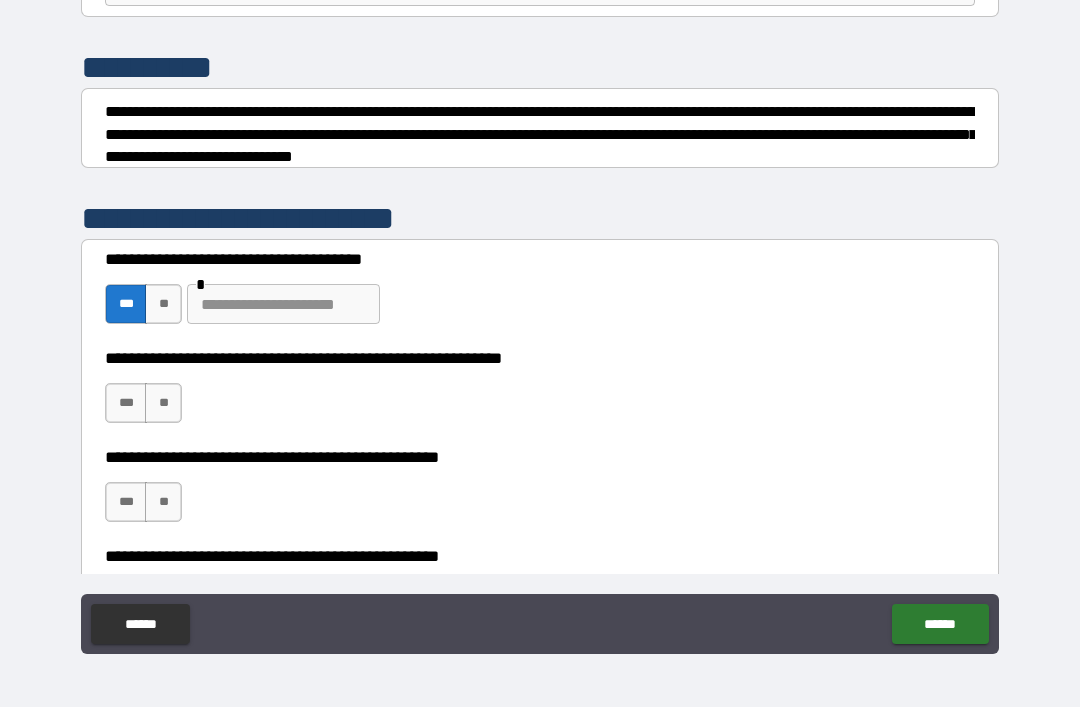 click on "**" at bounding box center (163, 403) 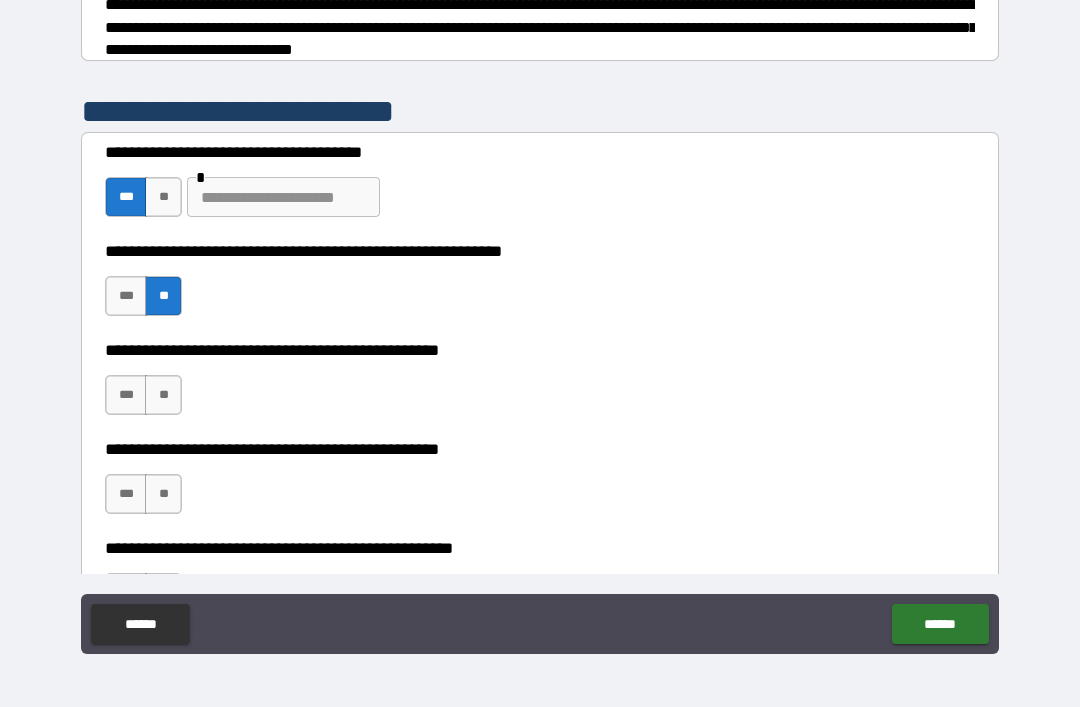 scroll, scrollTop: 323, scrollLeft: 0, axis: vertical 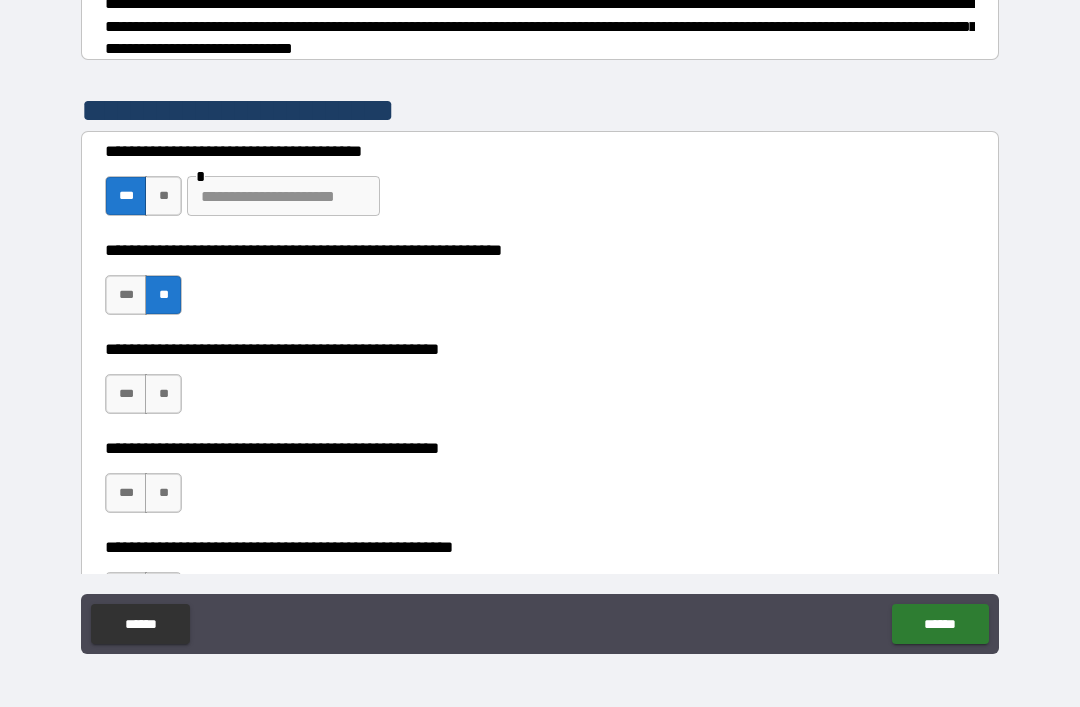 click on "**" at bounding box center [163, 394] 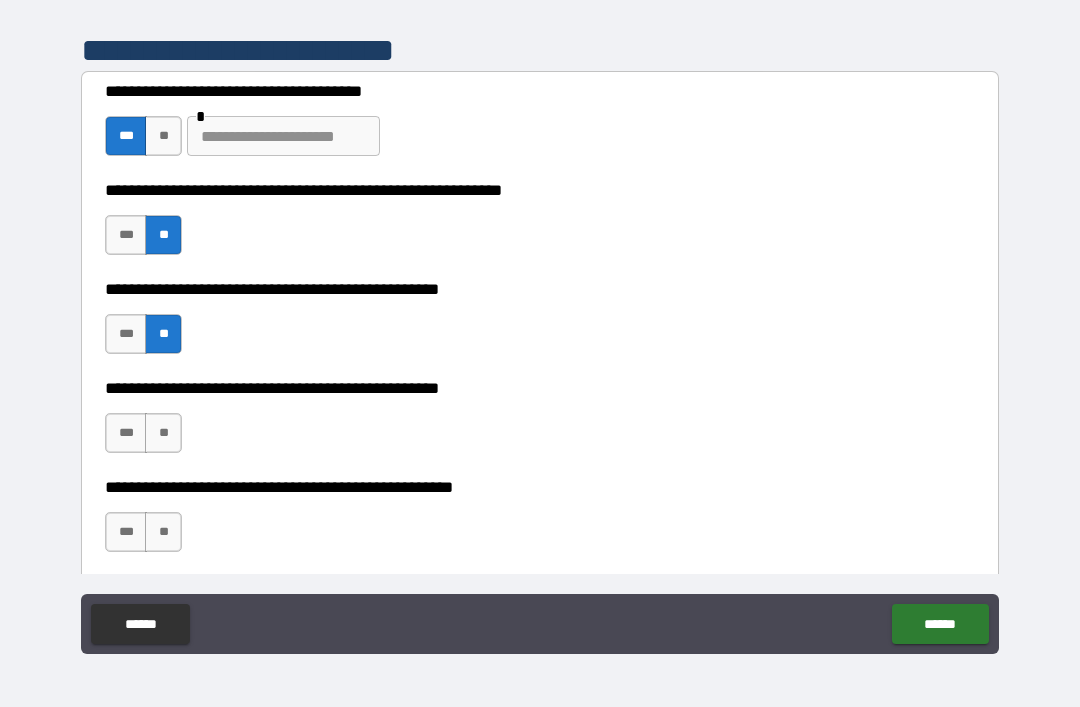 scroll, scrollTop: 385, scrollLeft: 0, axis: vertical 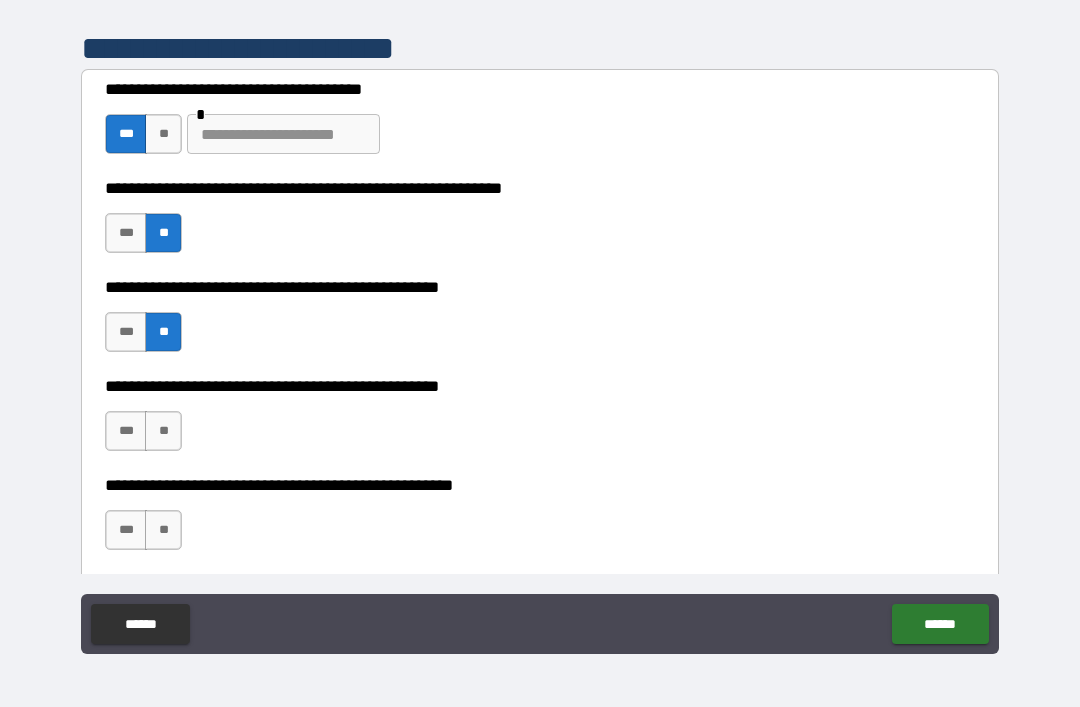 click on "***" at bounding box center [126, 431] 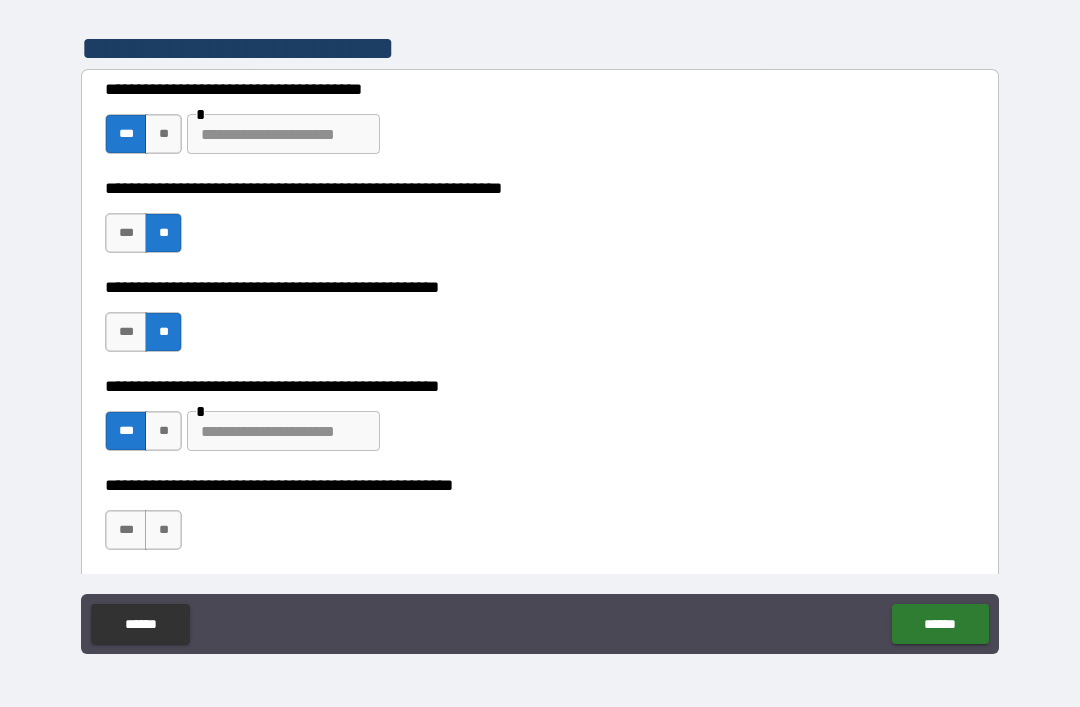 click at bounding box center (283, 431) 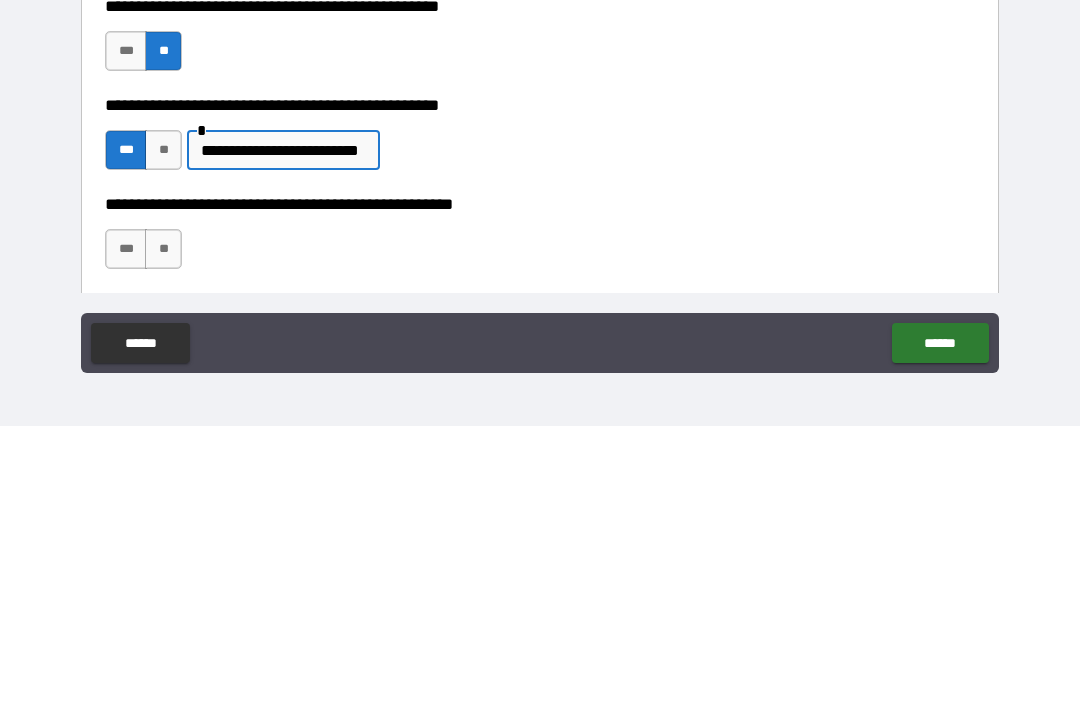 scroll, scrollTop: 435, scrollLeft: 0, axis: vertical 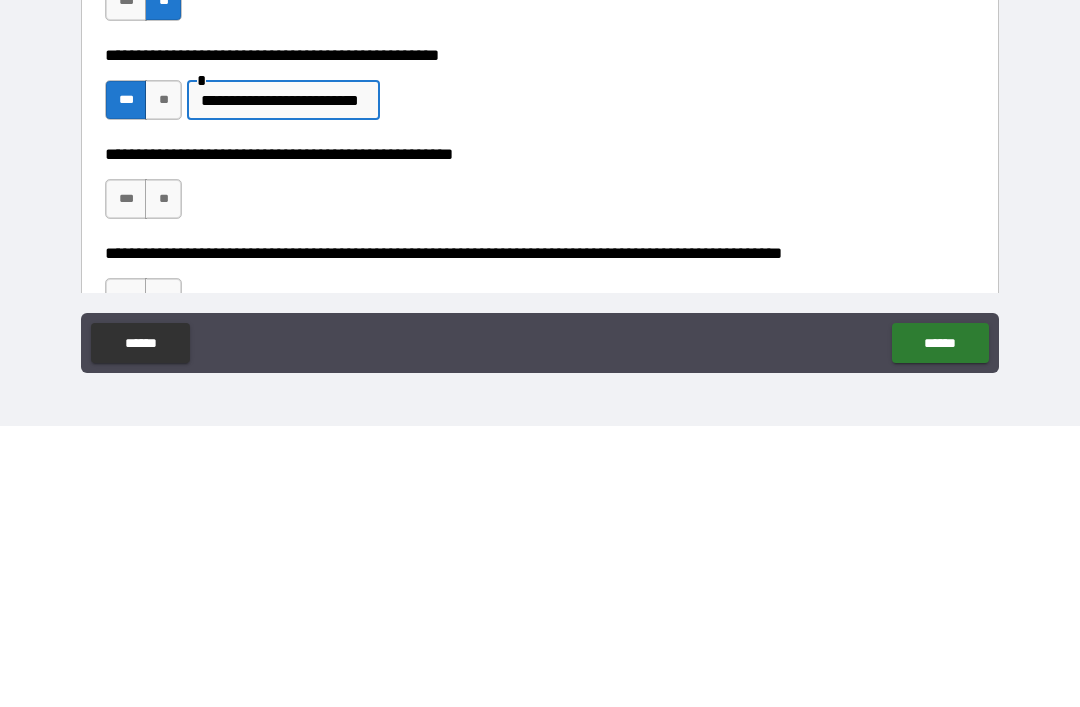 type on "**********" 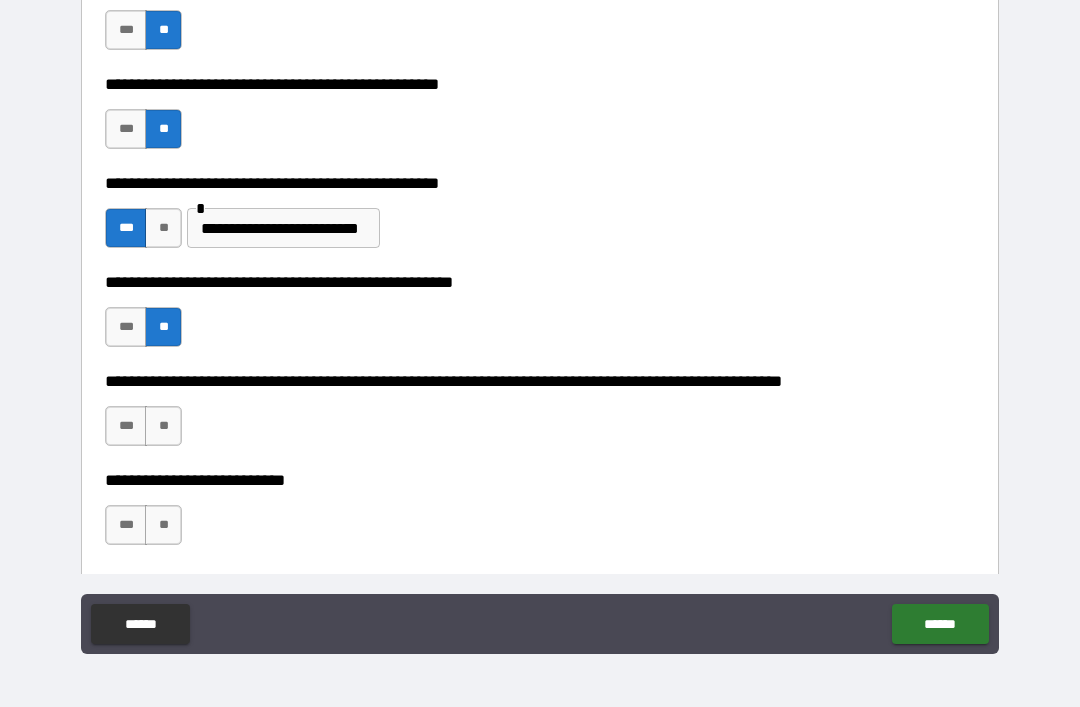 scroll, scrollTop: 601, scrollLeft: 0, axis: vertical 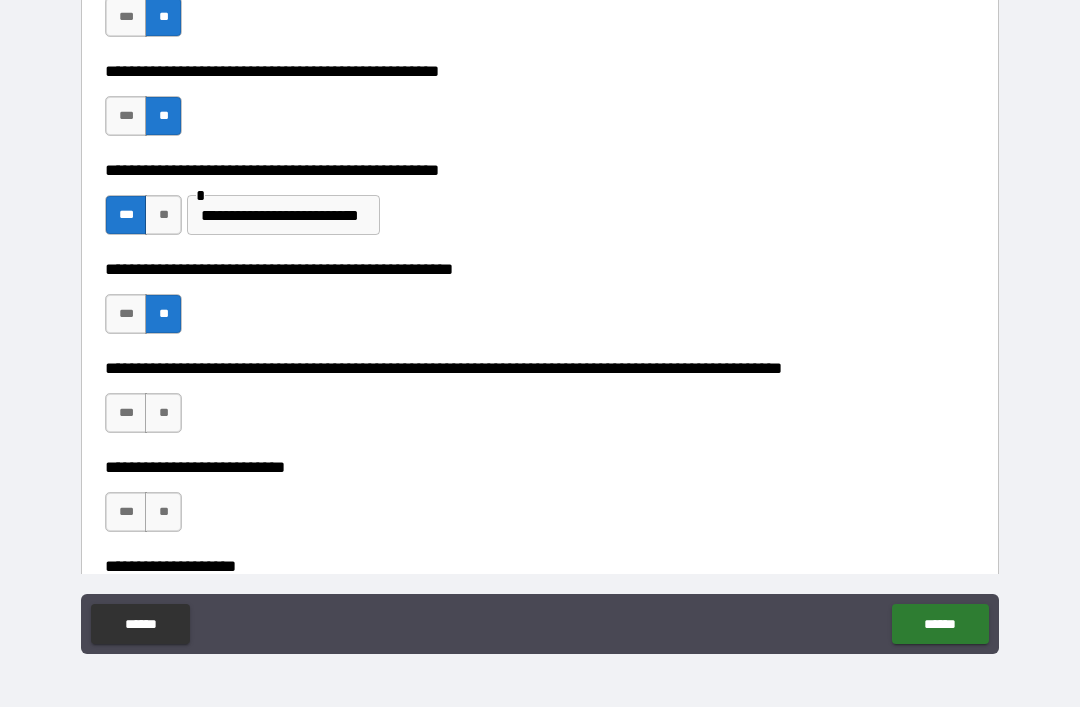 click on "**" at bounding box center (163, 413) 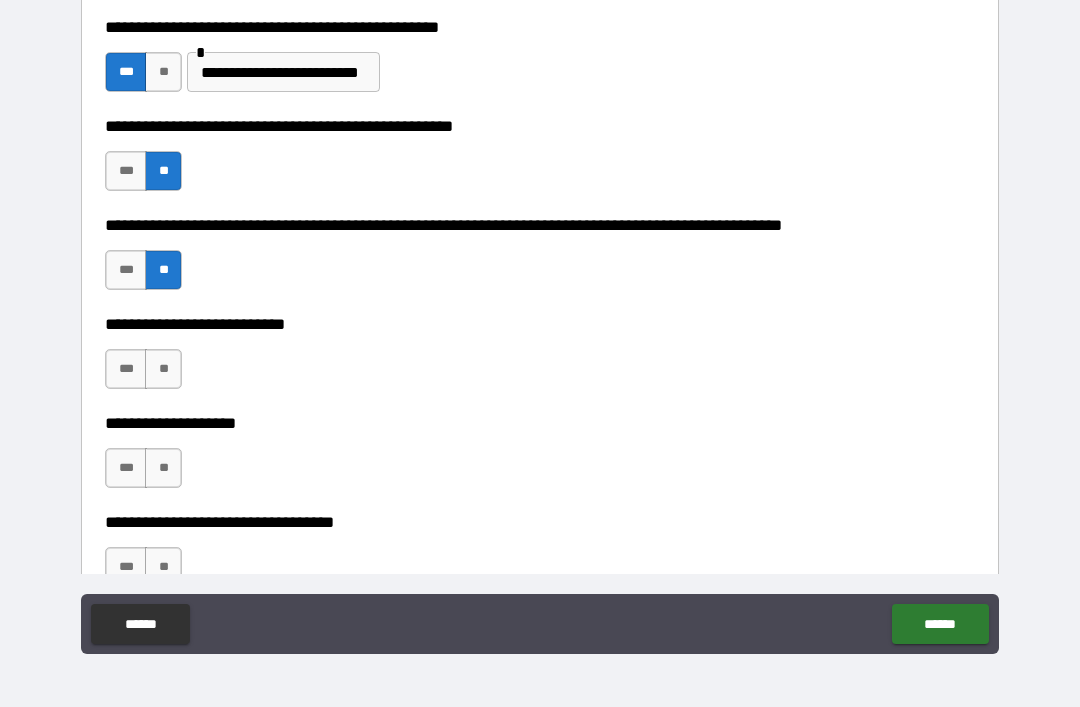 click on "**" at bounding box center [163, 369] 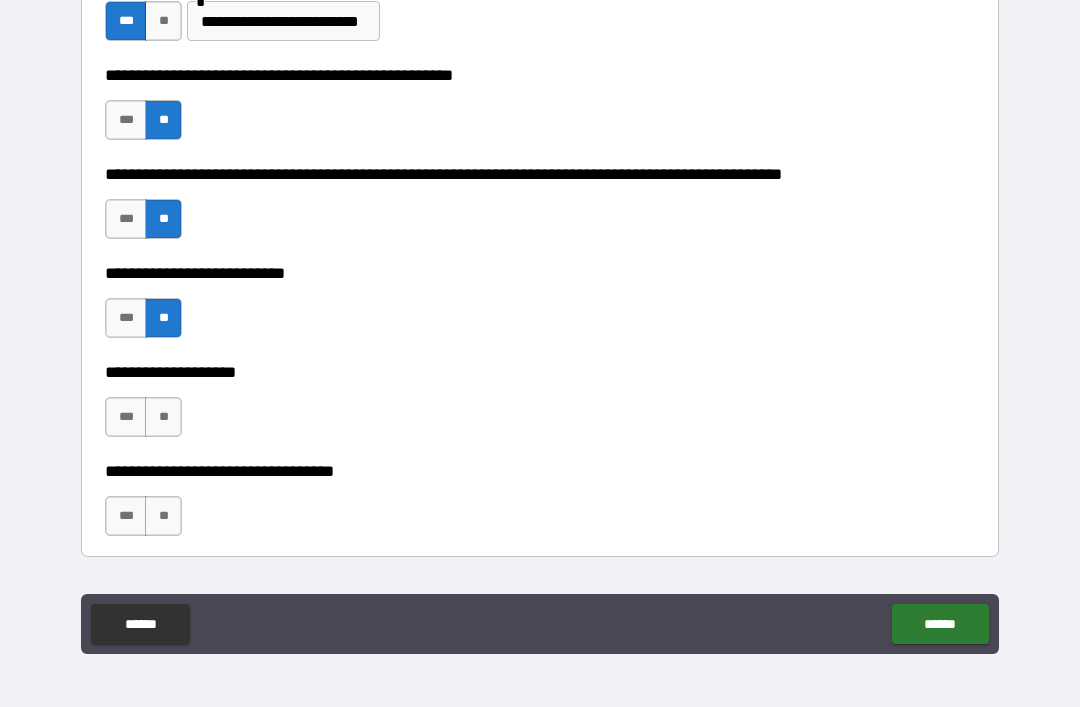 scroll, scrollTop: 798, scrollLeft: 0, axis: vertical 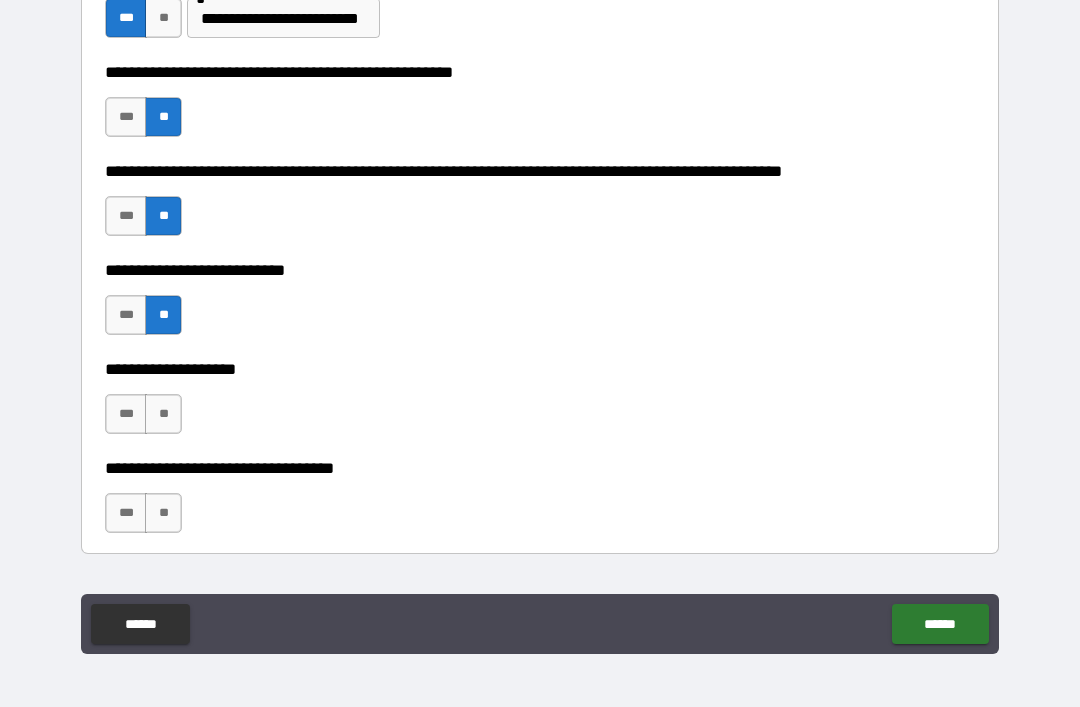 click on "**" at bounding box center (163, 414) 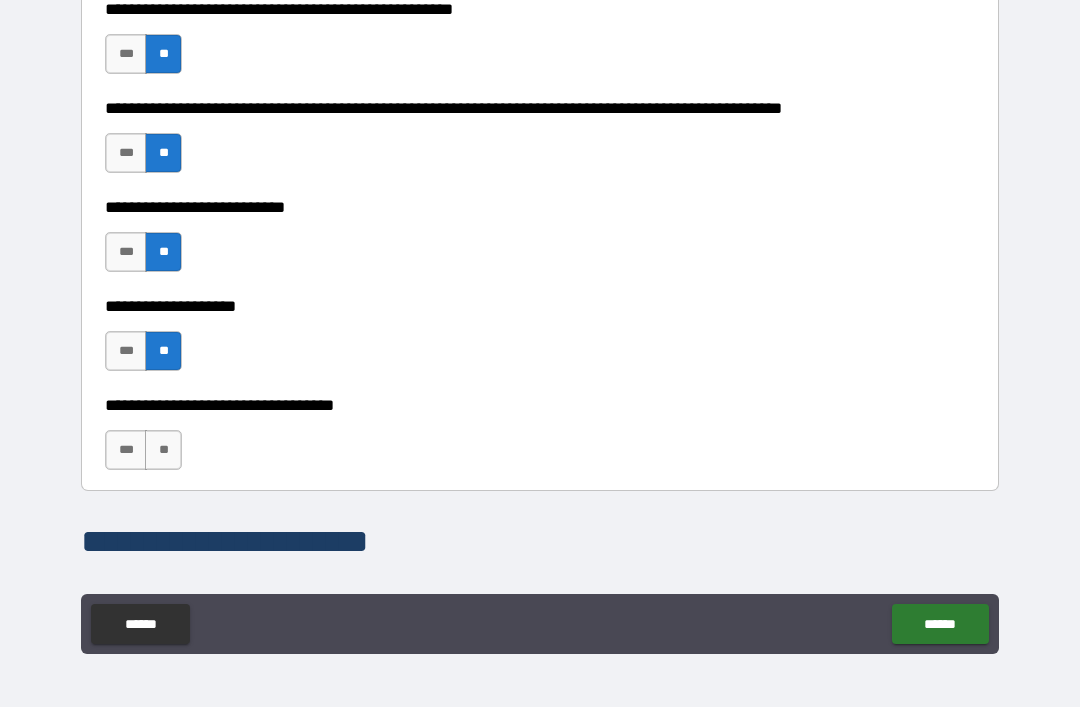 scroll, scrollTop: 903, scrollLeft: 0, axis: vertical 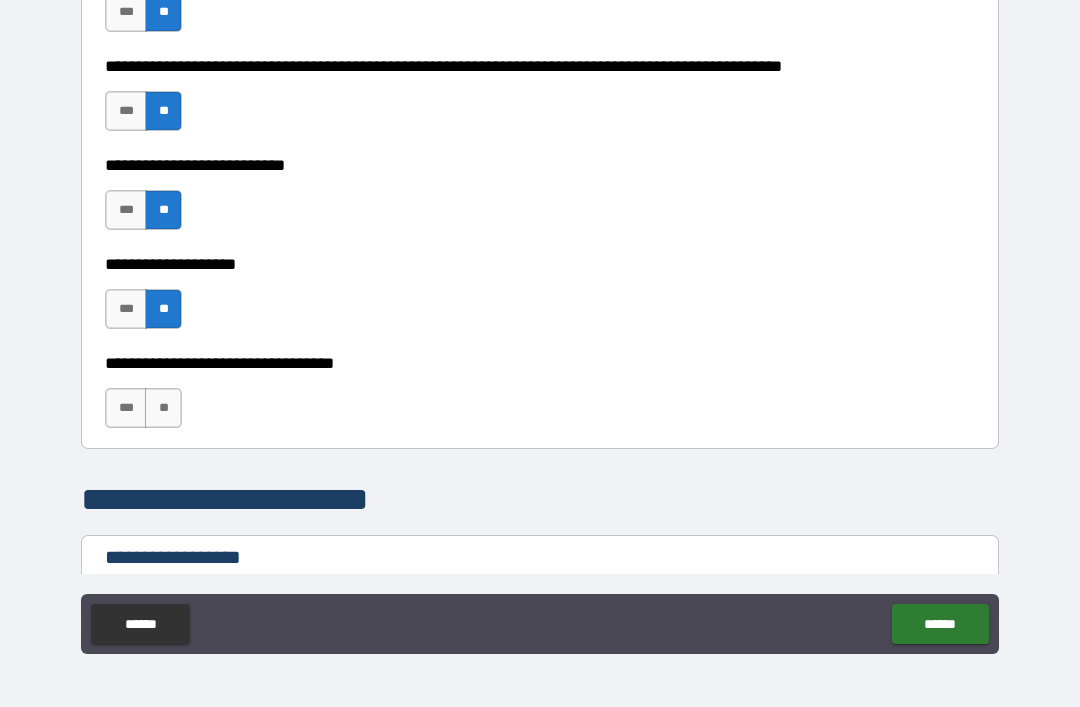 click on "**" at bounding box center [163, 408] 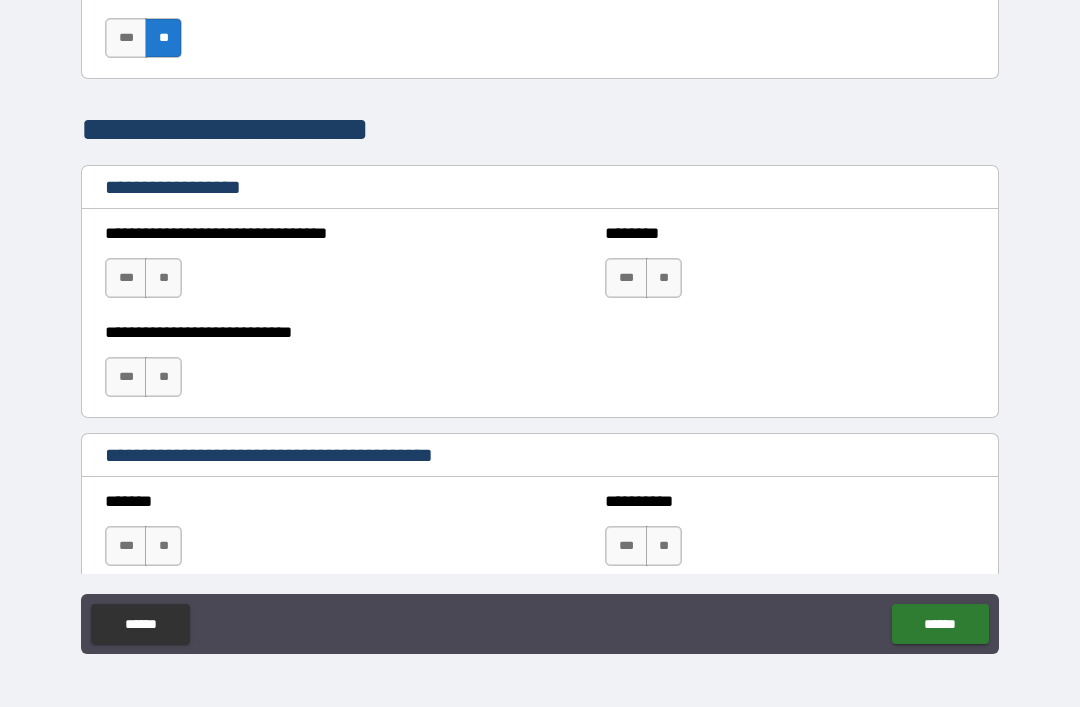 scroll, scrollTop: 1275, scrollLeft: 0, axis: vertical 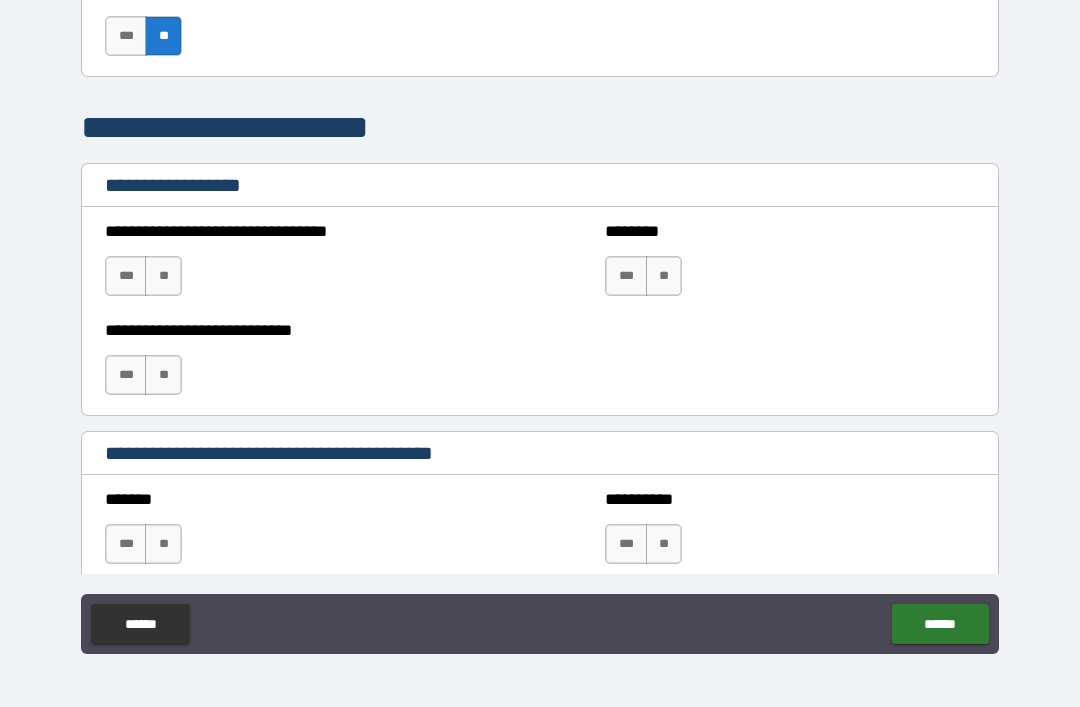 click on "**" at bounding box center [163, 276] 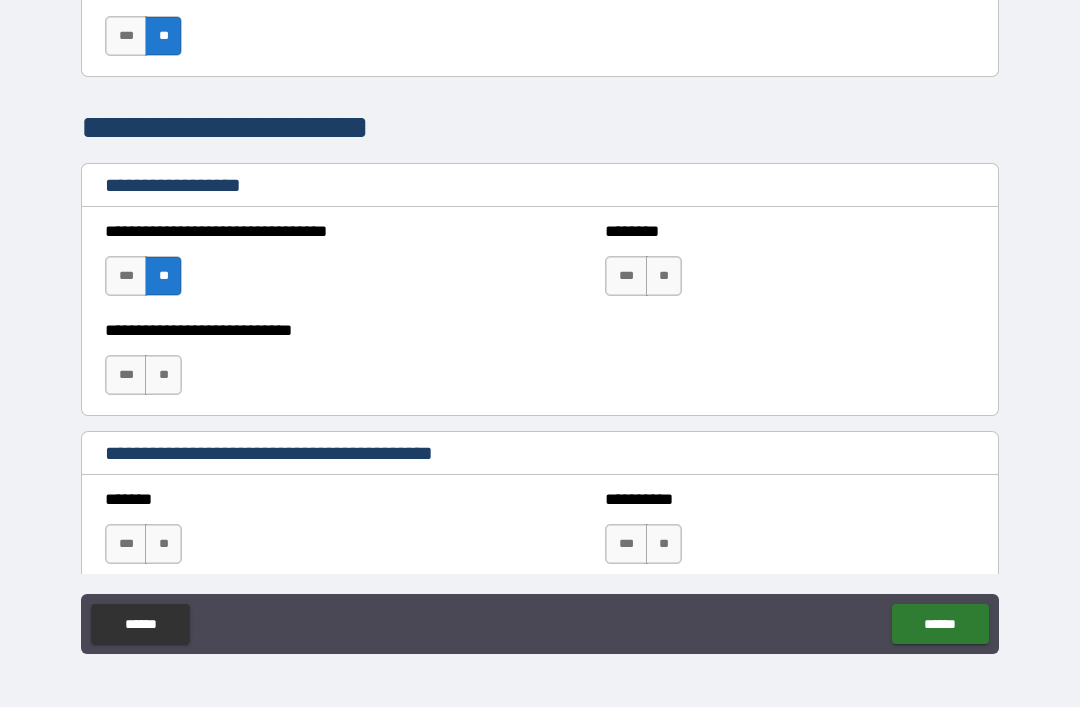 click on "**" at bounding box center (163, 375) 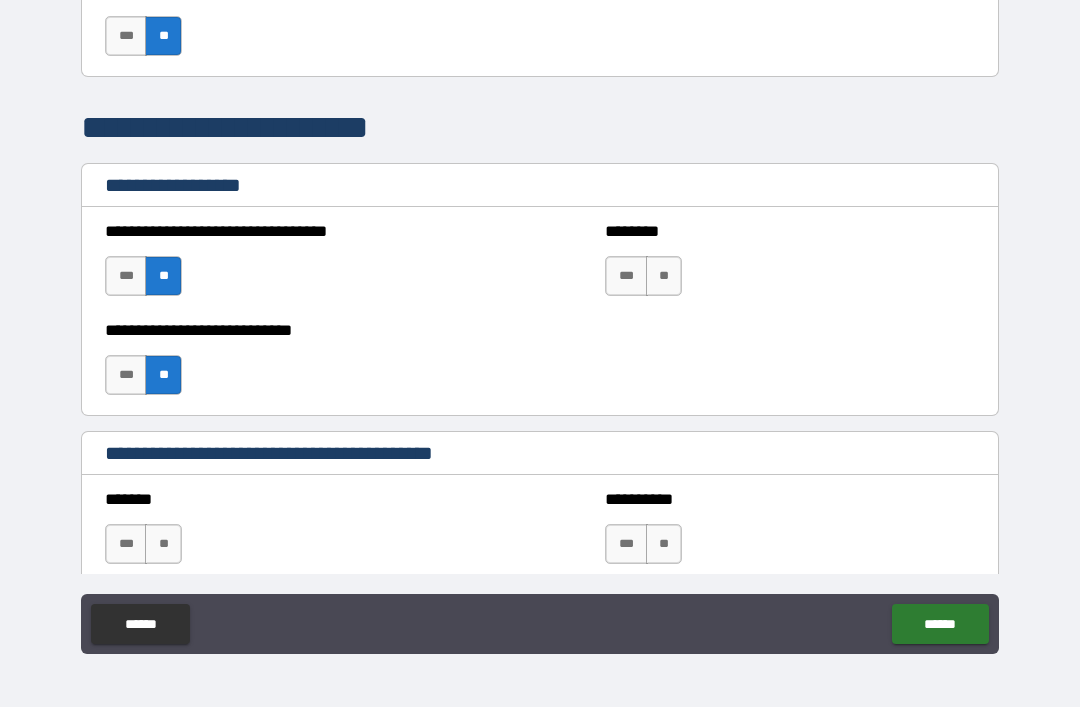 click on "**" at bounding box center (664, 276) 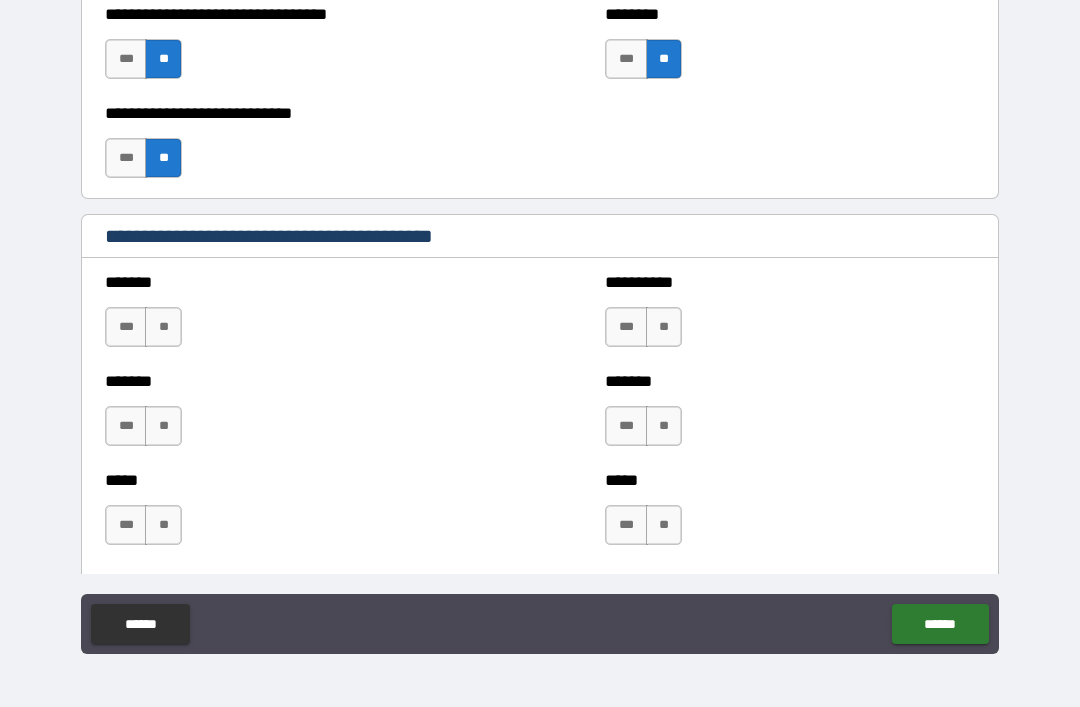 scroll, scrollTop: 1499, scrollLeft: 0, axis: vertical 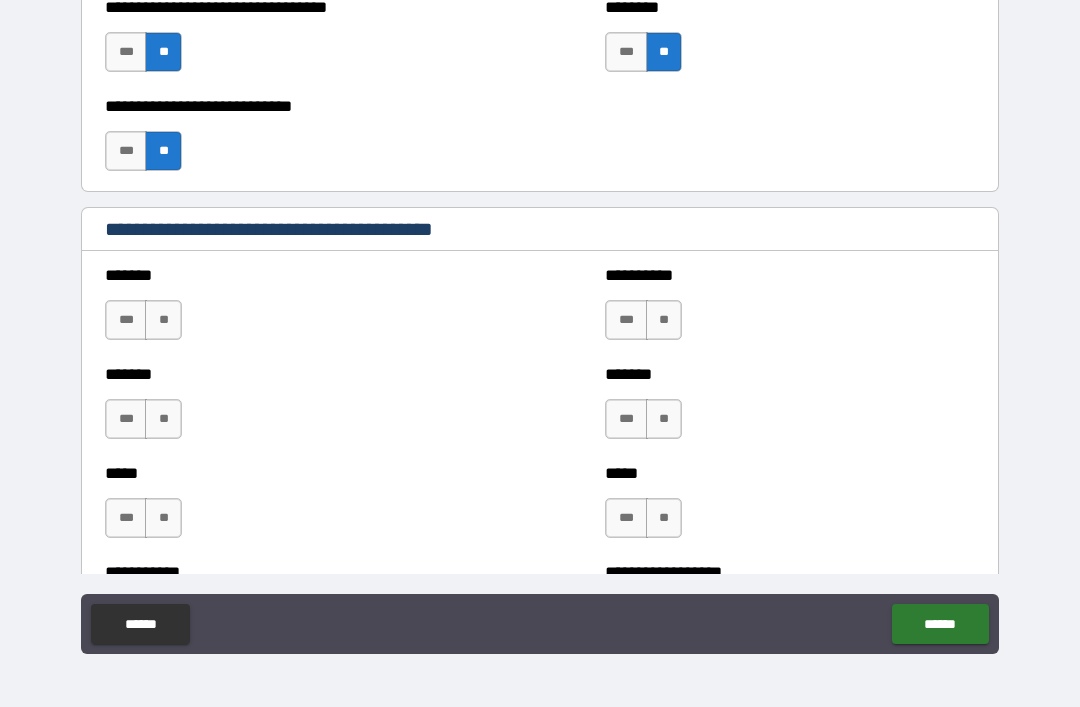 click on "**" at bounding box center (163, 320) 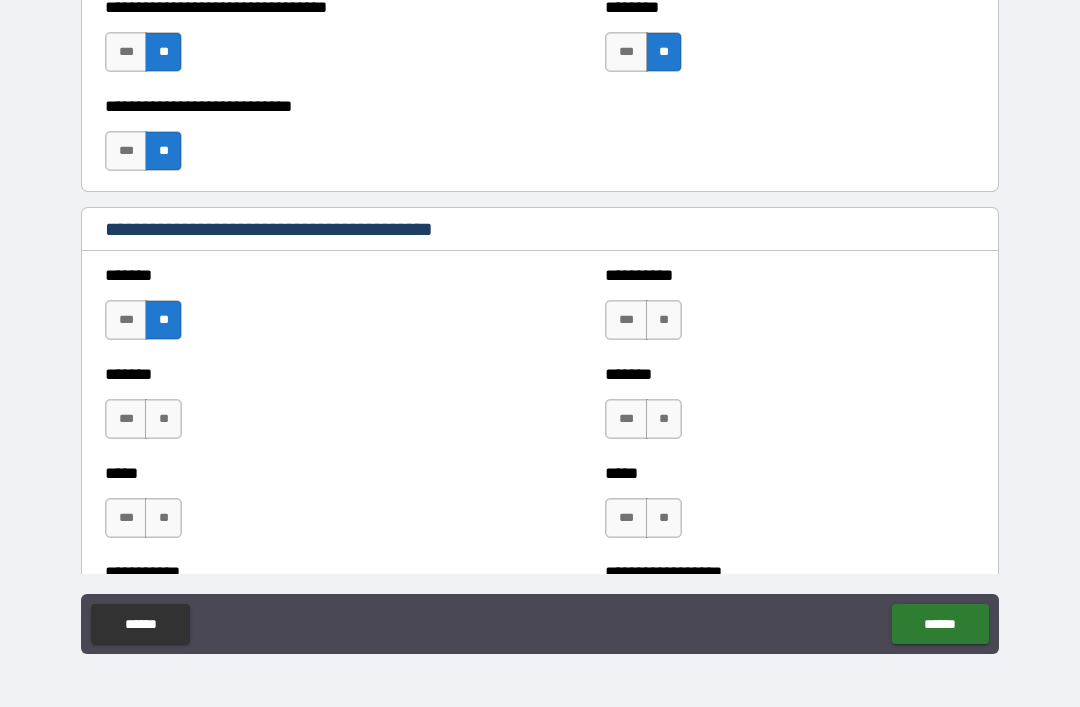 click on "**" at bounding box center (163, 419) 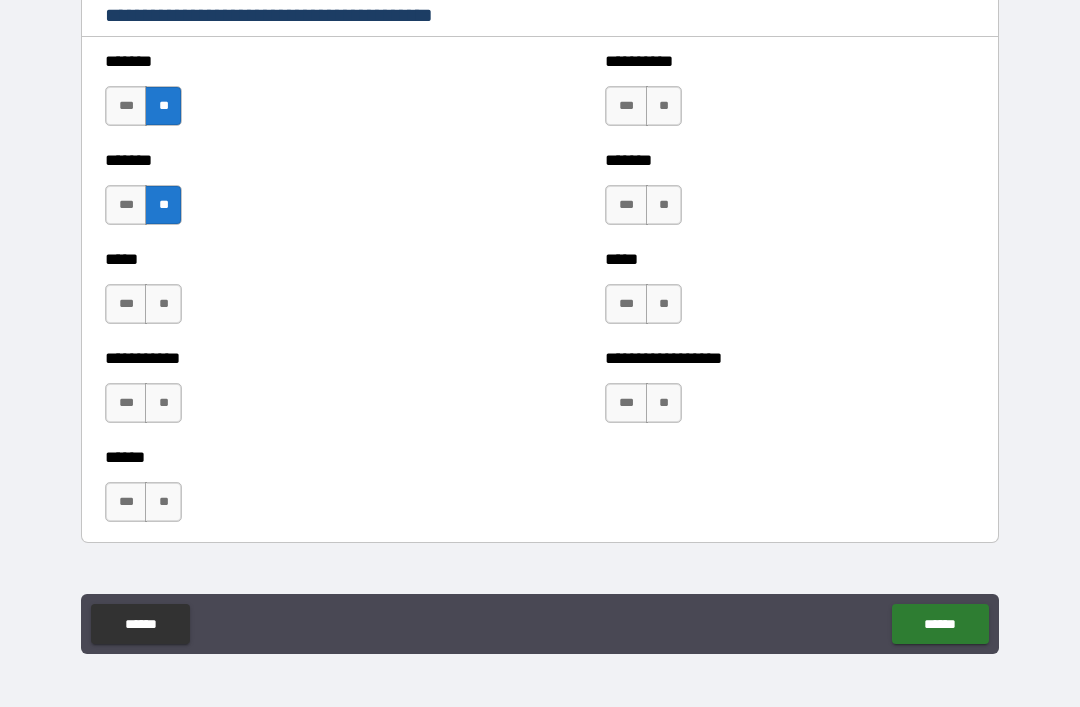 scroll, scrollTop: 1734, scrollLeft: 0, axis: vertical 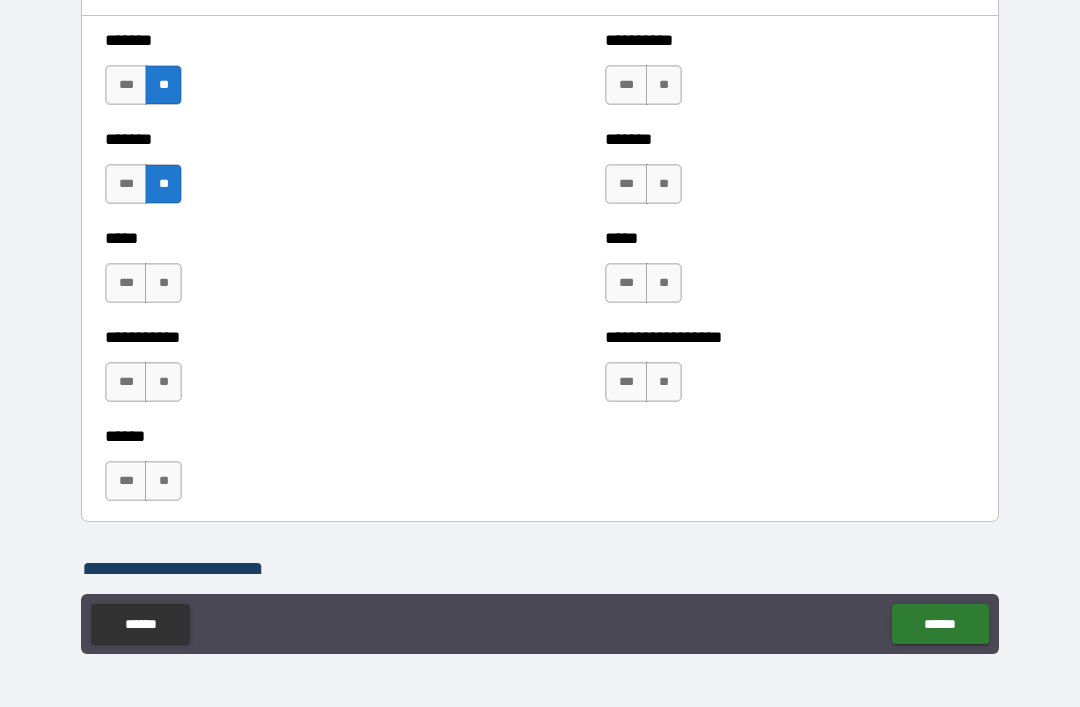 click on "**" at bounding box center [163, 283] 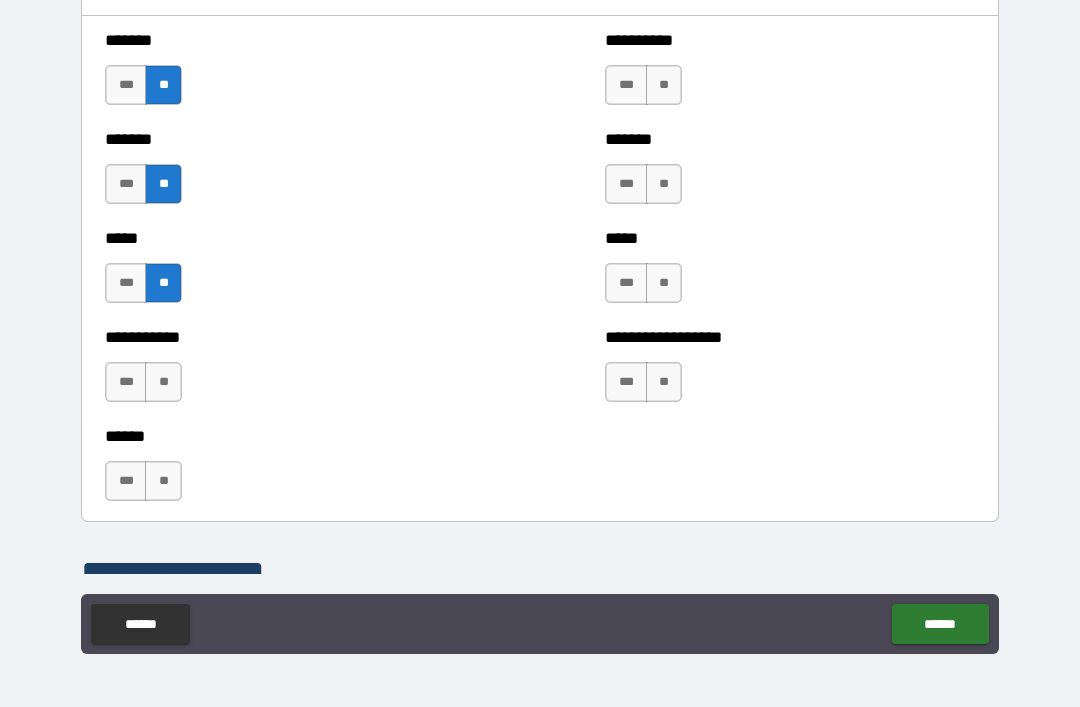 click on "**" at bounding box center [163, 382] 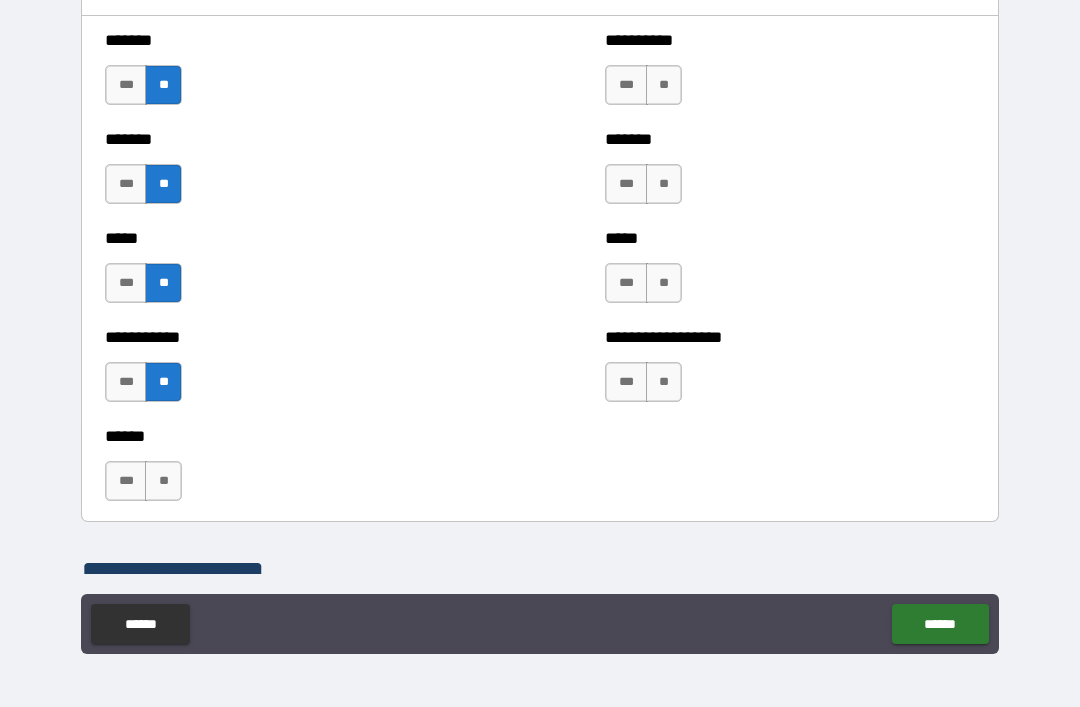 click on "****** *** **" at bounding box center [540, 471] 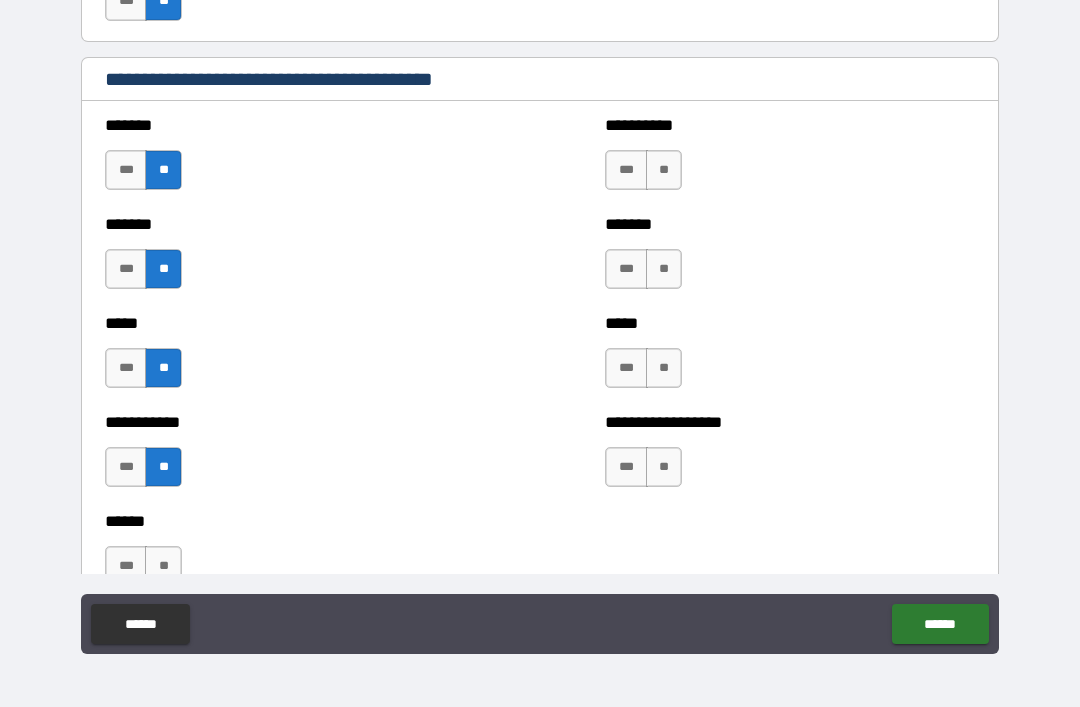 scroll, scrollTop: 1646, scrollLeft: 0, axis: vertical 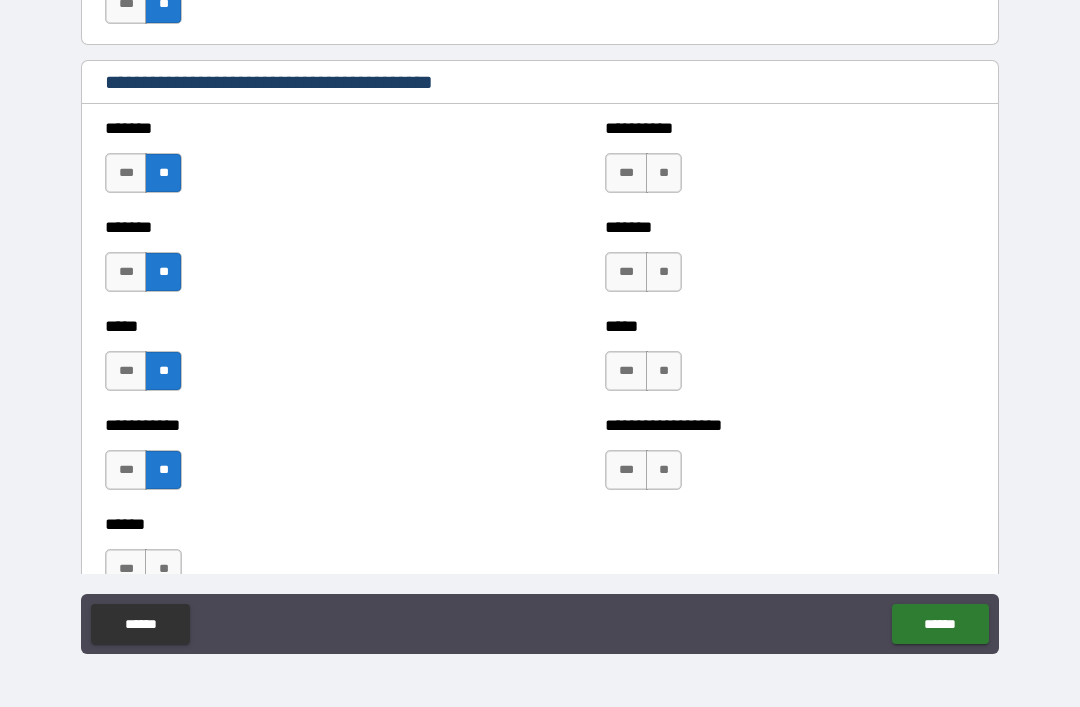 click on "**" at bounding box center (664, 173) 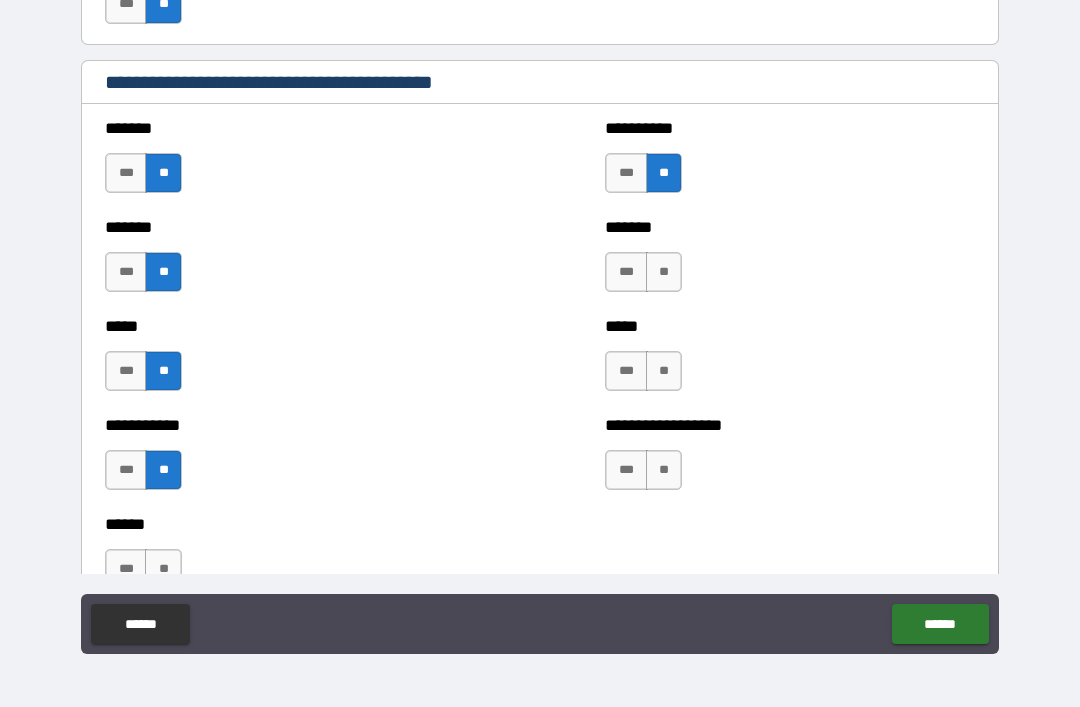 click on "**" at bounding box center (664, 173) 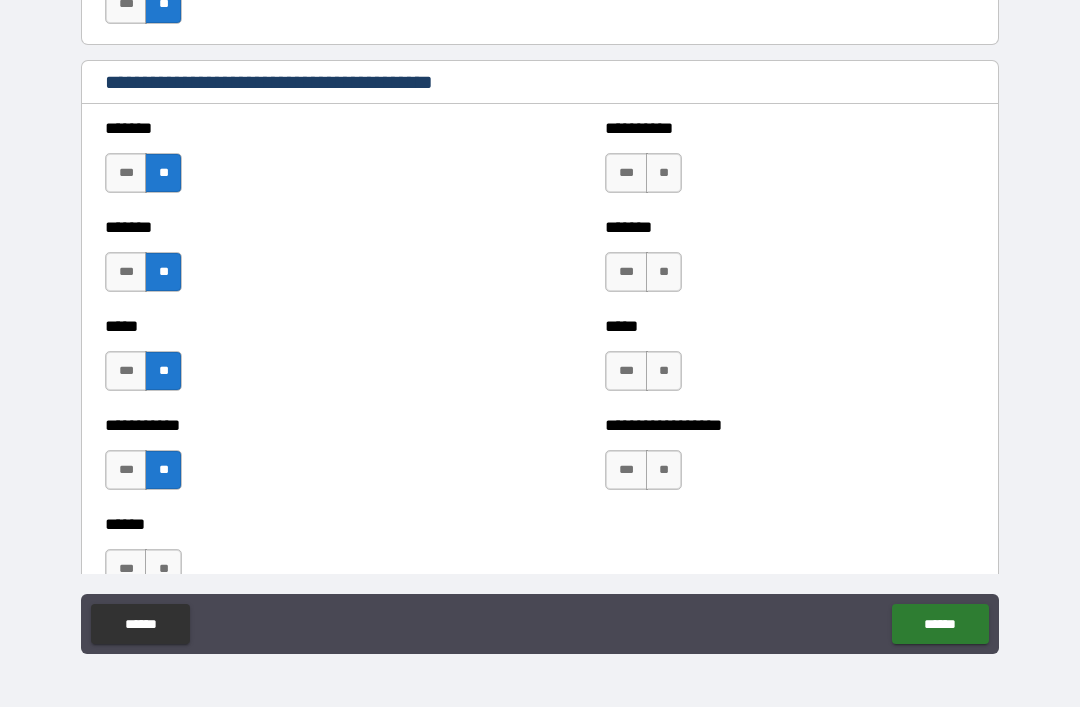click on "**" at bounding box center (664, 173) 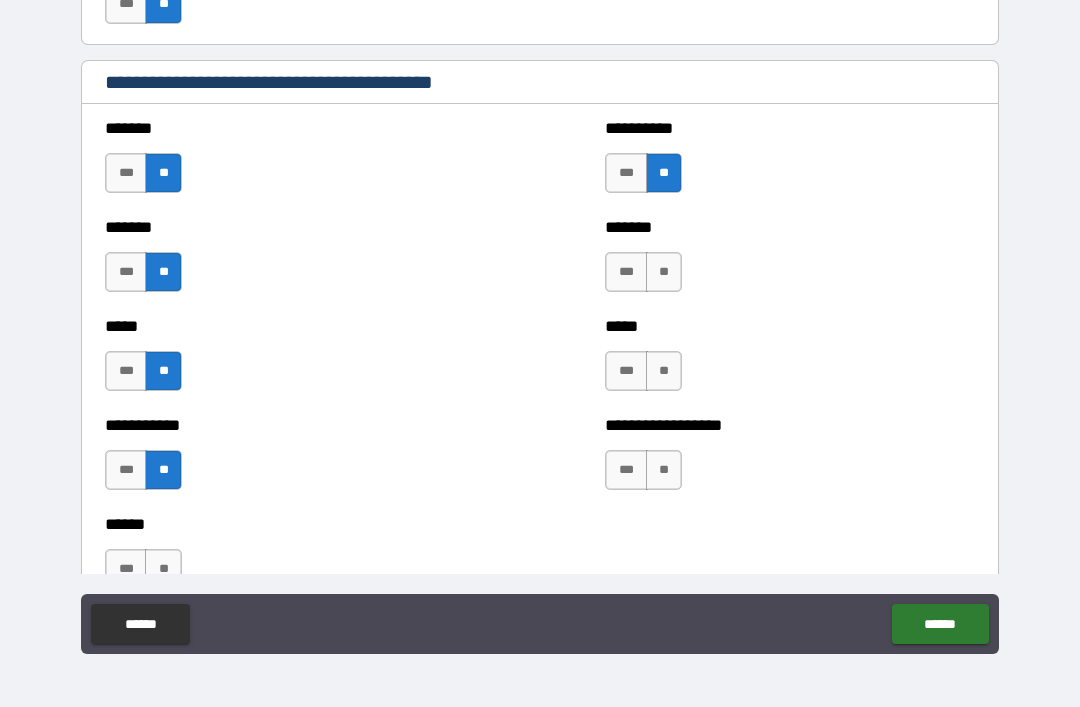 click on "**" at bounding box center (664, 272) 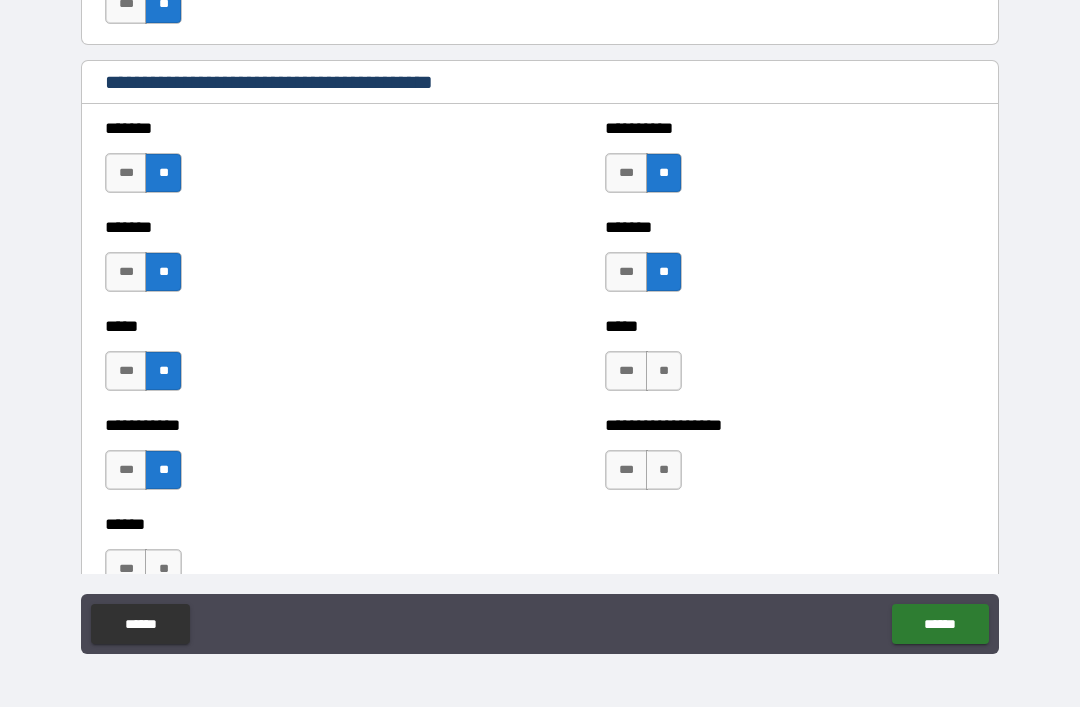 click on "**" at bounding box center [664, 371] 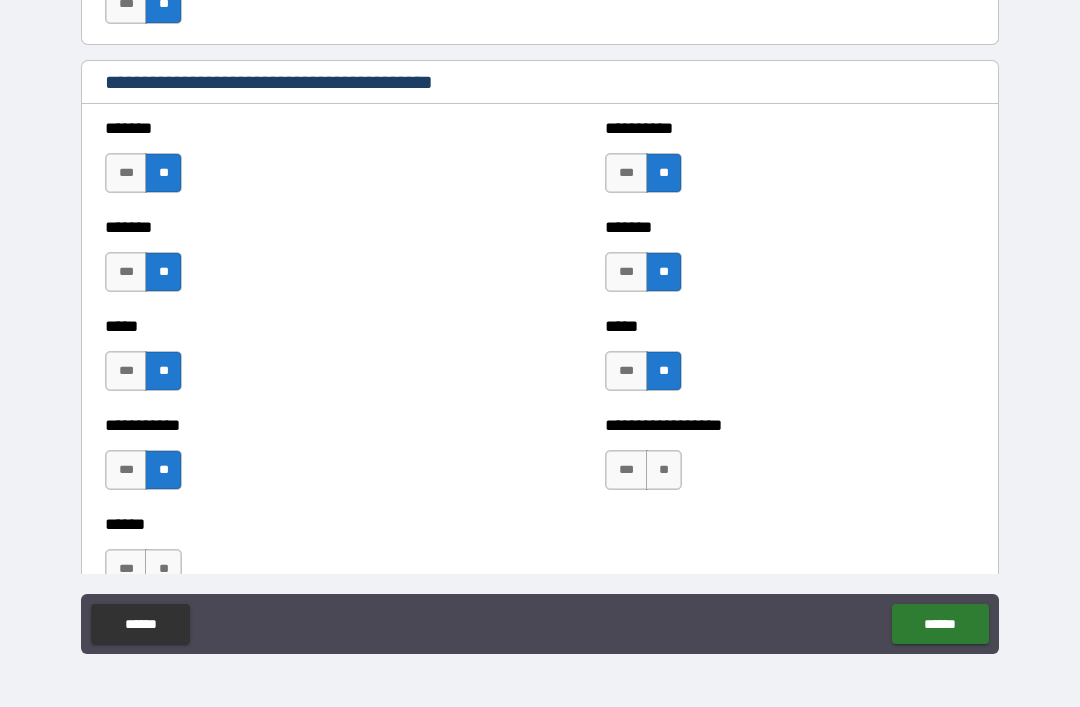 click on "**" at bounding box center (664, 470) 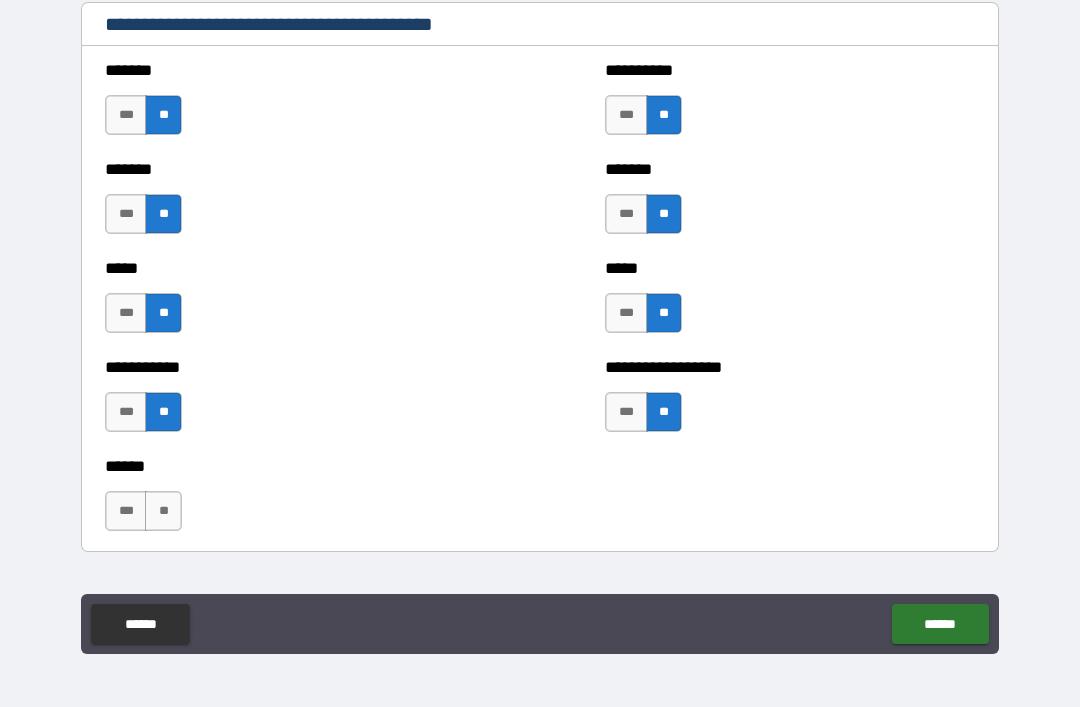 click on "**" at bounding box center [163, 511] 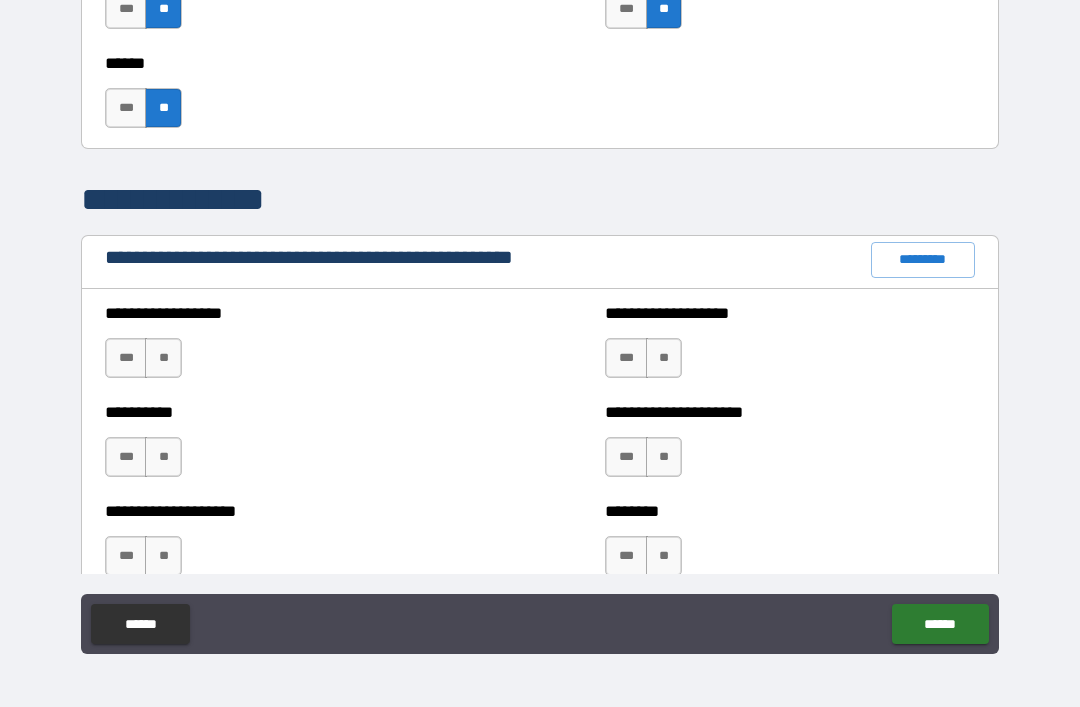 scroll, scrollTop: 2113, scrollLeft: 0, axis: vertical 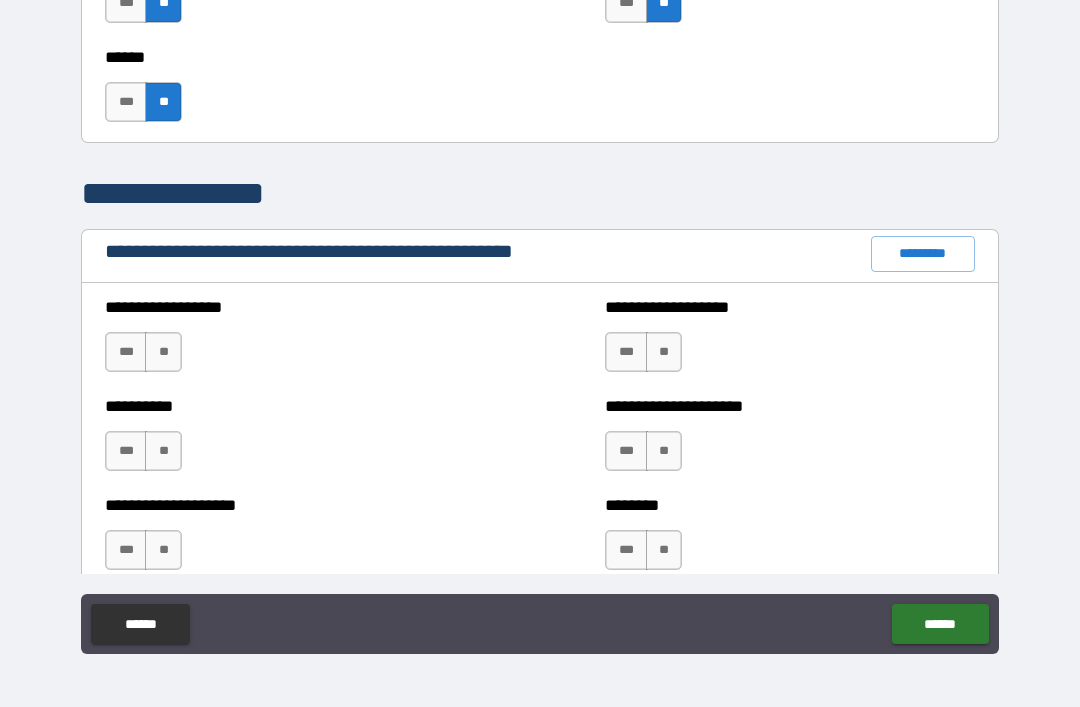 click on "**" at bounding box center (163, 352) 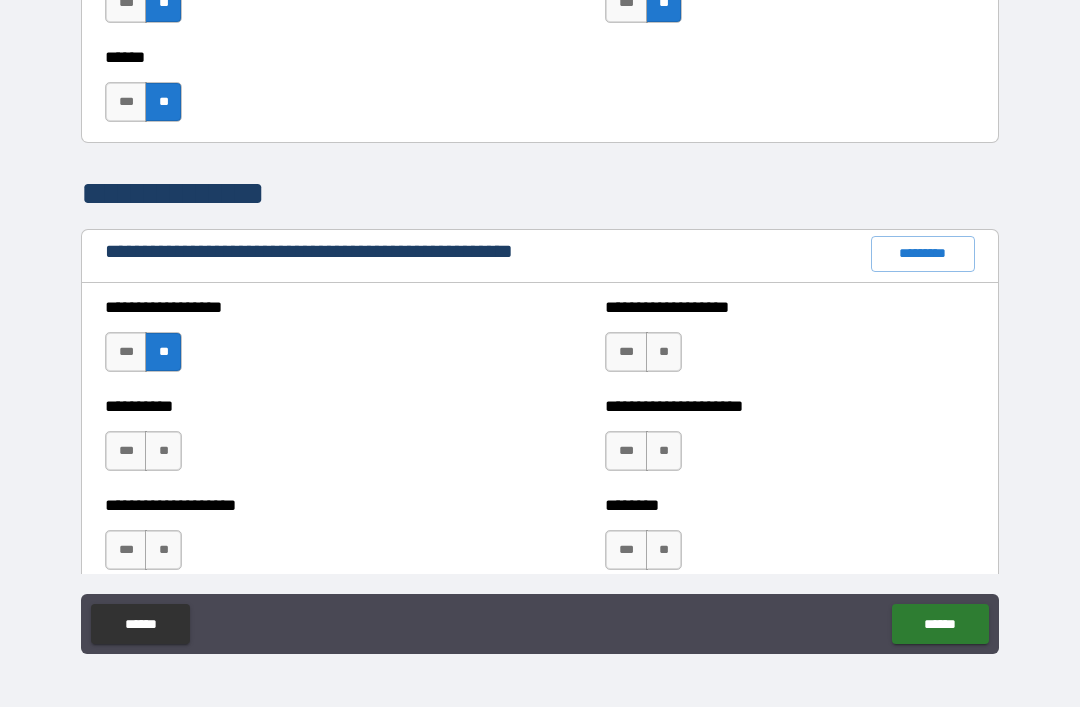 click on "**" at bounding box center (163, 451) 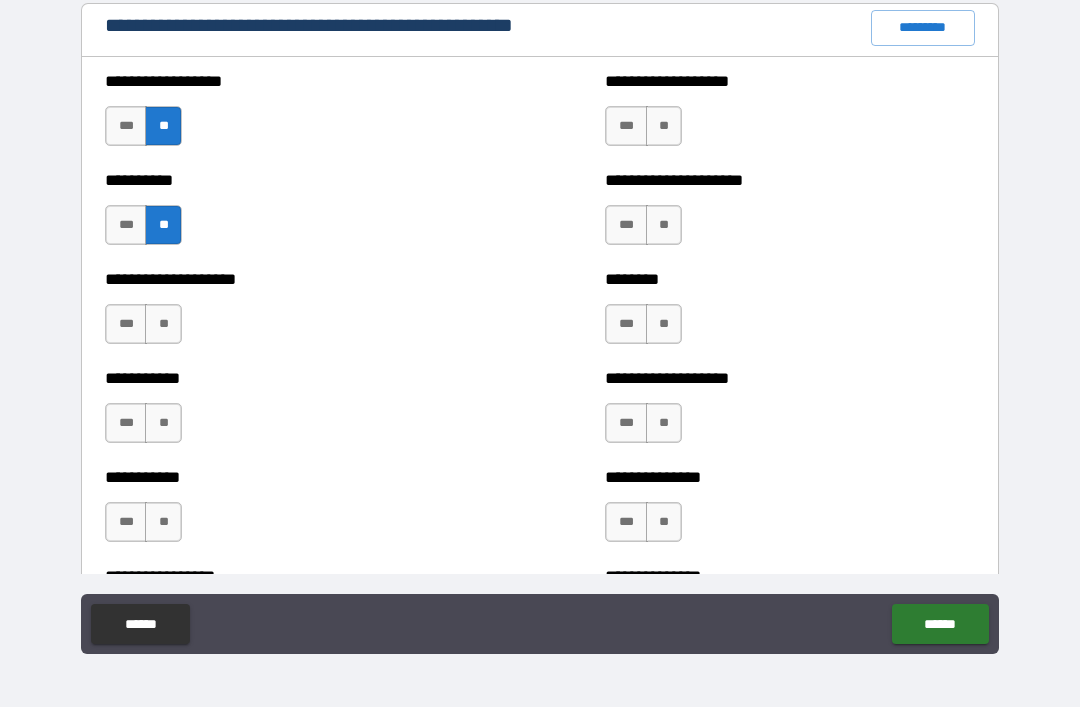 scroll, scrollTop: 2361, scrollLeft: 0, axis: vertical 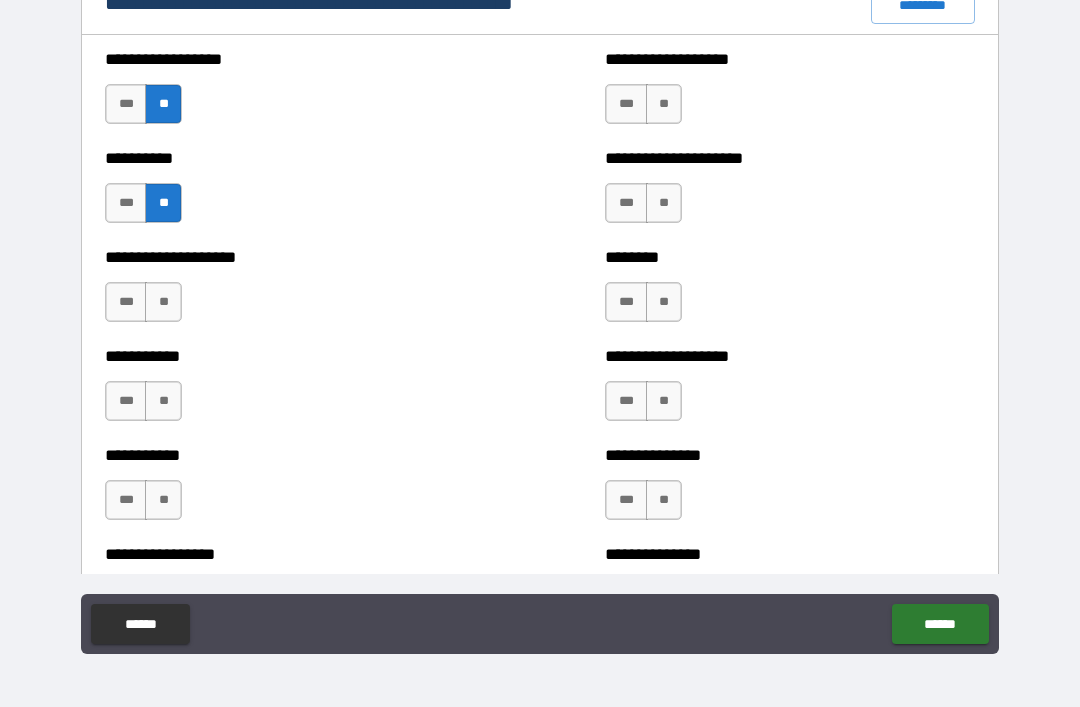 click on "**" at bounding box center (163, 302) 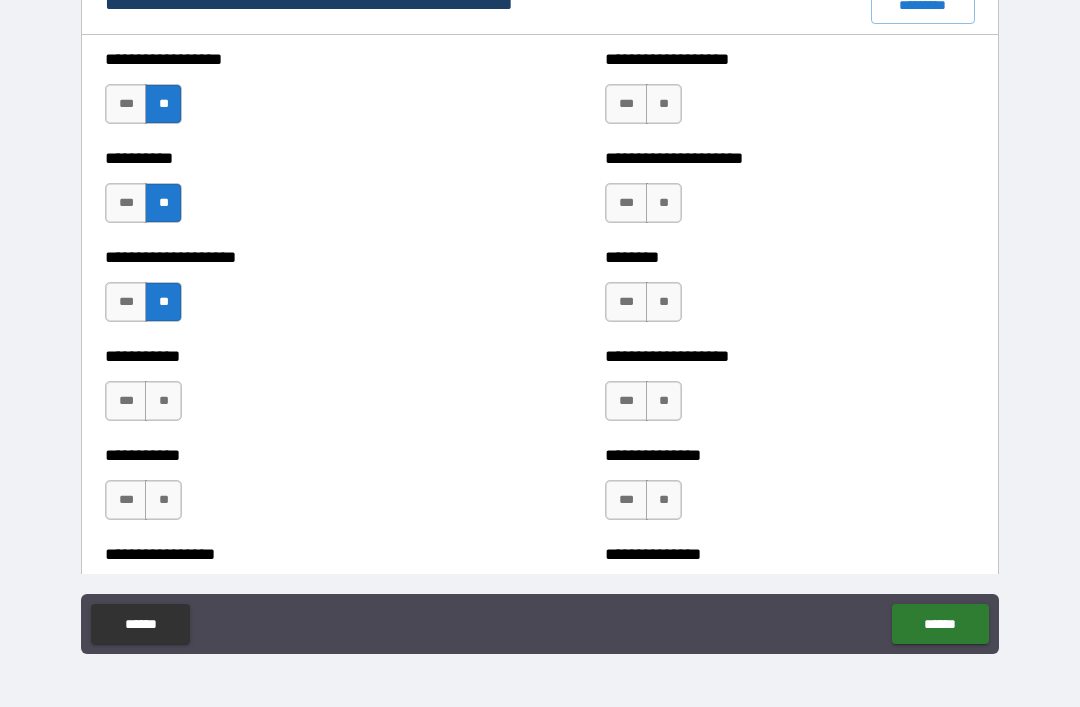 click on "**" at bounding box center (163, 401) 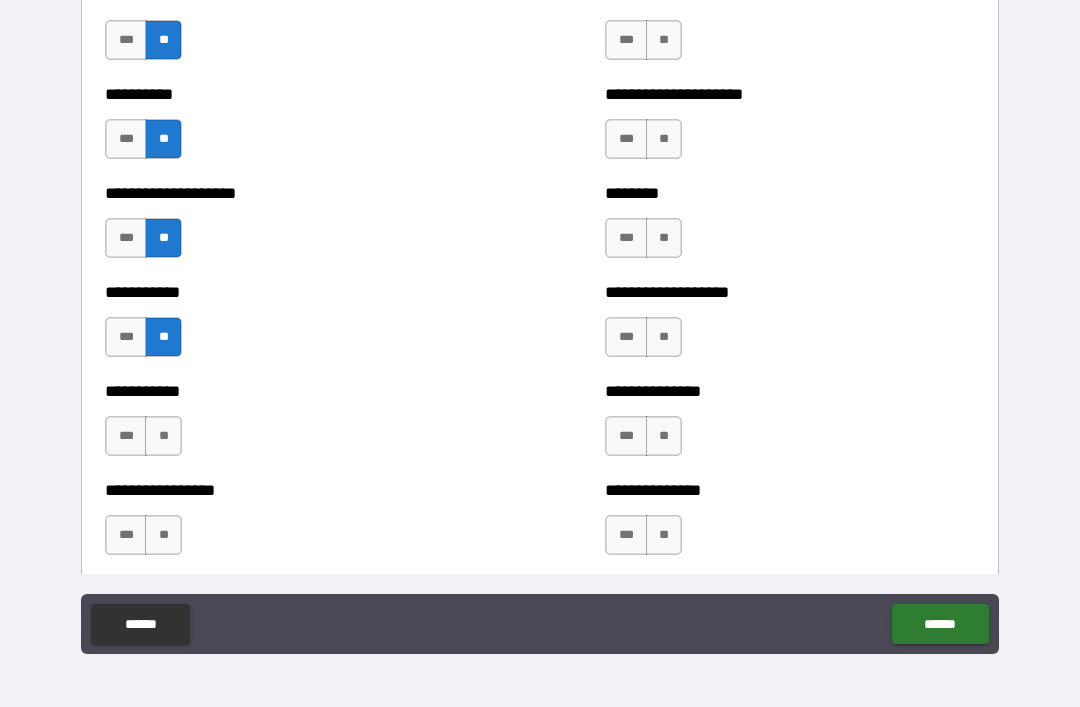 scroll, scrollTop: 2433, scrollLeft: 0, axis: vertical 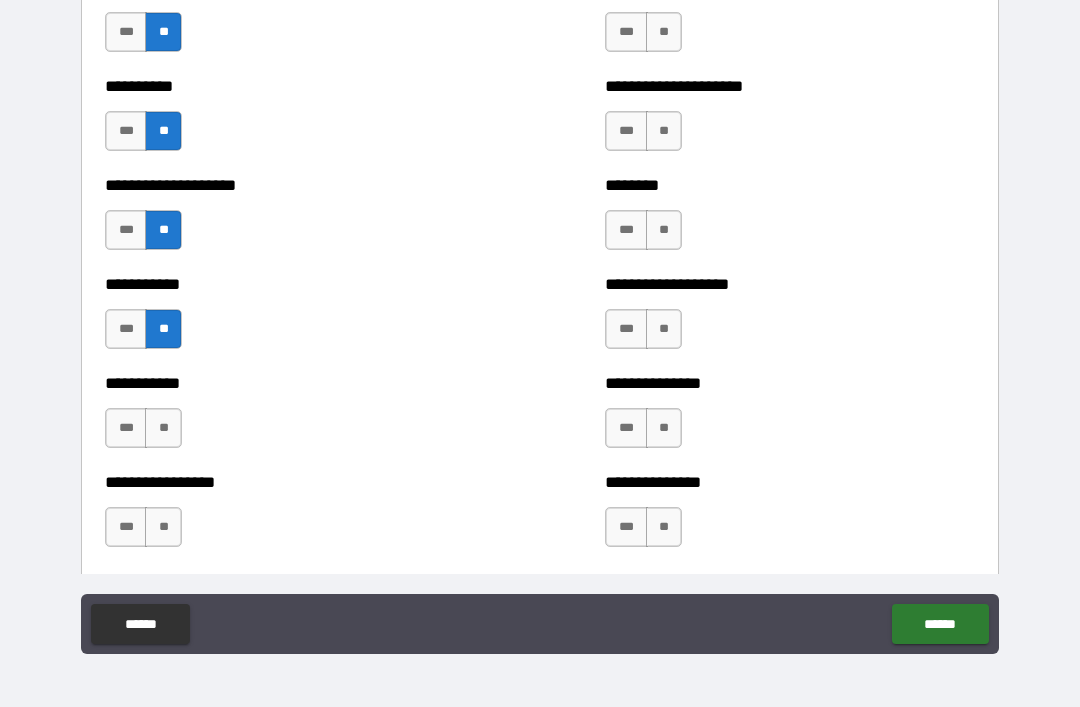 click on "**" at bounding box center (163, 428) 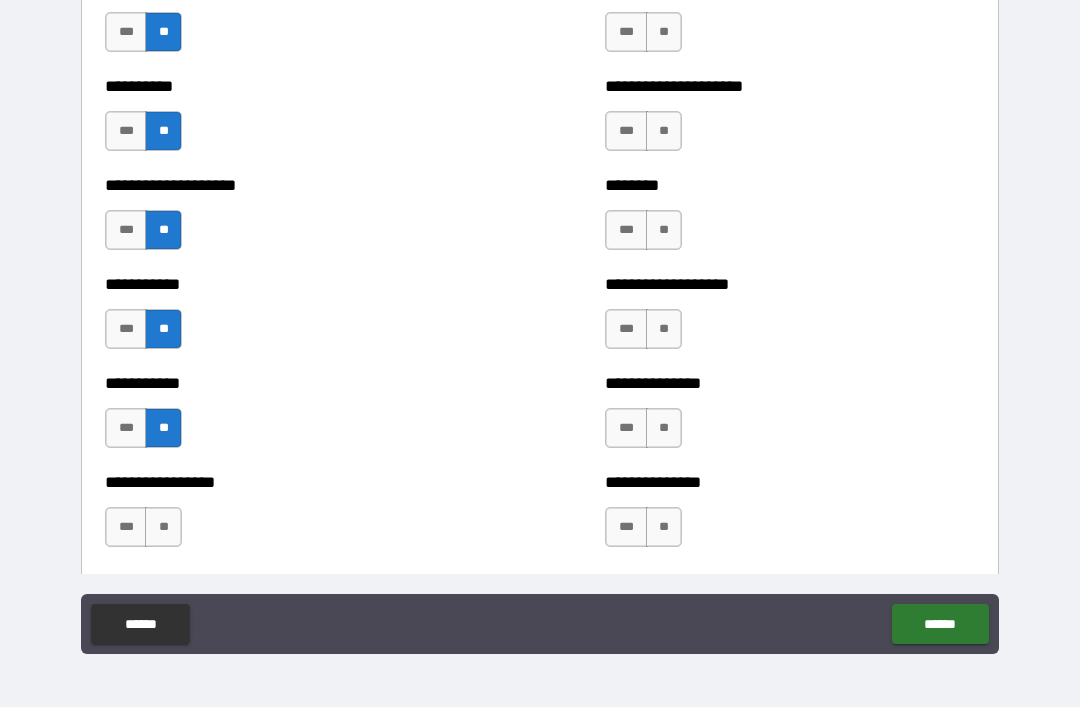 click on "**" at bounding box center (163, 527) 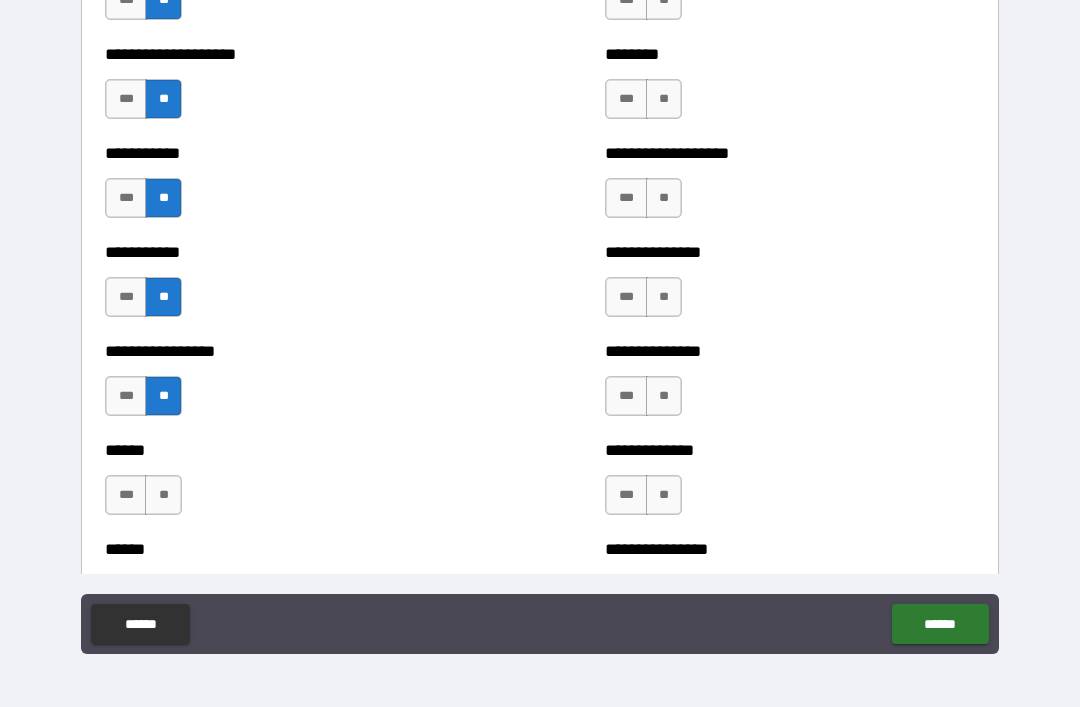scroll, scrollTop: 2592, scrollLeft: 0, axis: vertical 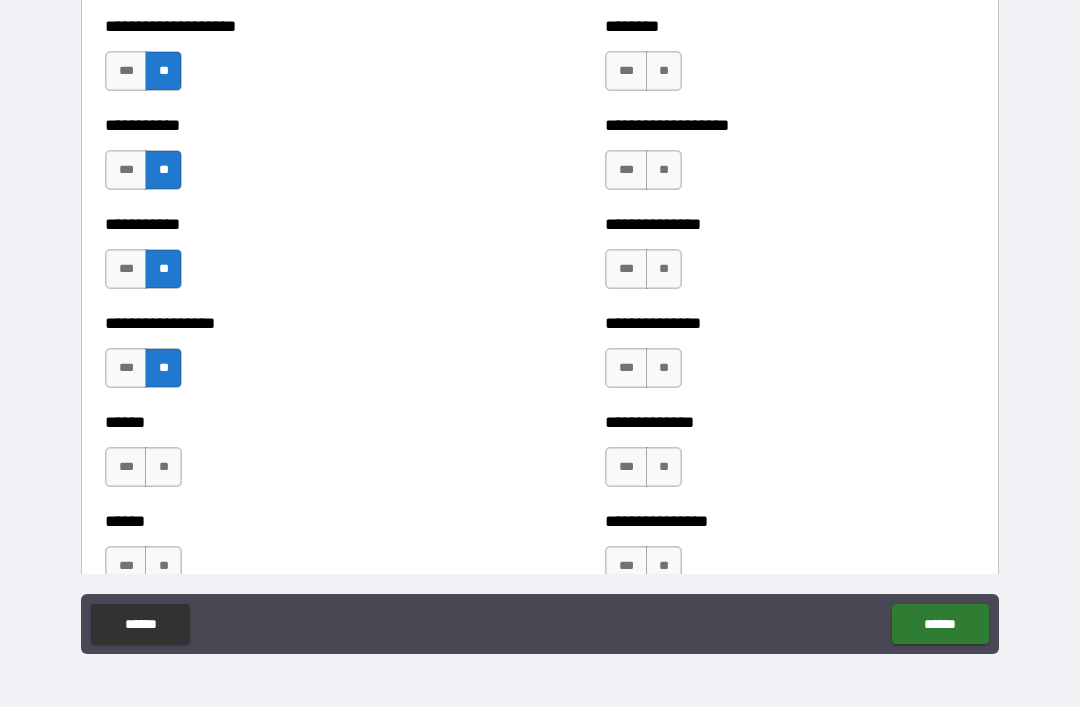 click on "**" at bounding box center (163, 467) 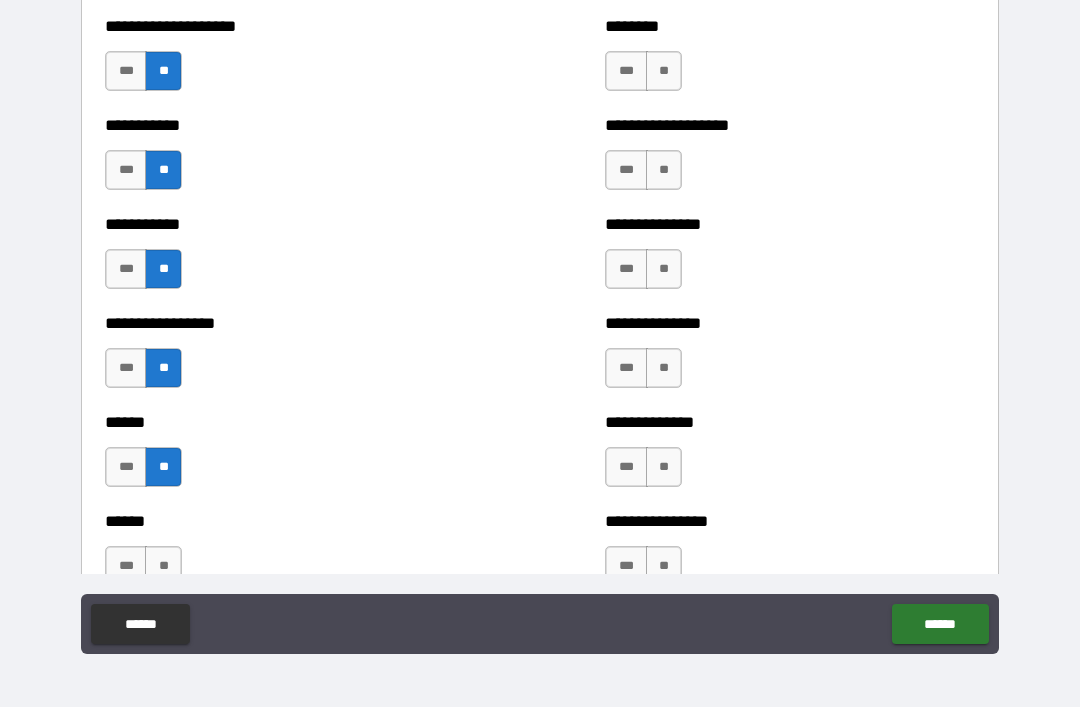 click on "**" at bounding box center (163, 566) 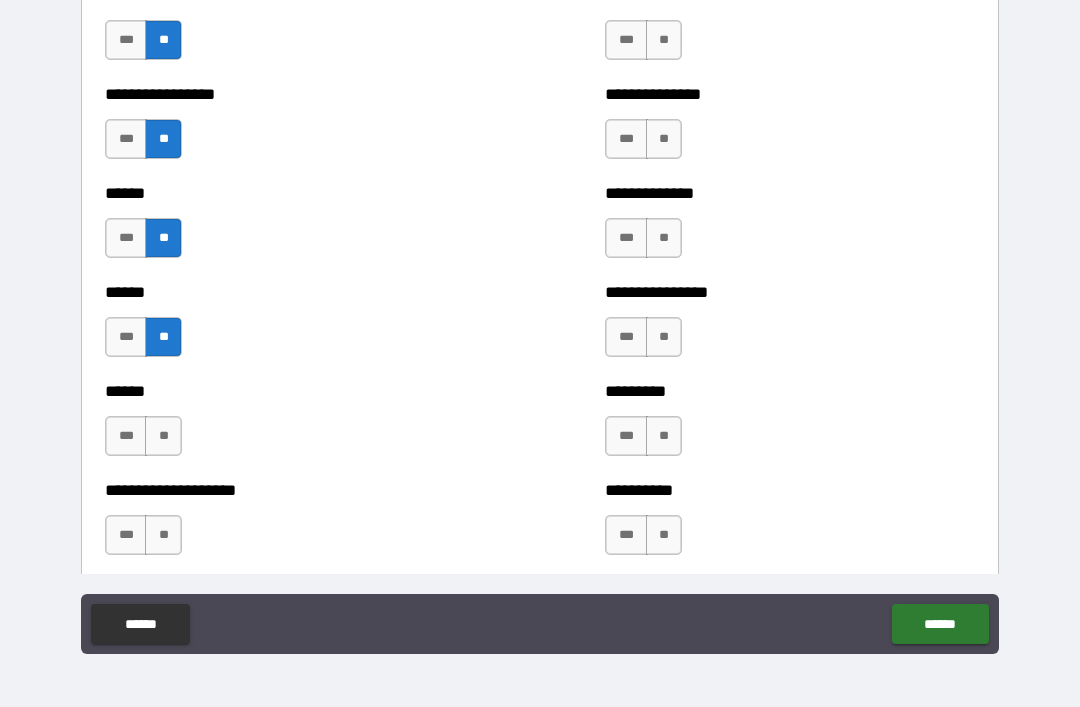 scroll, scrollTop: 2822, scrollLeft: 0, axis: vertical 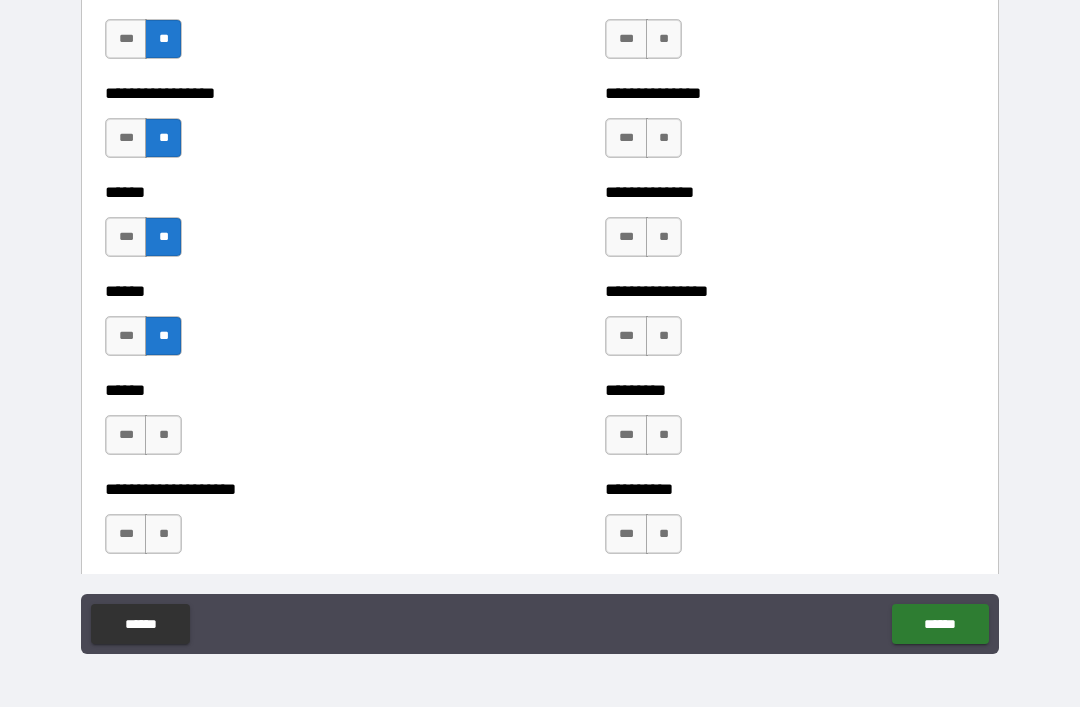click on "**" at bounding box center (163, 435) 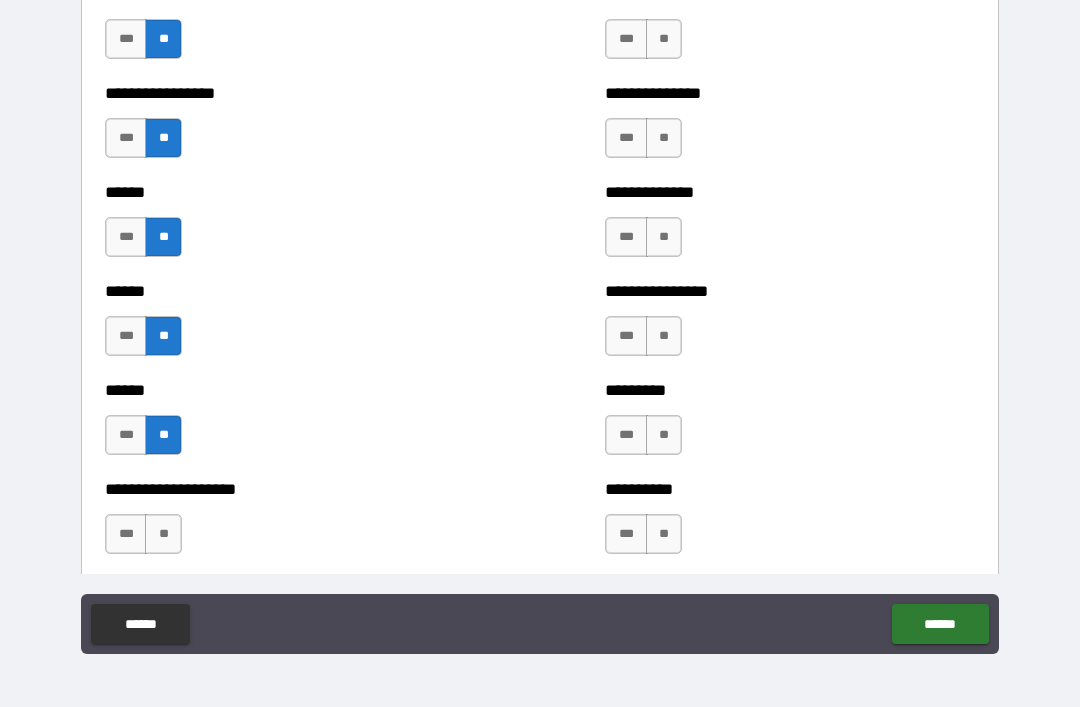 click on "**" at bounding box center [163, 534] 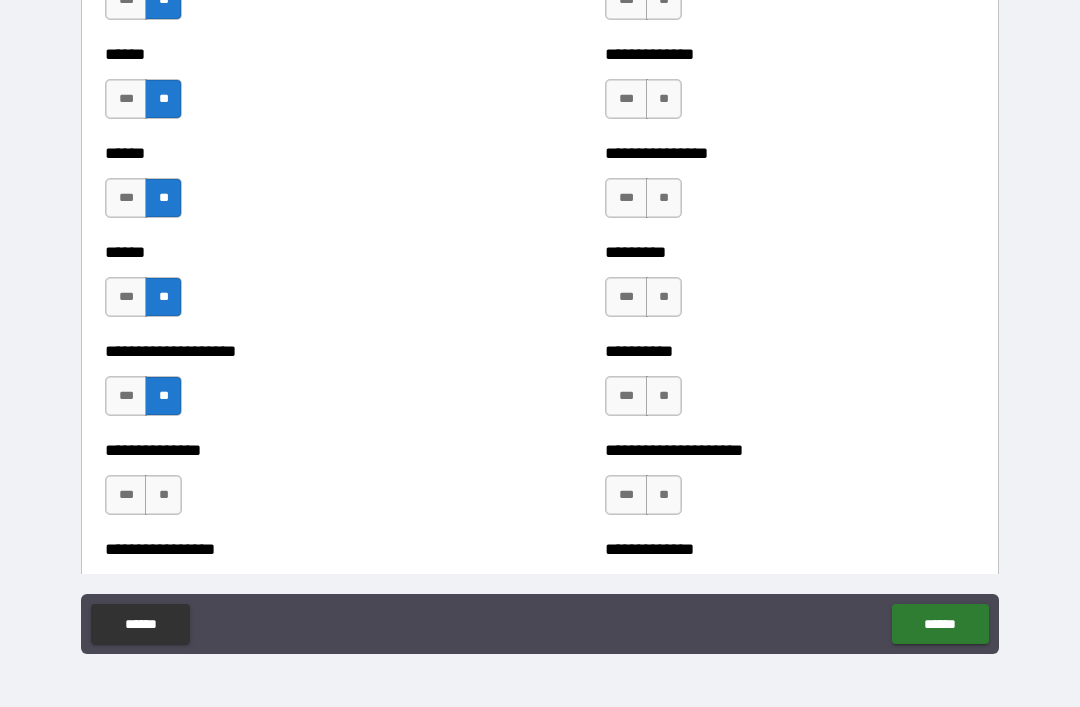 scroll, scrollTop: 2963, scrollLeft: 0, axis: vertical 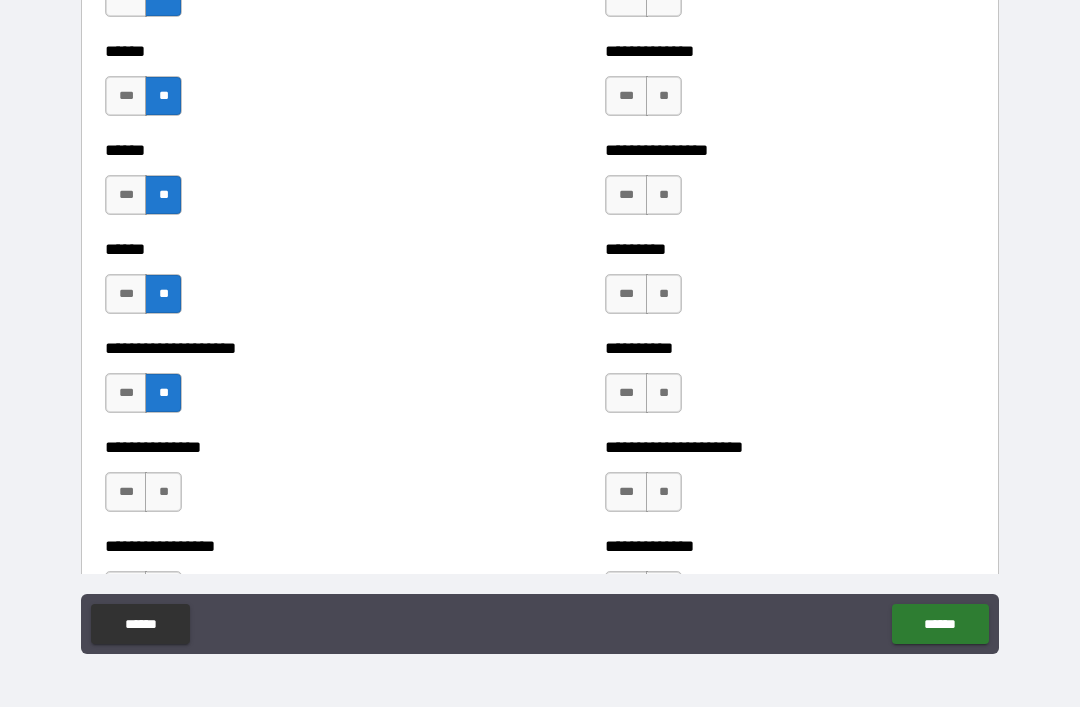 click on "**" at bounding box center [163, 492] 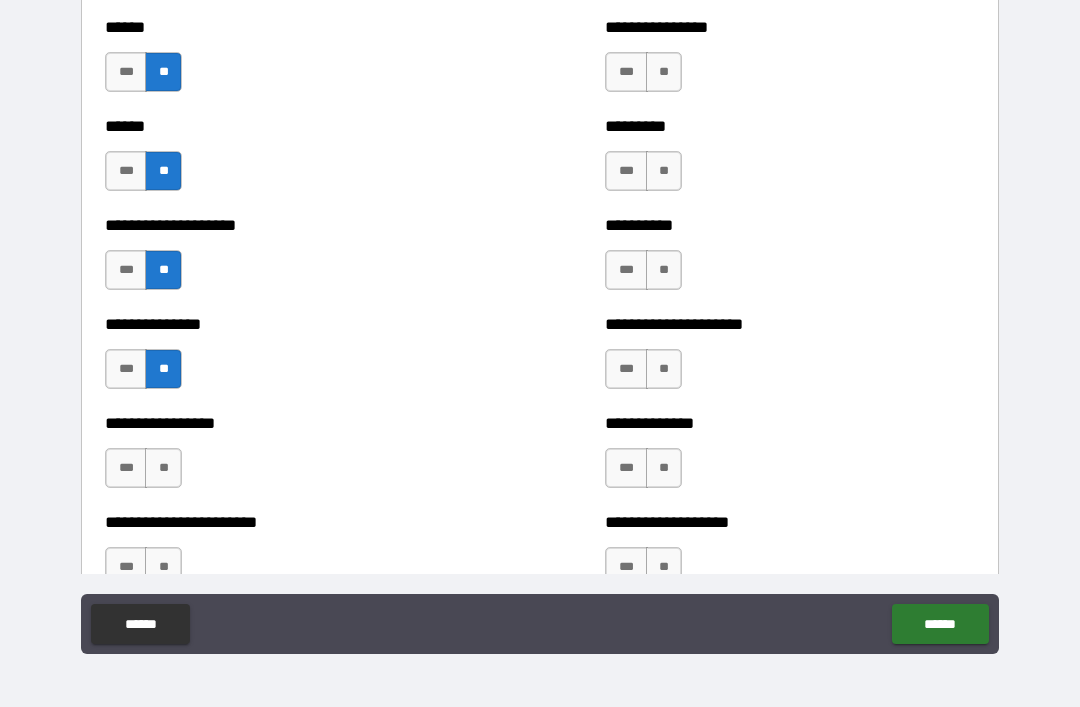 scroll, scrollTop: 3089, scrollLeft: 0, axis: vertical 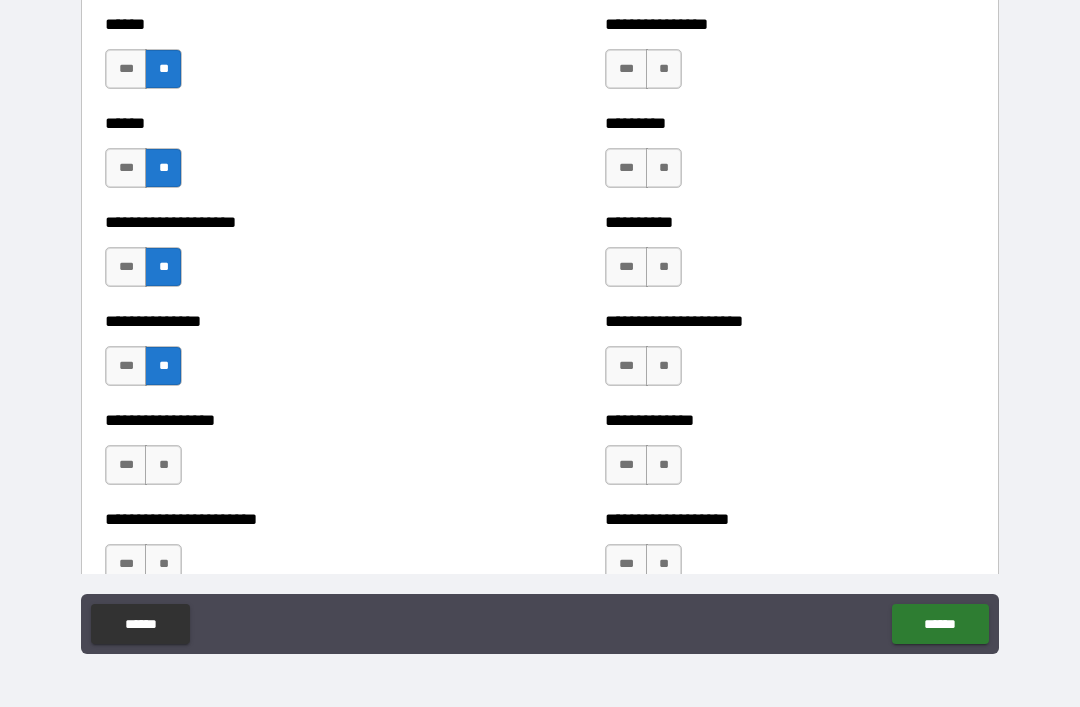 click on "**" at bounding box center [163, 465] 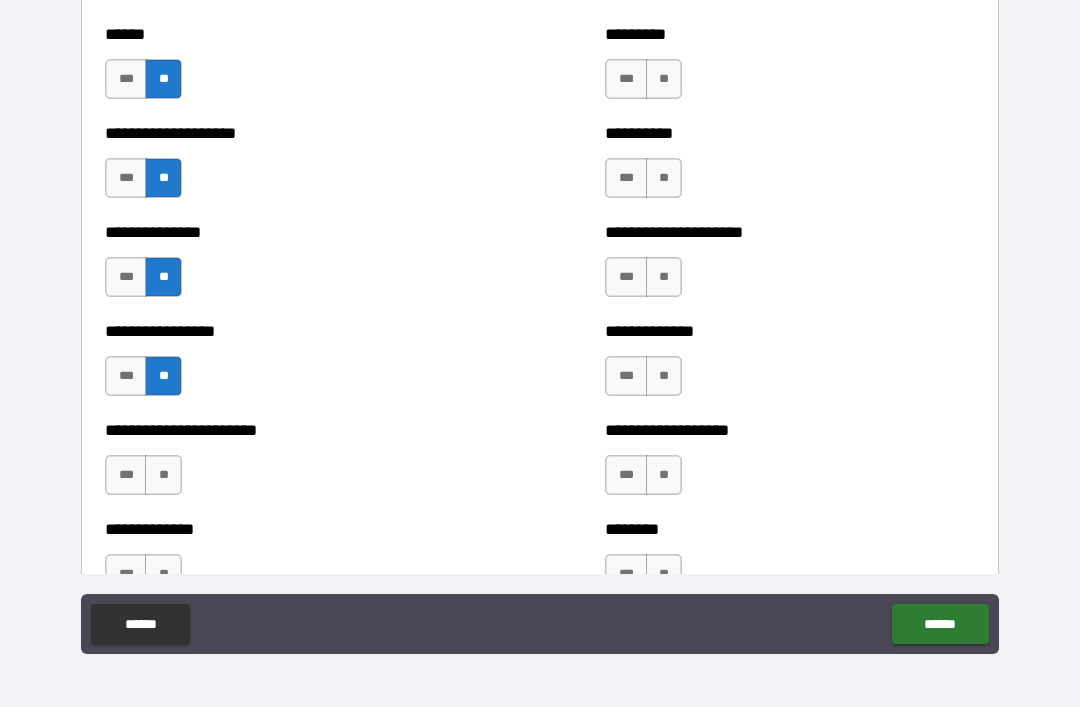 scroll, scrollTop: 3215, scrollLeft: 0, axis: vertical 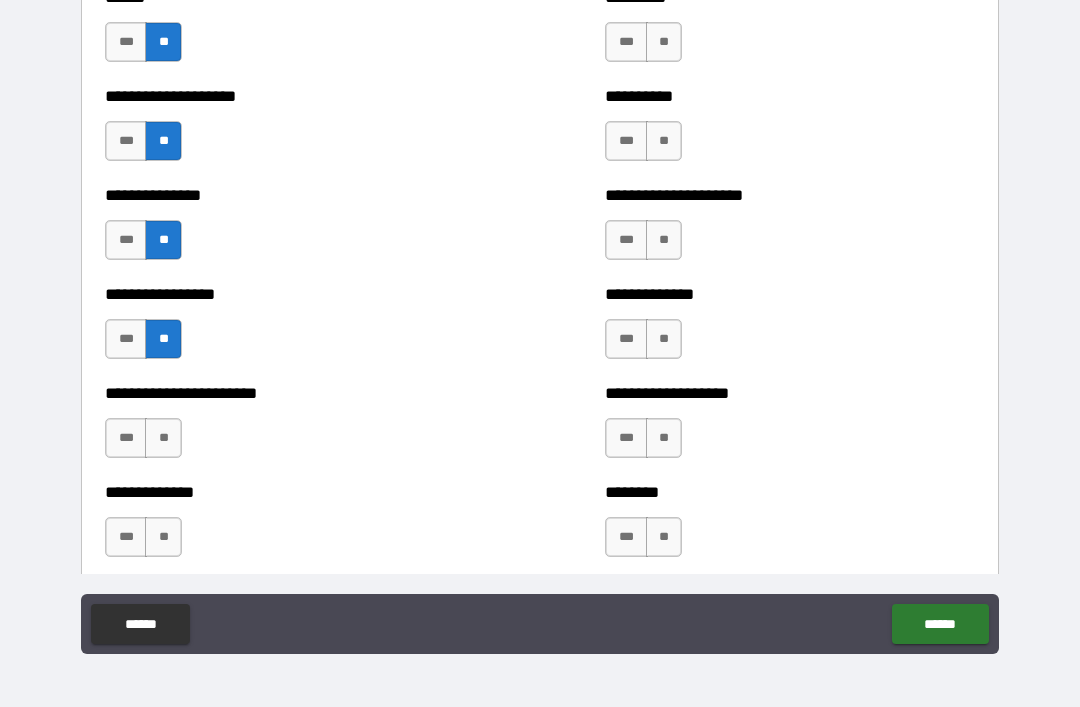 click on "**" at bounding box center [163, 438] 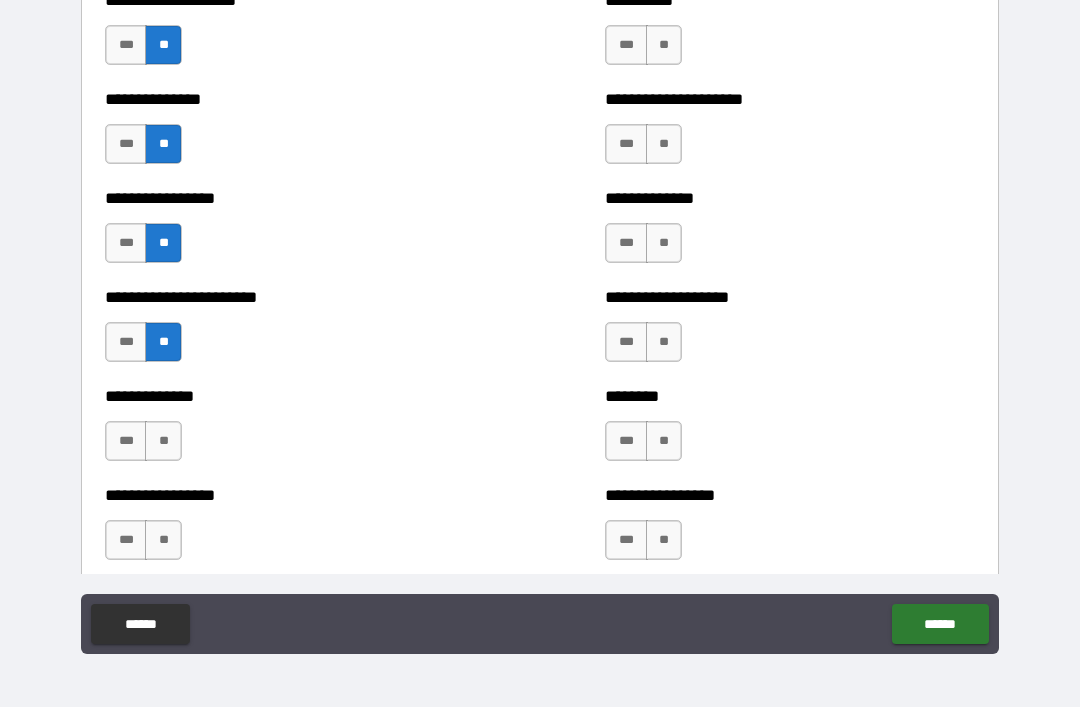 click on "**" at bounding box center [163, 441] 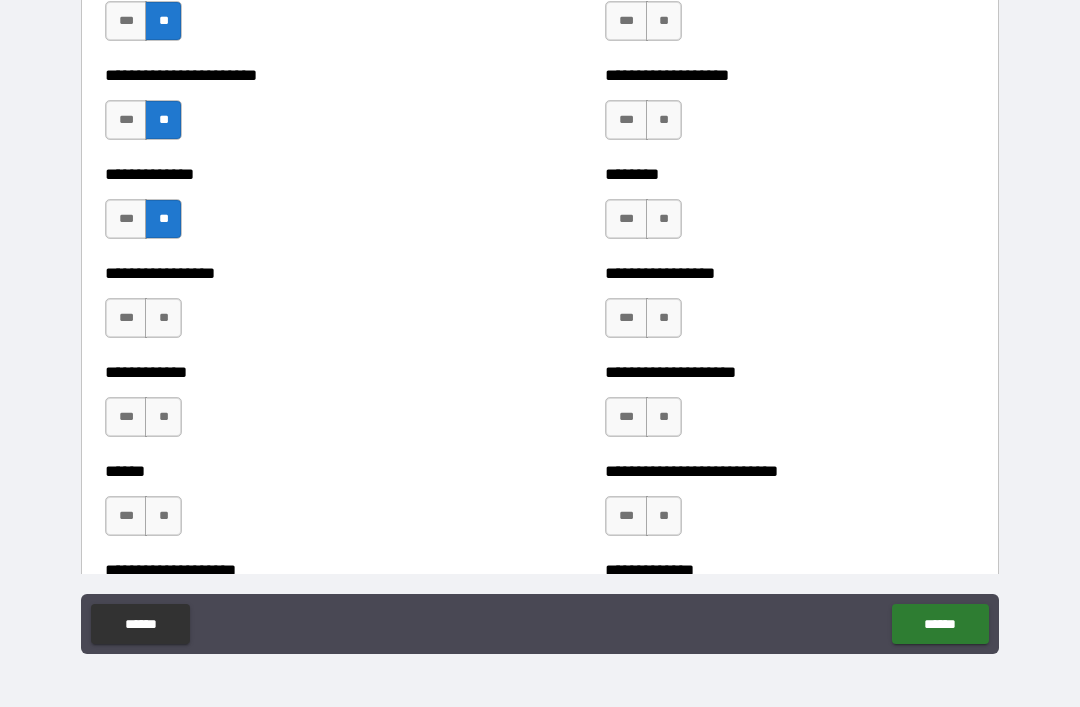 scroll, scrollTop: 3548, scrollLeft: 0, axis: vertical 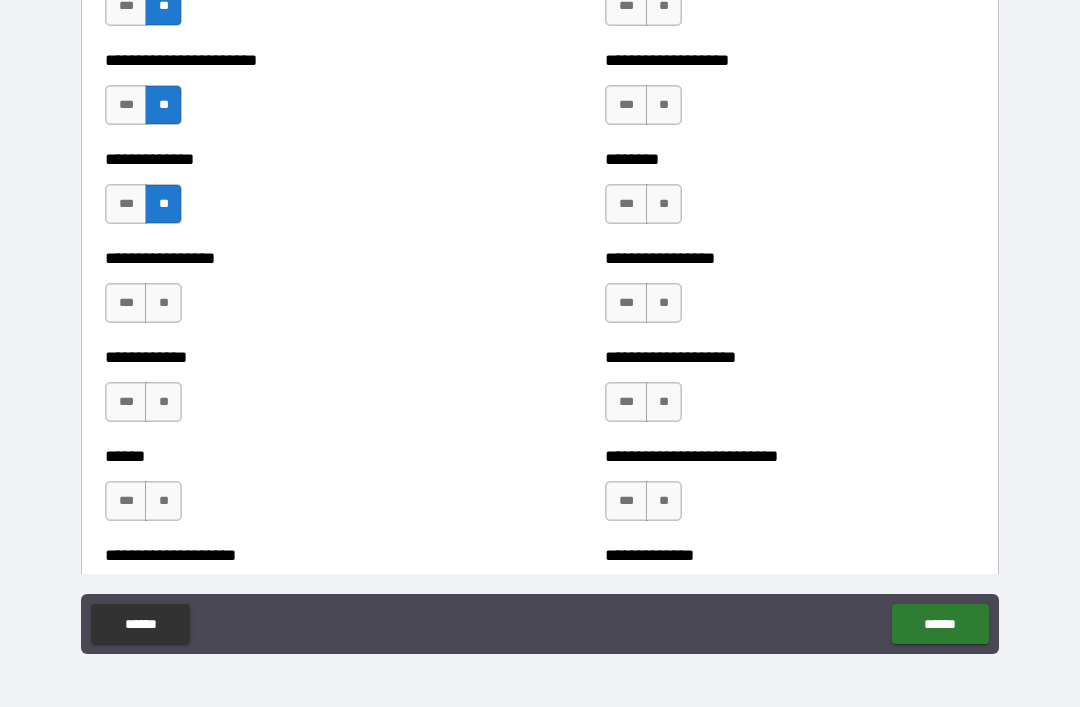 click on "**" at bounding box center (163, 303) 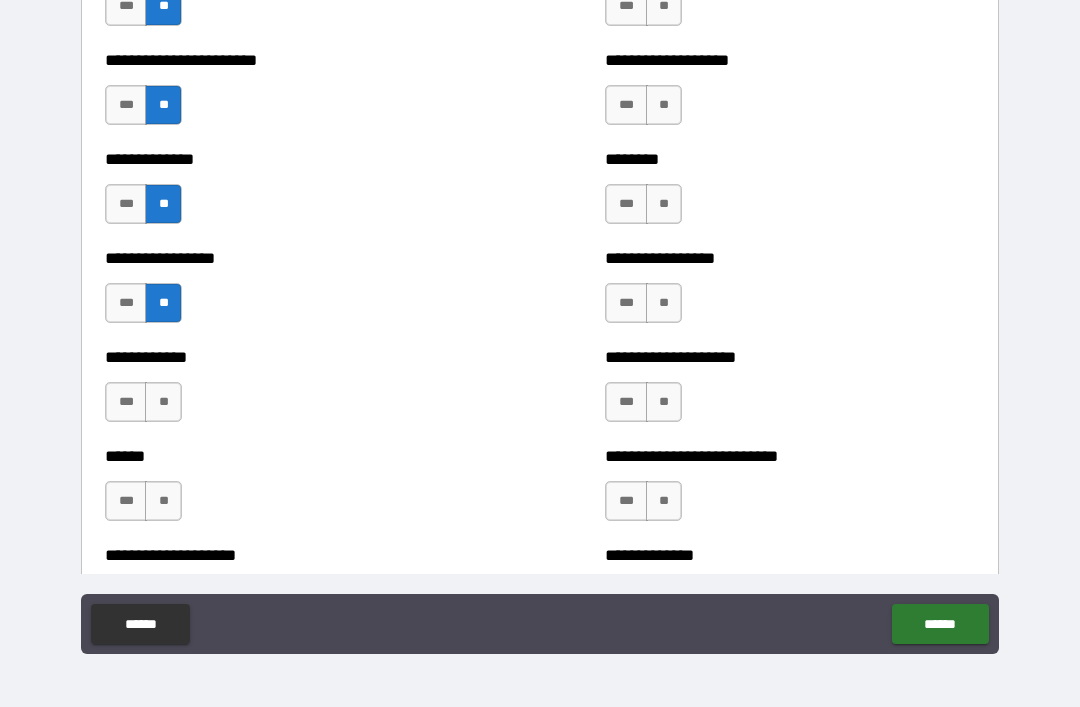 click on "**" at bounding box center (163, 402) 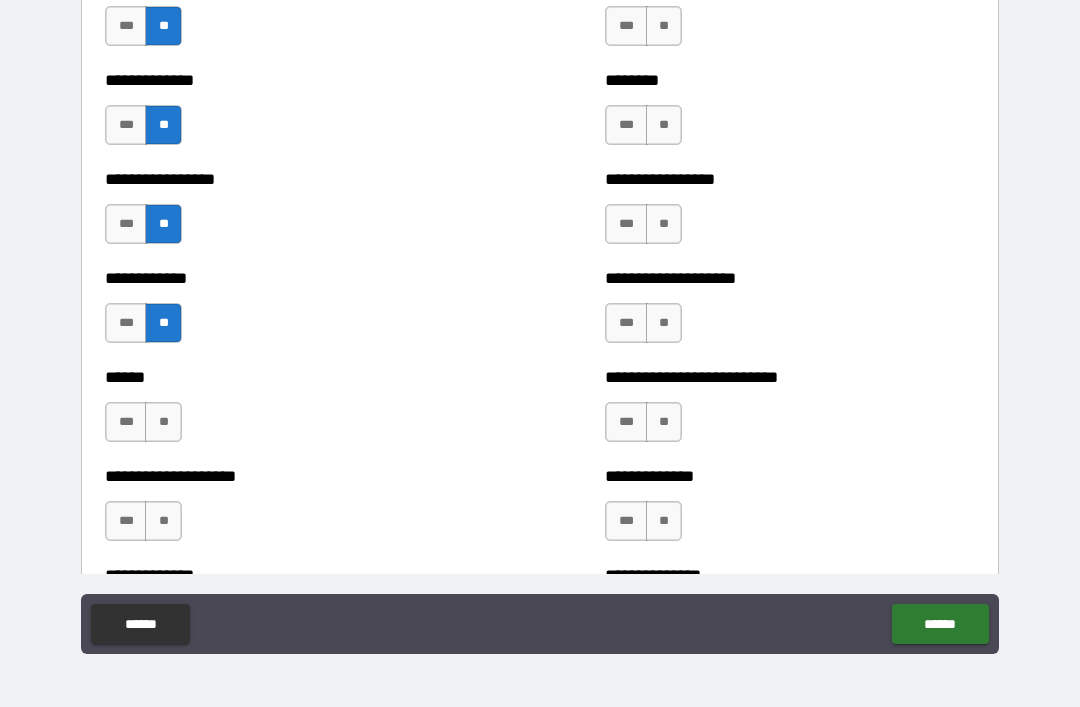 scroll, scrollTop: 3629, scrollLeft: 0, axis: vertical 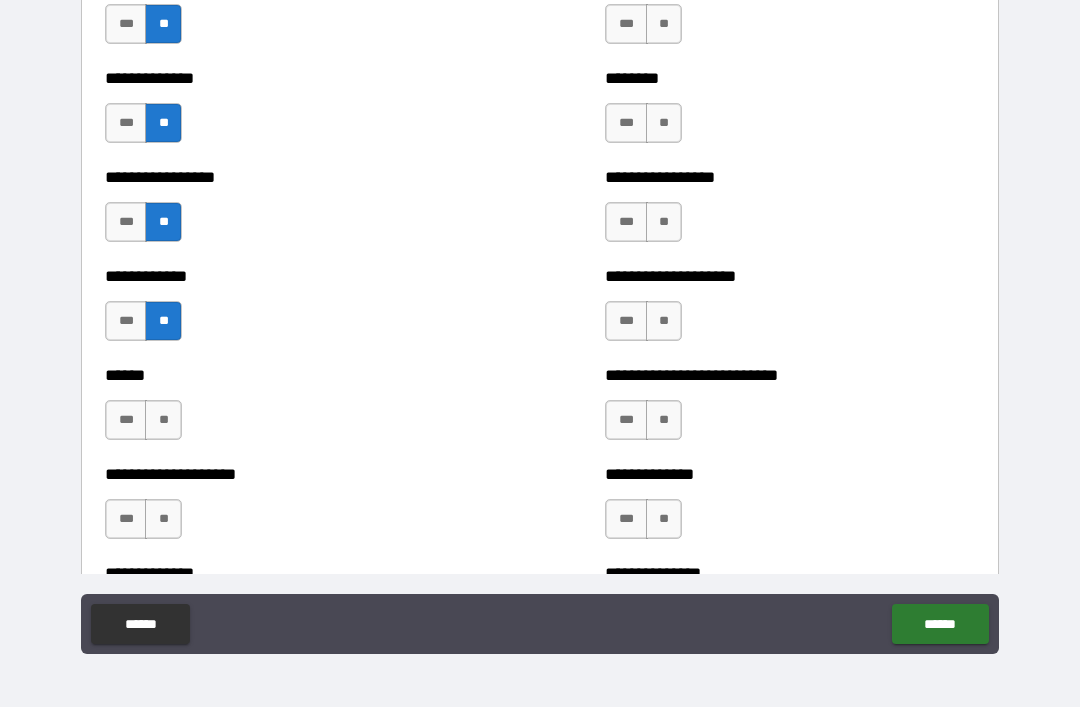 click on "**" at bounding box center [163, 420] 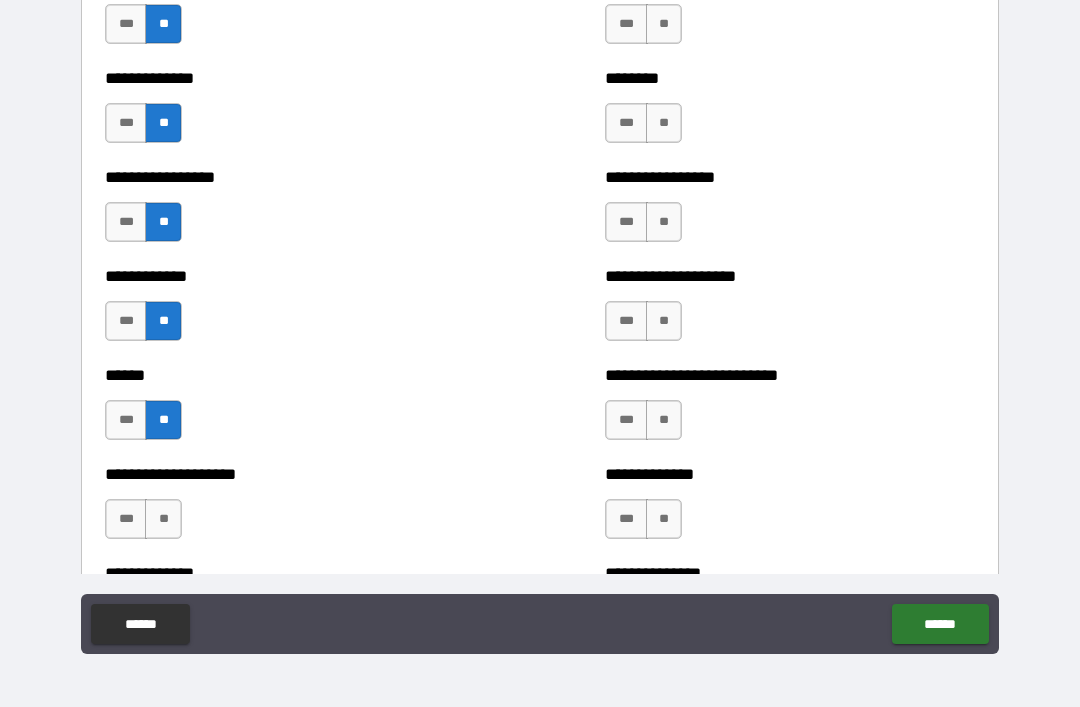 click on "***" at bounding box center [126, 420] 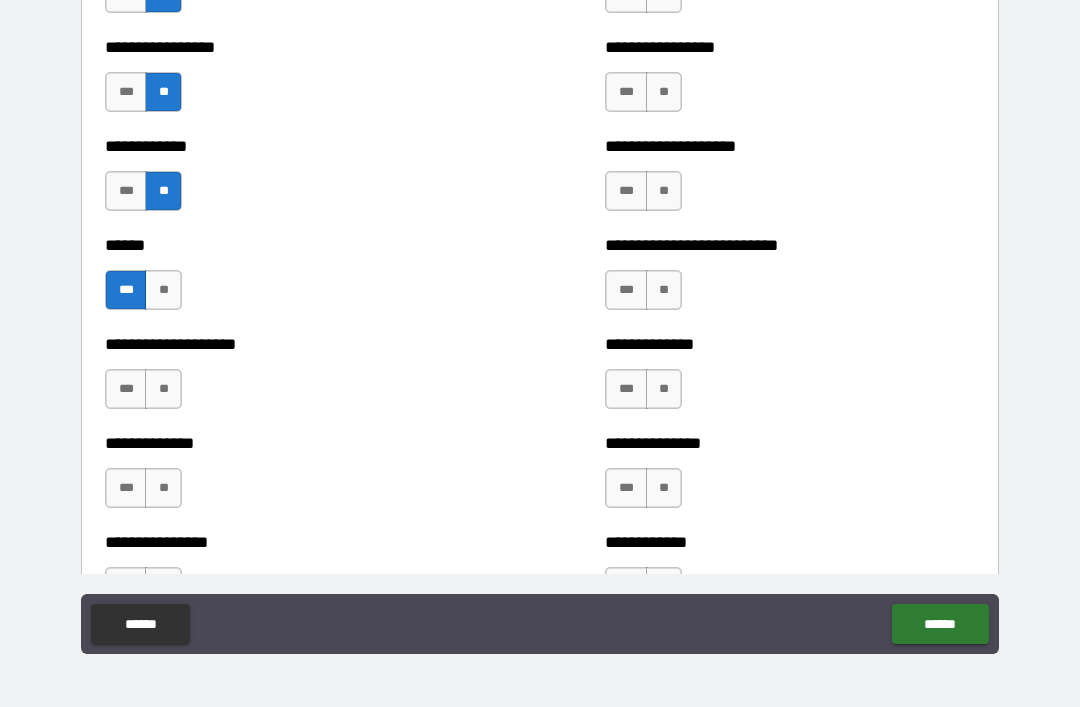 click on "**" at bounding box center (163, 389) 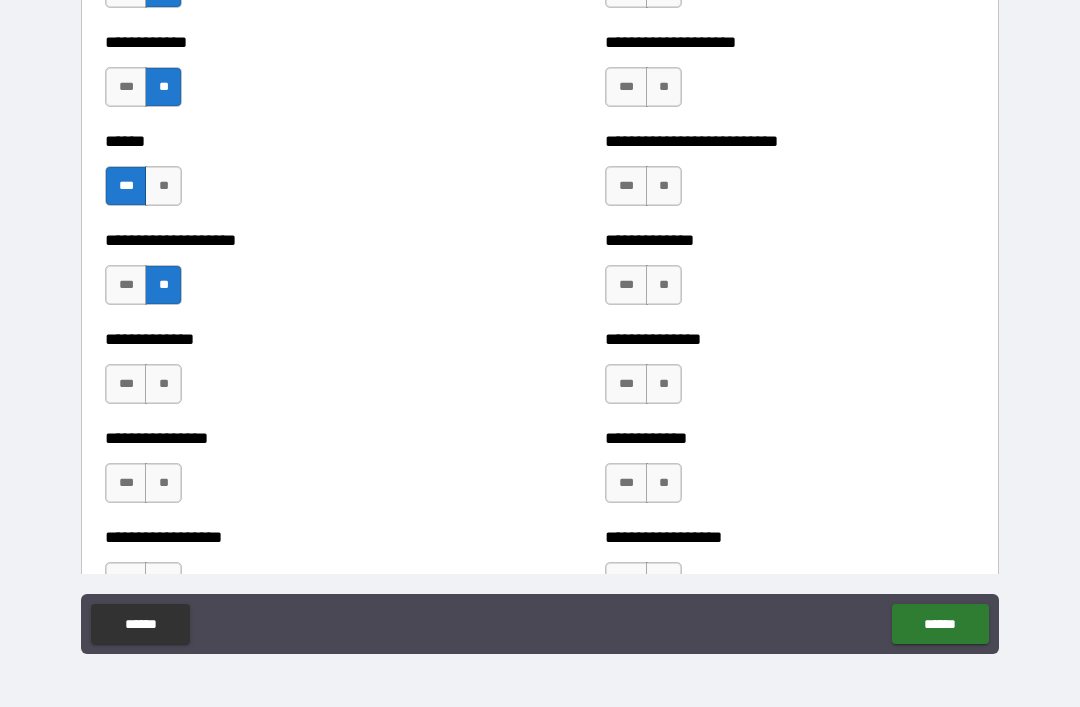 scroll, scrollTop: 3872, scrollLeft: 0, axis: vertical 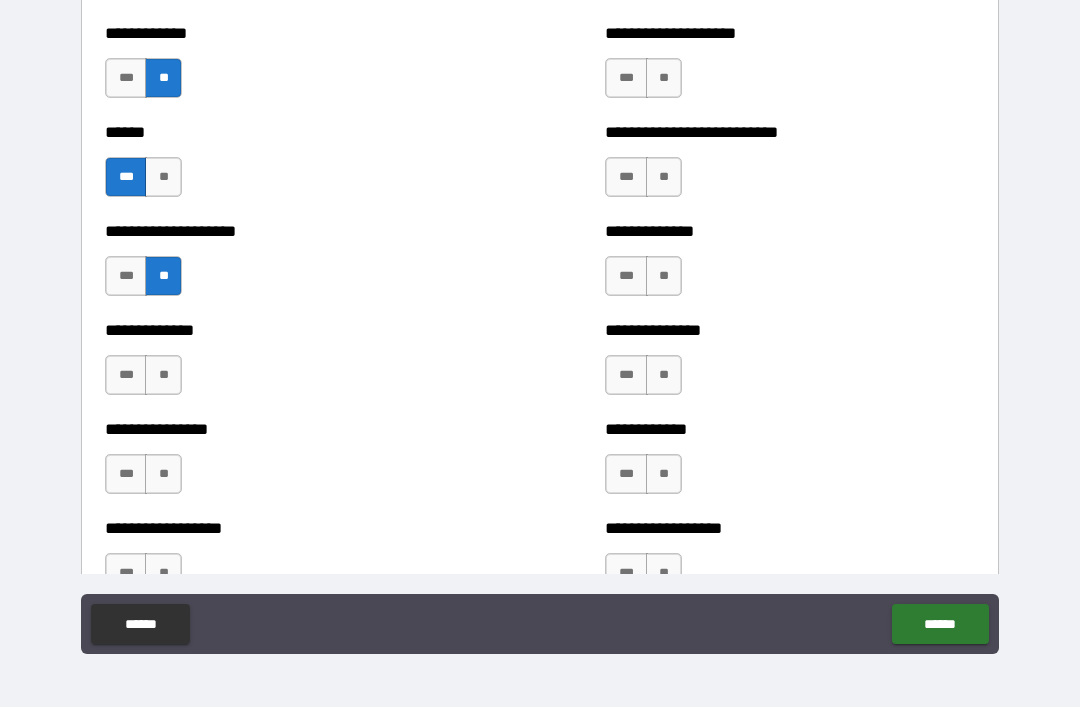 click on "**" at bounding box center (163, 375) 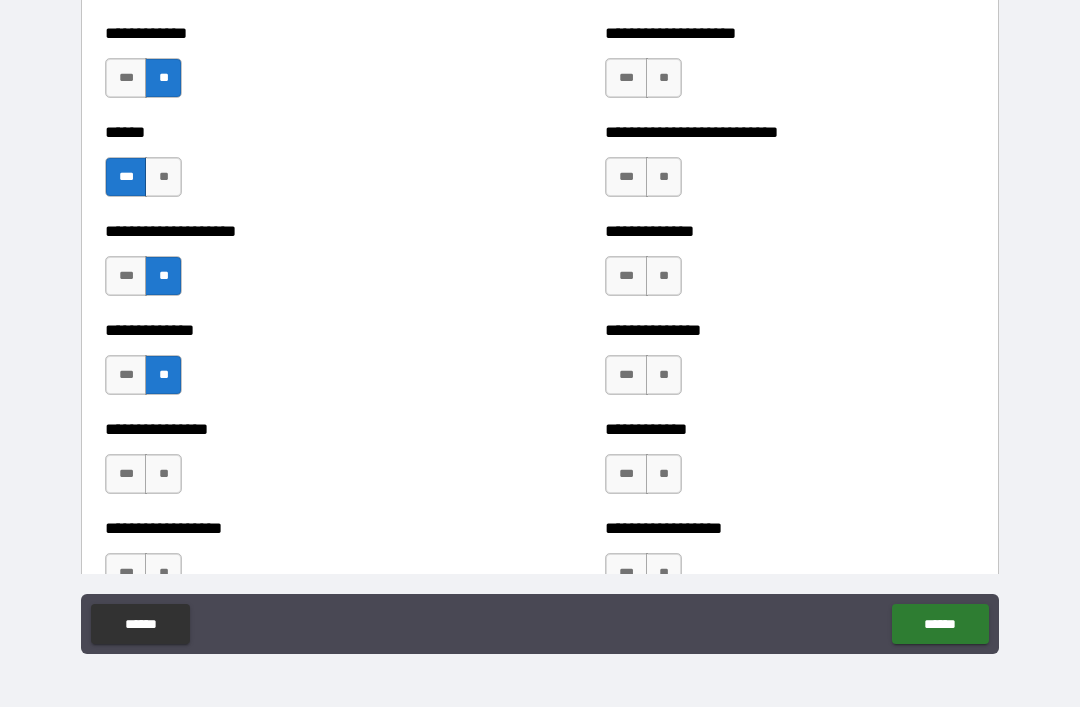 click on "**" at bounding box center (163, 474) 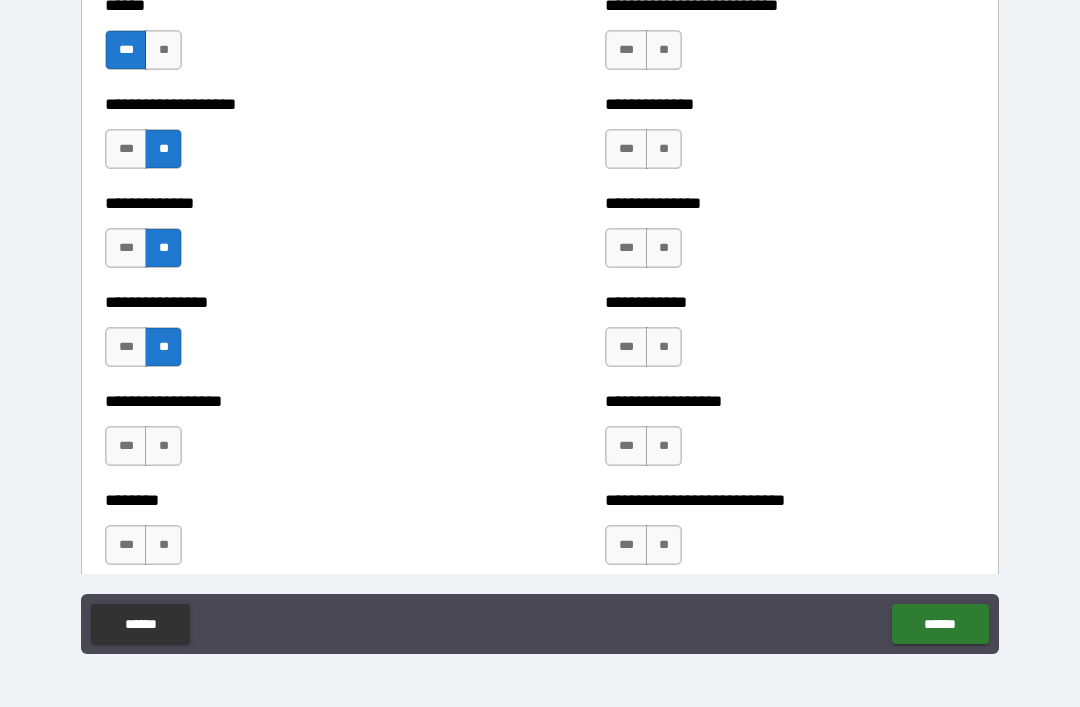 scroll, scrollTop: 4000, scrollLeft: 0, axis: vertical 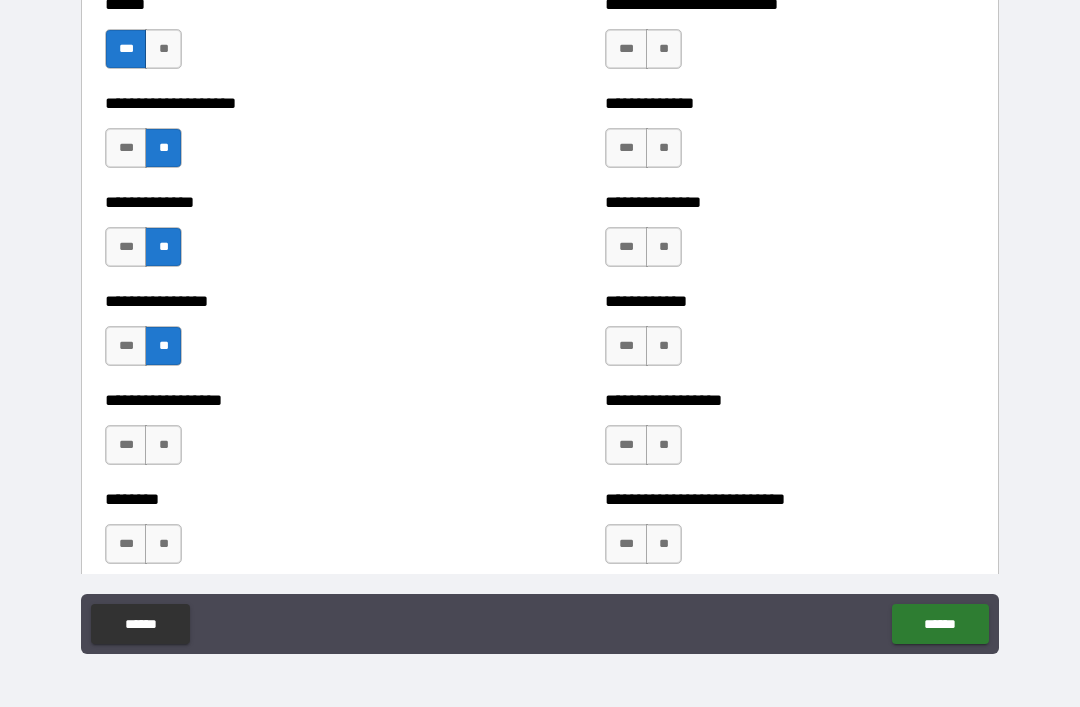 click on "**" at bounding box center [163, 445] 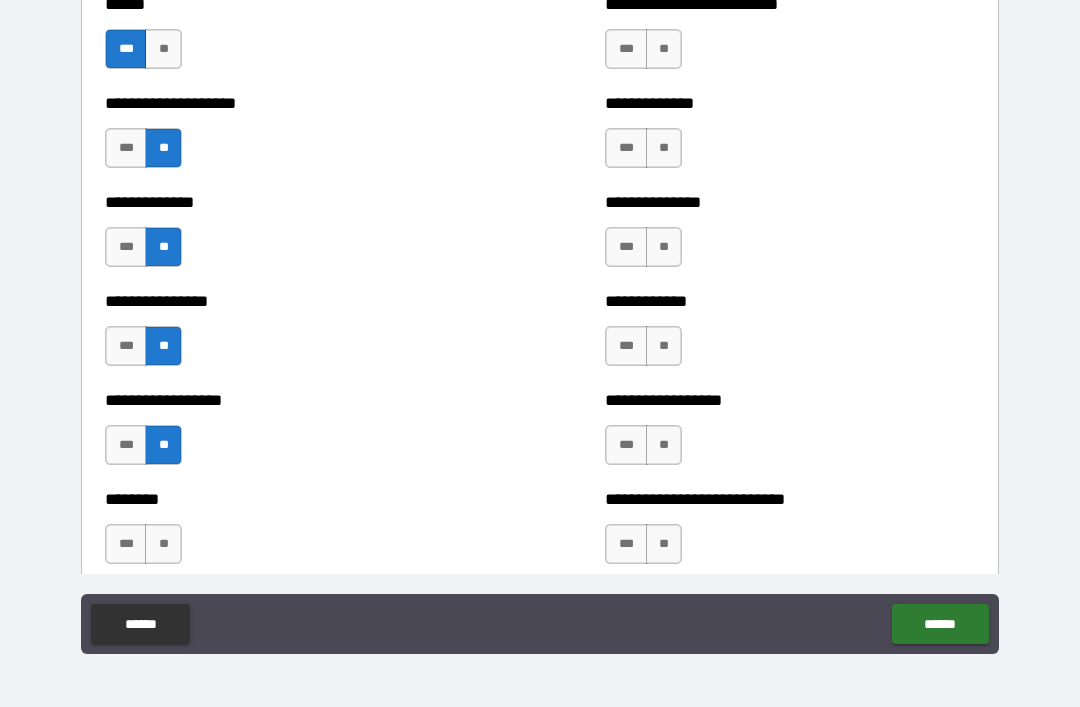 click on "**" at bounding box center (163, 544) 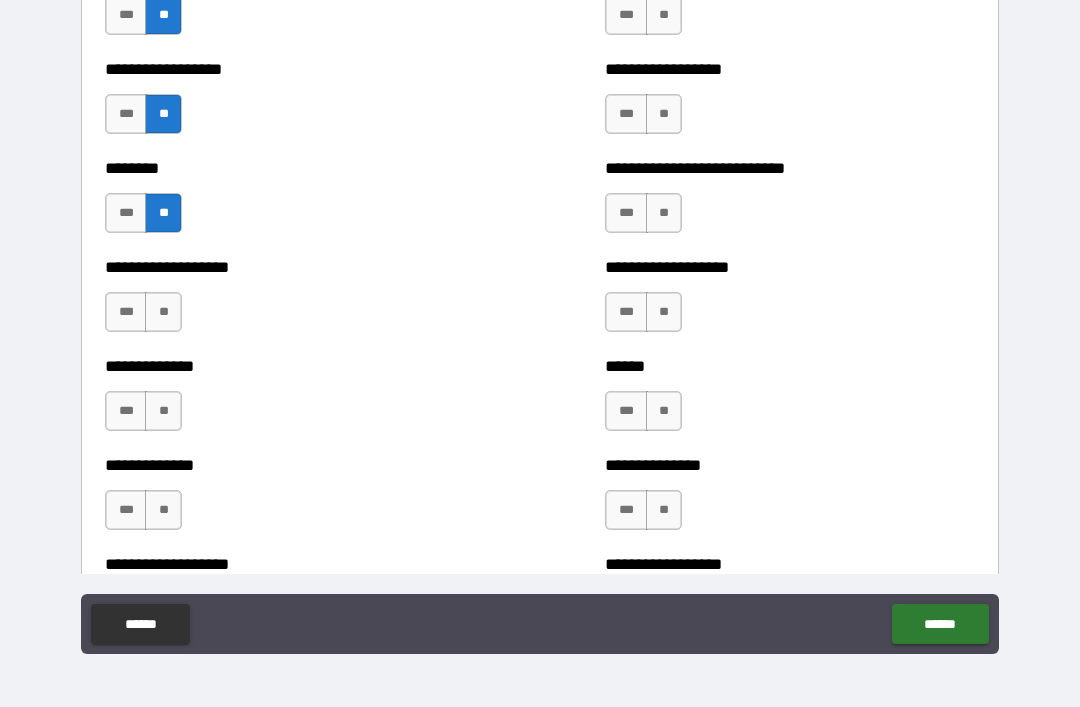 scroll, scrollTop: 4339, scrollLeft: 0, axis: vertical 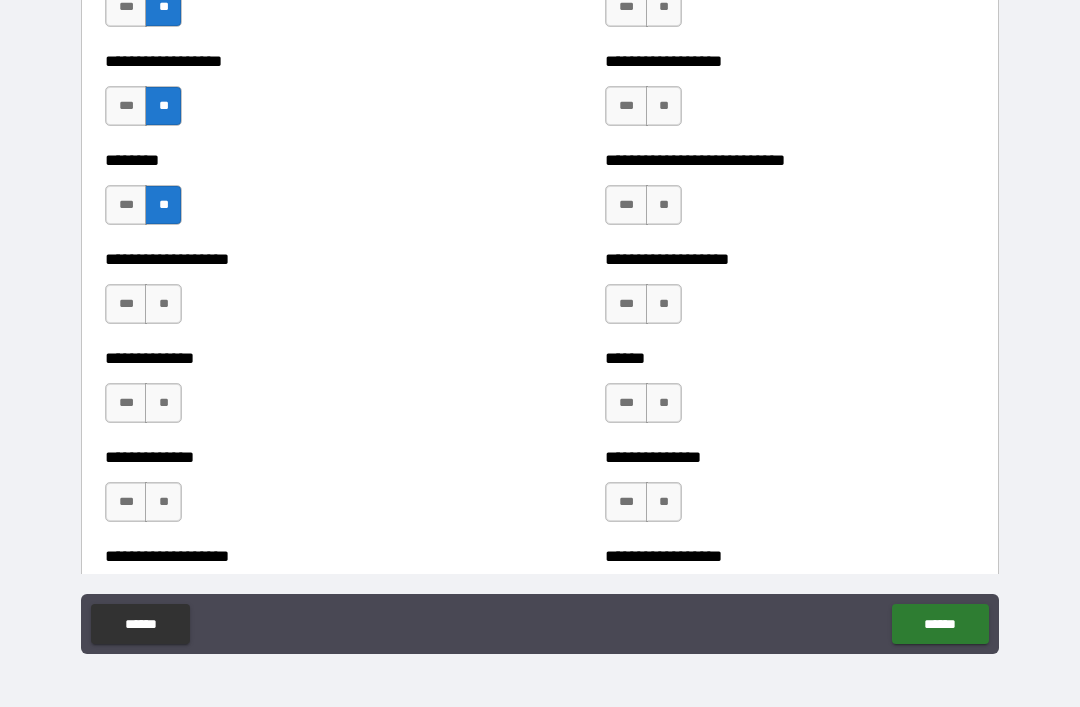 click on "**" at bounding box center (163, 304) 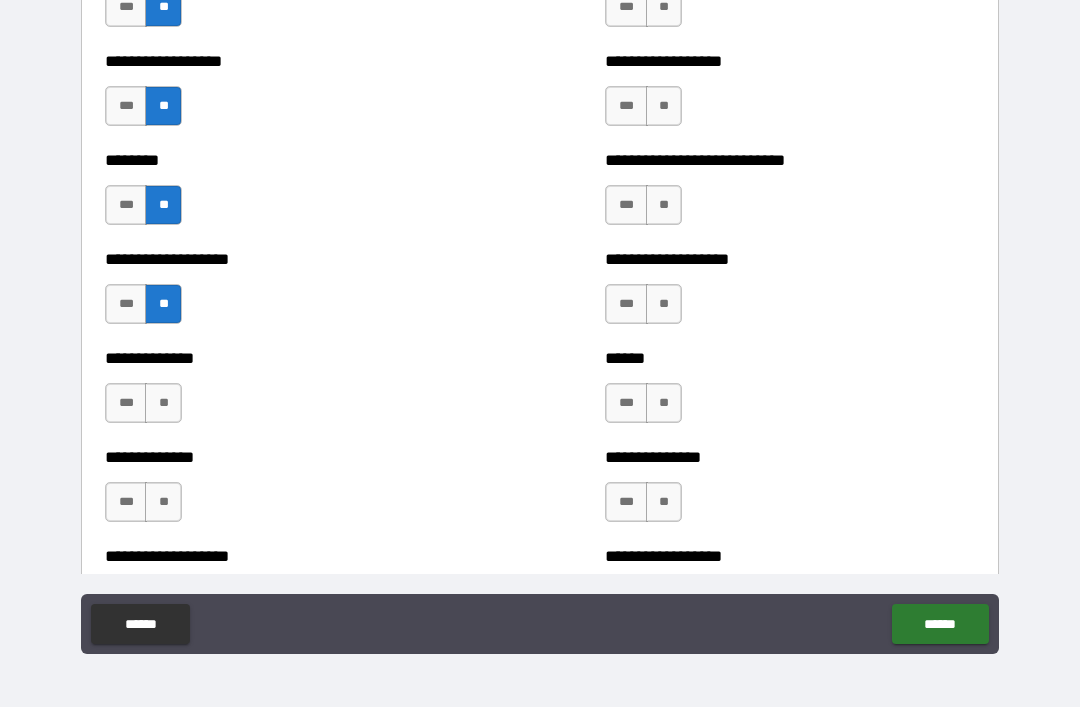 click on "**" at bounding box center [163, 403] 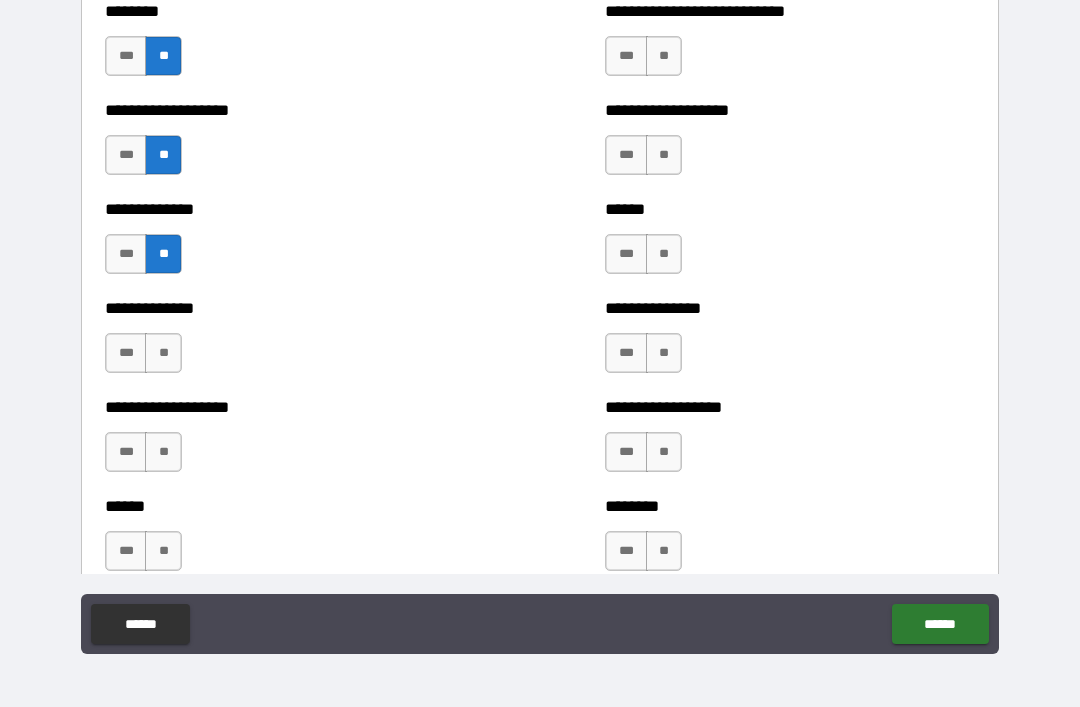 scroll, scrollTop: 4489, scrollLeft: 0, axis: vertical 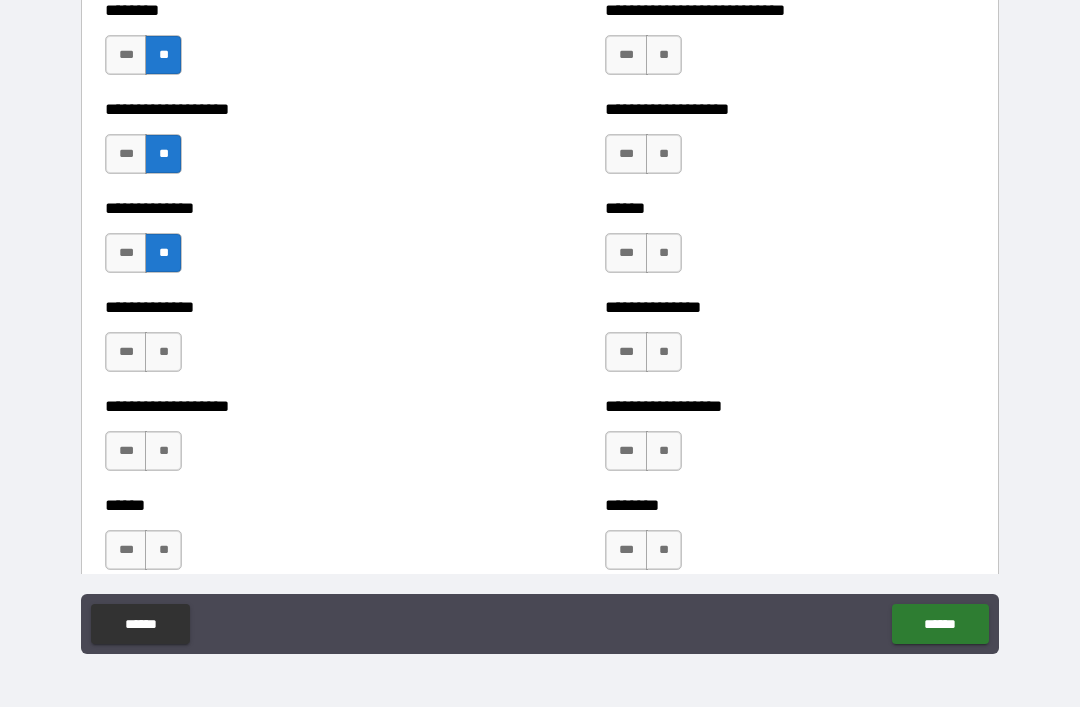 click on "**" at bounding box center [163, 352] 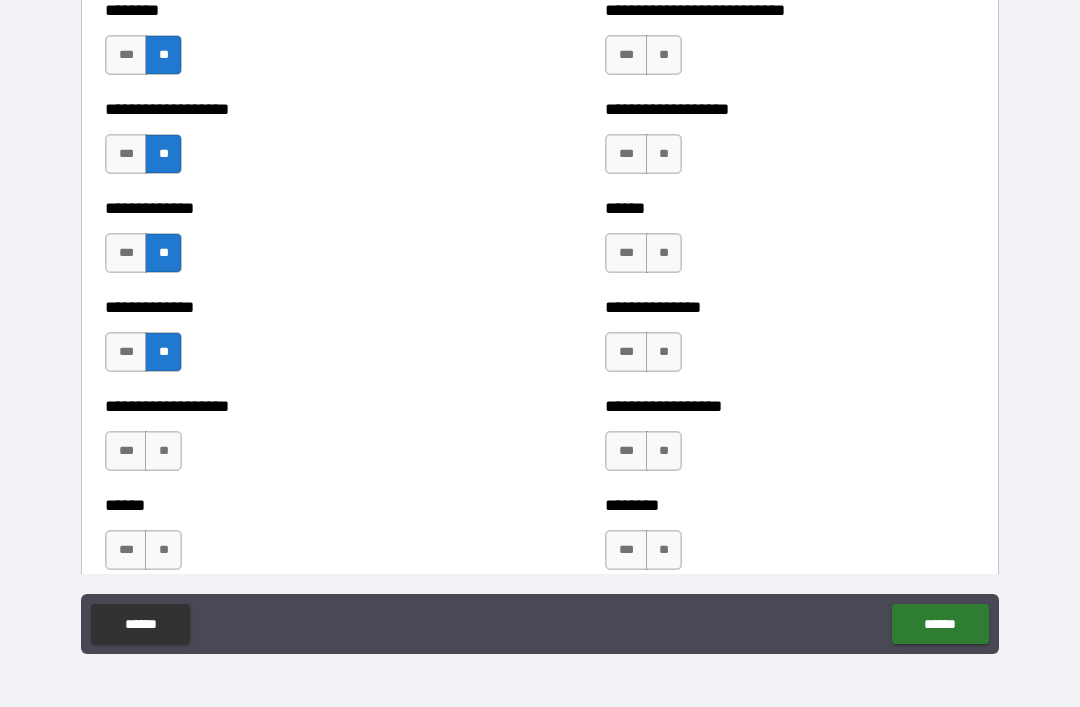 click on "**" at bounding box center [163, 451] 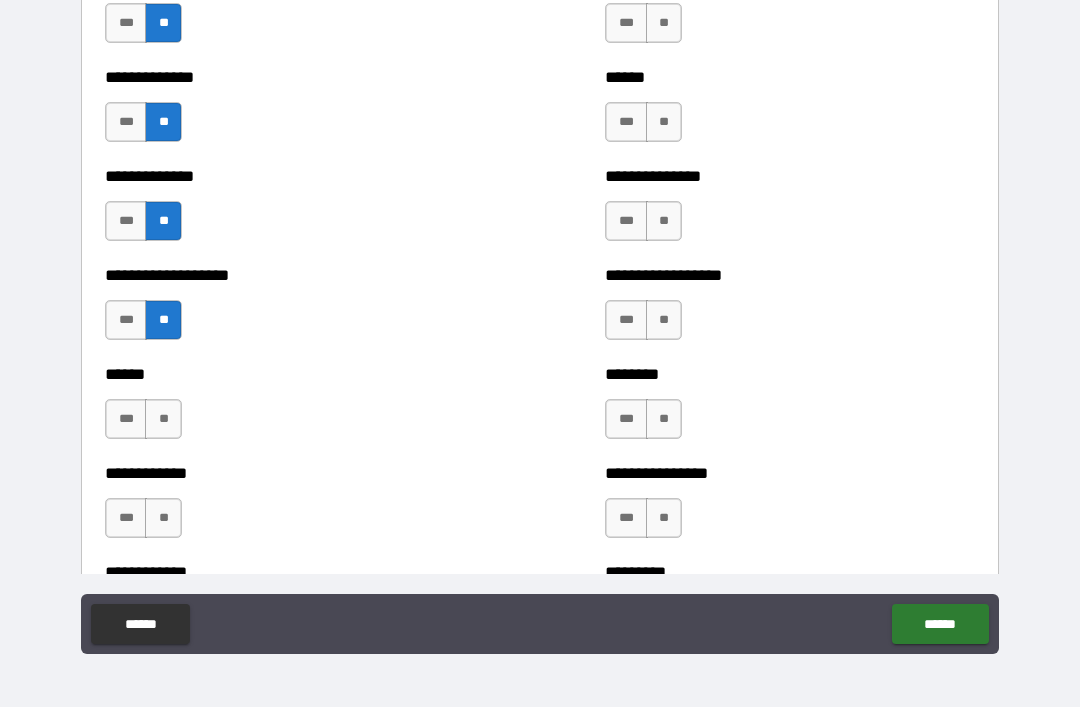 scroll, scrollTop: 4661, scrollLeft: 0, axis: vertical 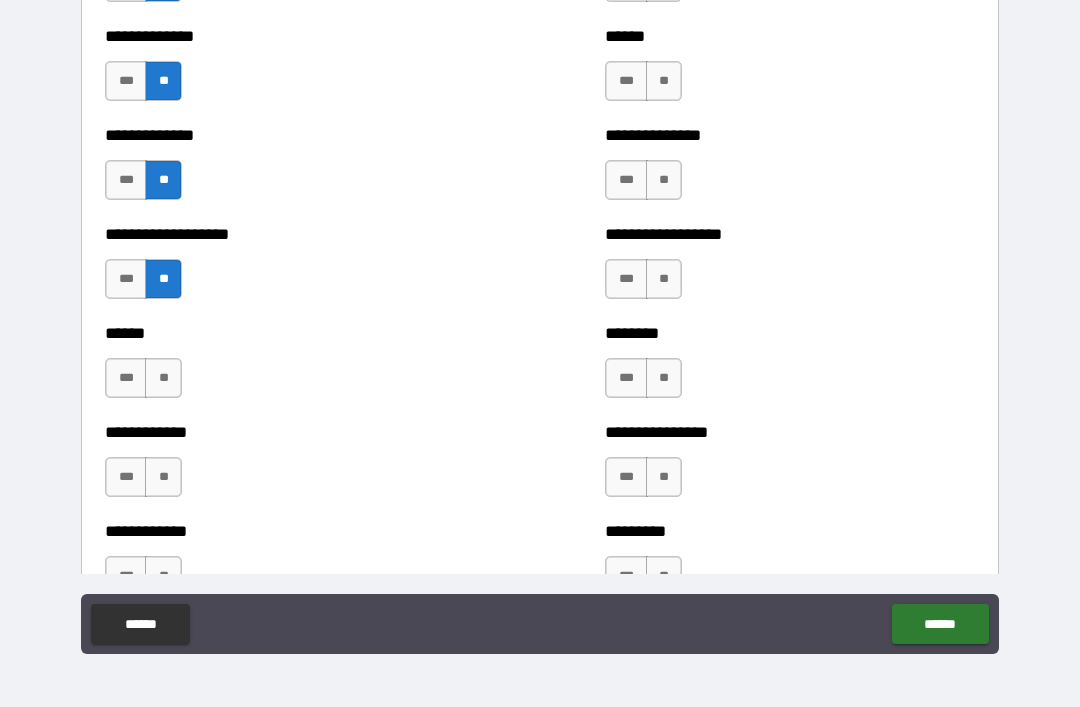 click on "**" at bounding box center [163, 378] 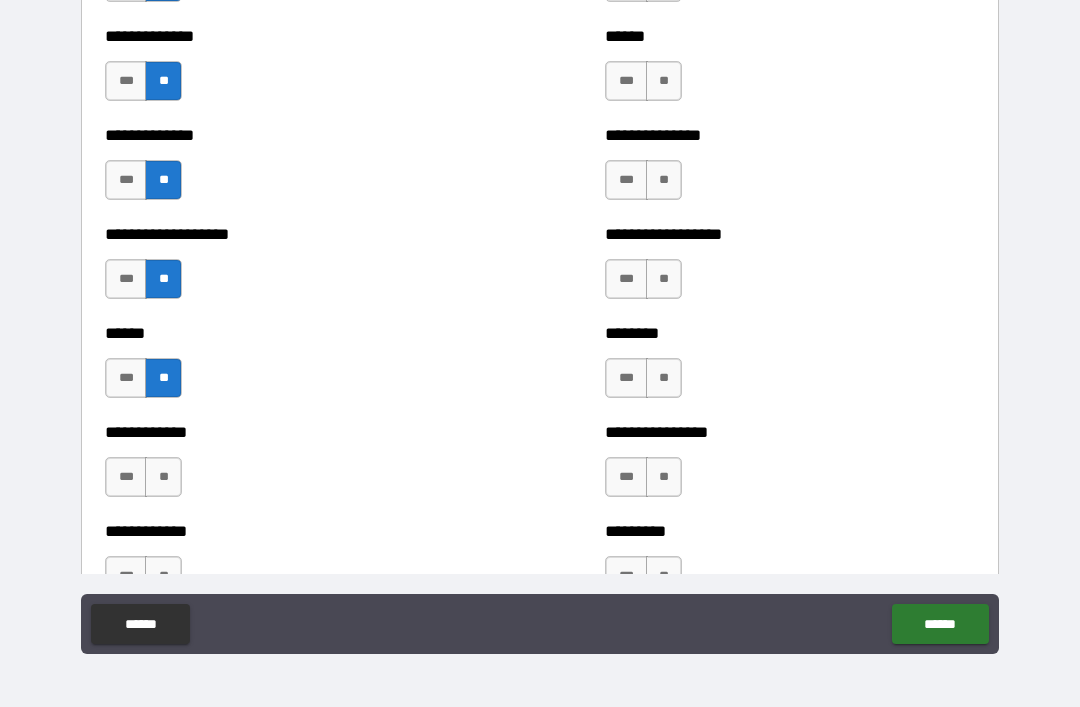 click on "**********" at bounding box center (290, 467) 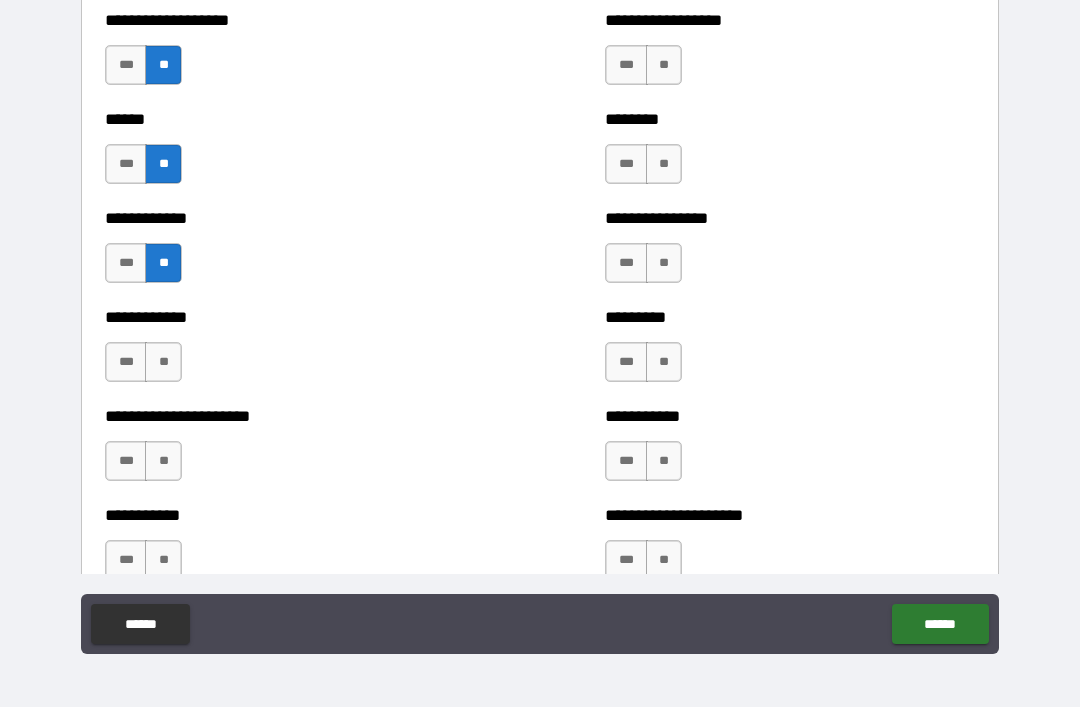 scroll, scrollTop: 4877, scrollLeft: 0, axis: vertical 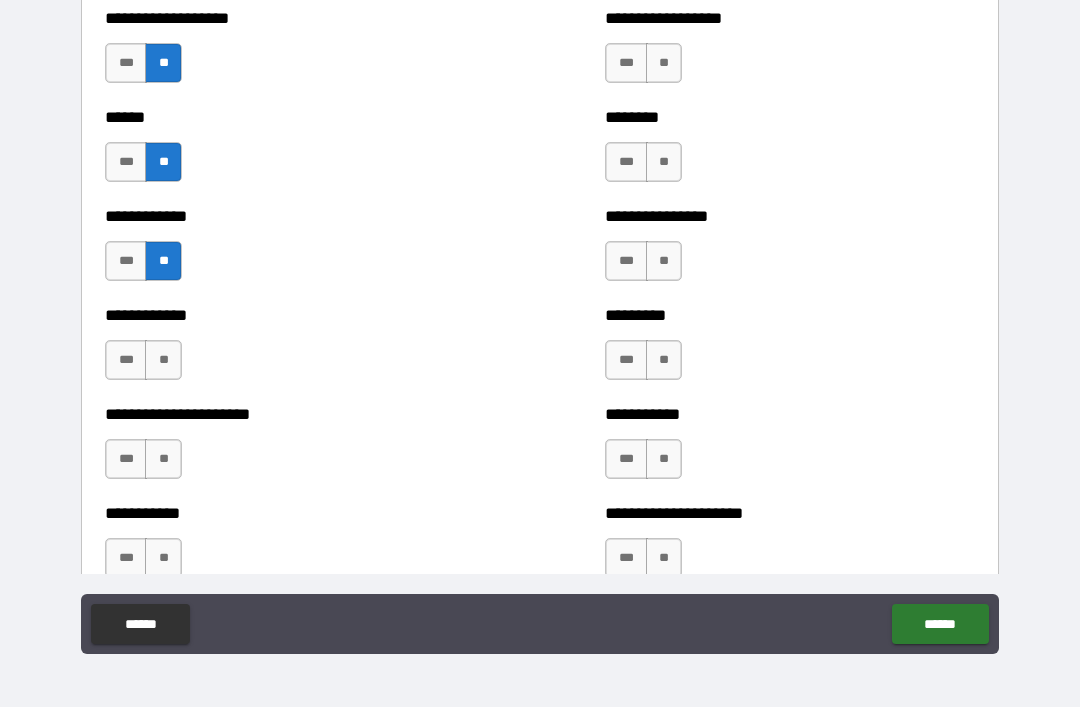 click on "**" at bounding box center [163, 360] 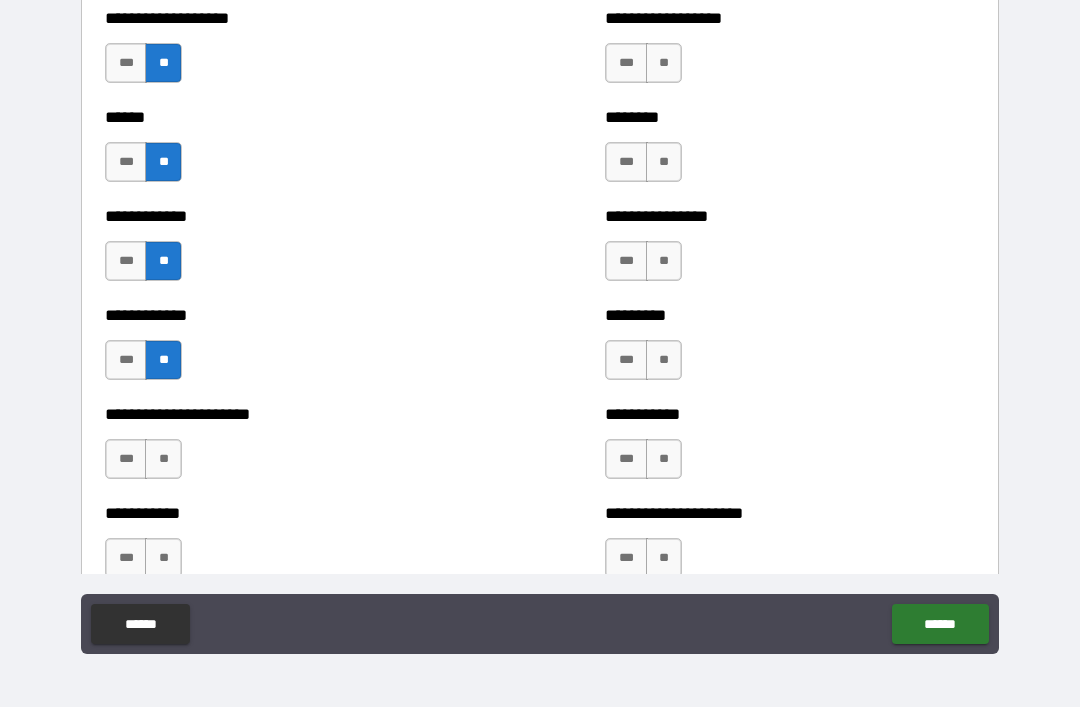 click on "**" at bounding box center (163, 459) 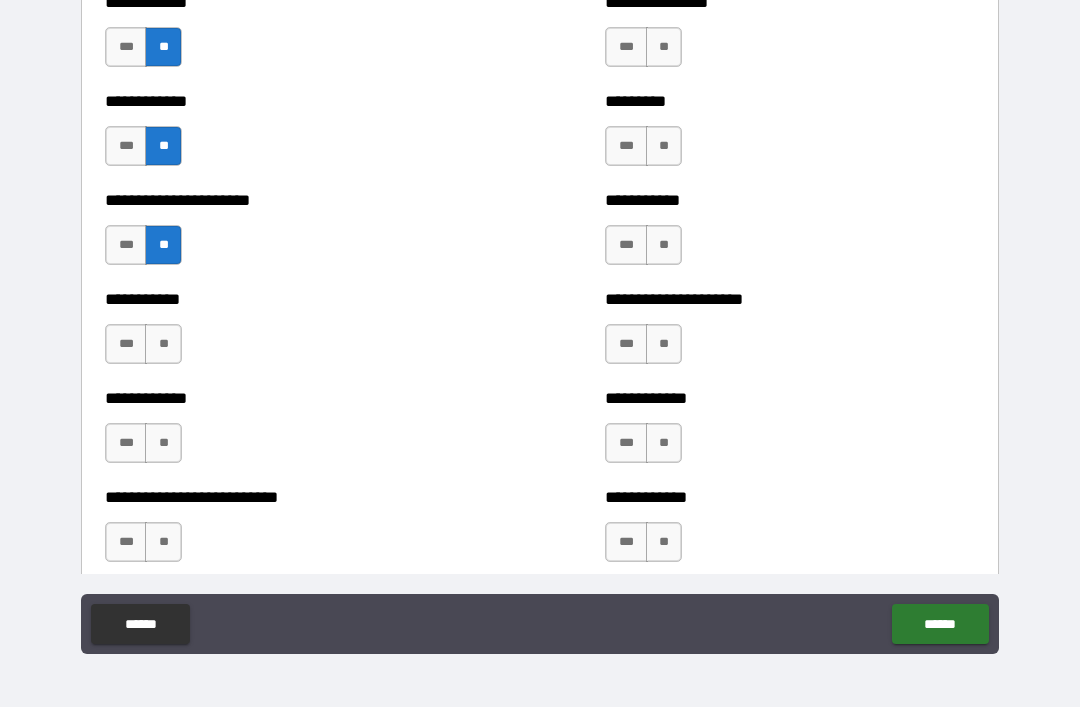 scroll, scrollTop: 5103, scrollLeft: 0, axis: vertical 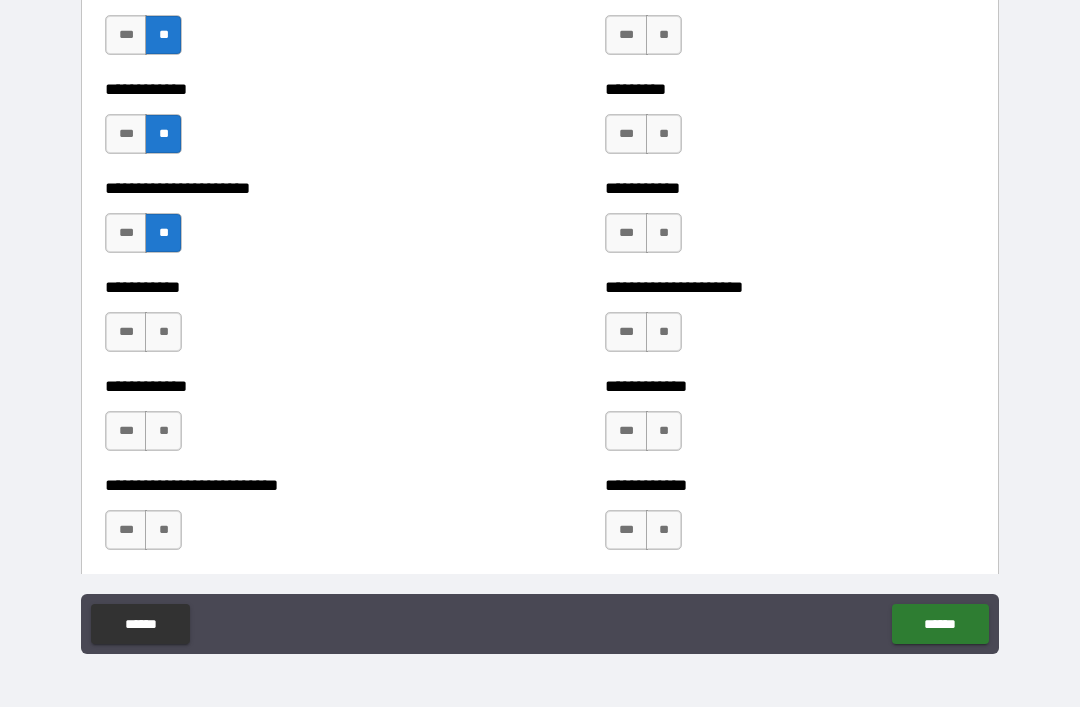 click on "**" at bounding box center (163, 332) 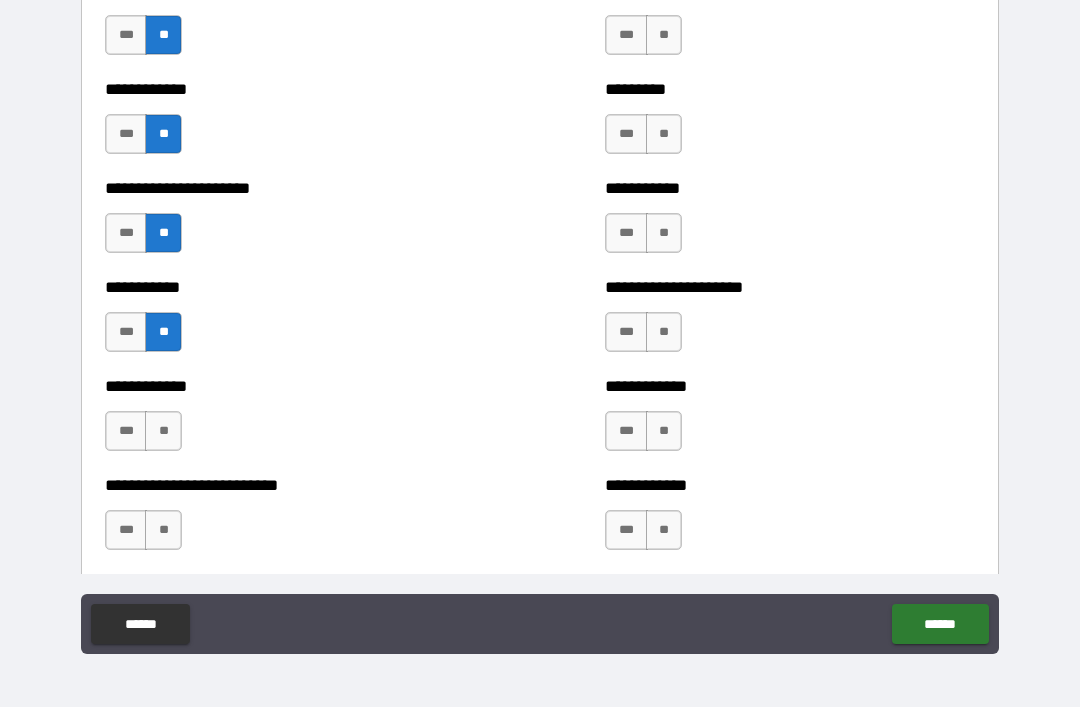 click on "**" at bounding box center [163, 431] 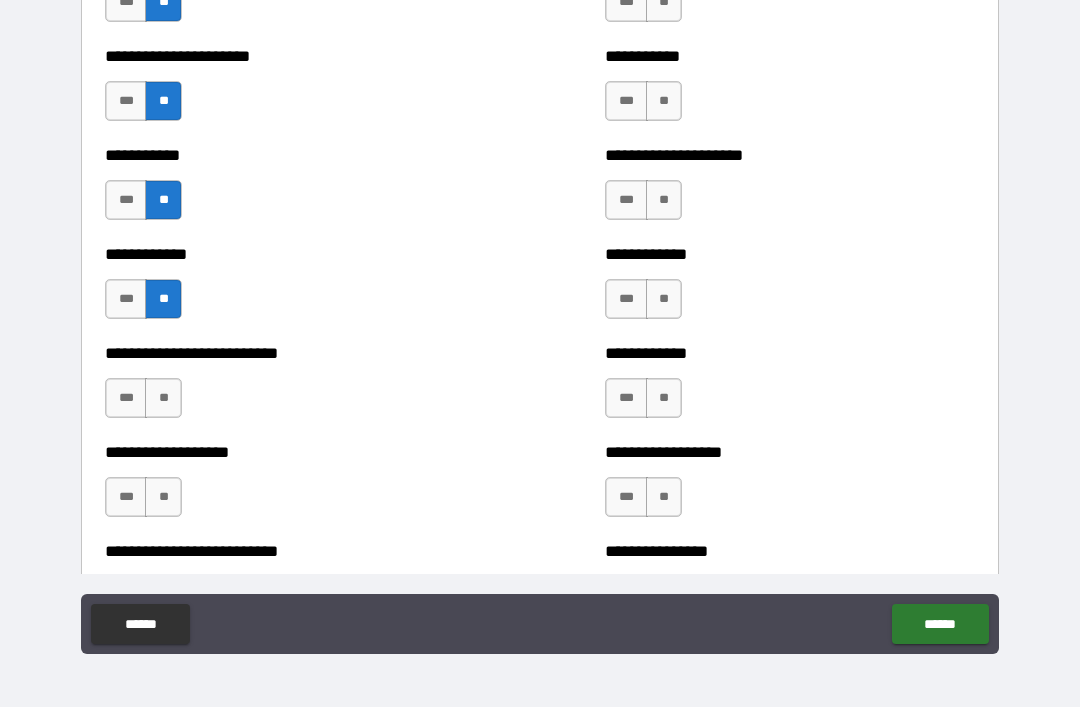 scroll, scrollTop: 5276, scrollLeft: 0, axis: vertical 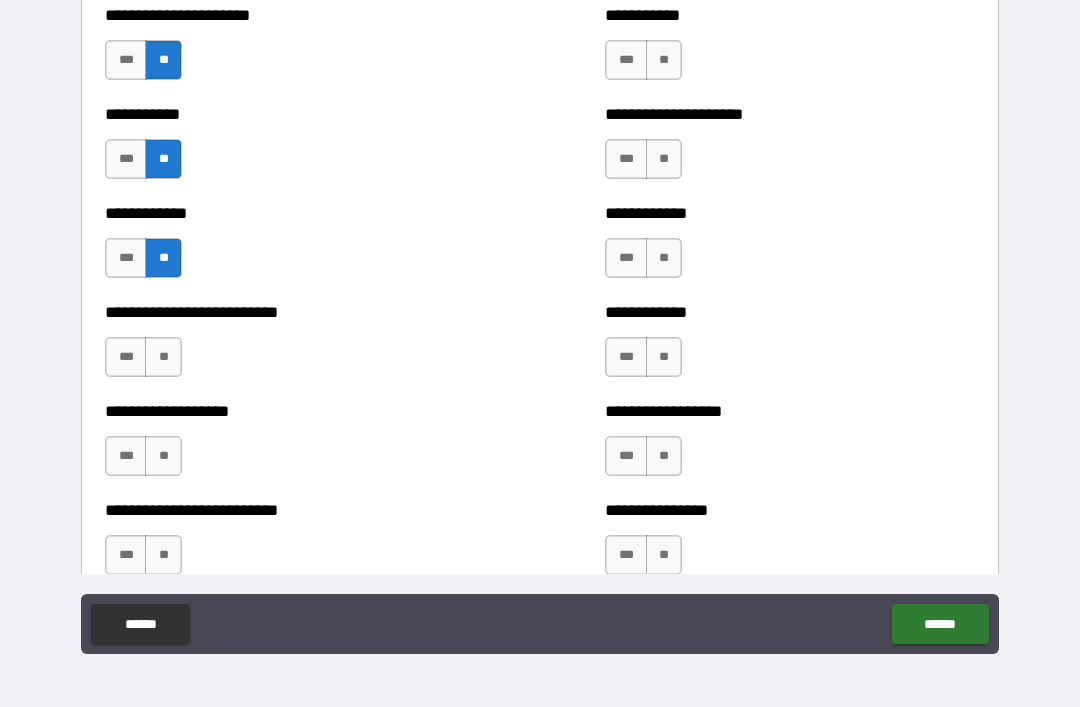 click on "**" at bounding box center [163, 357] 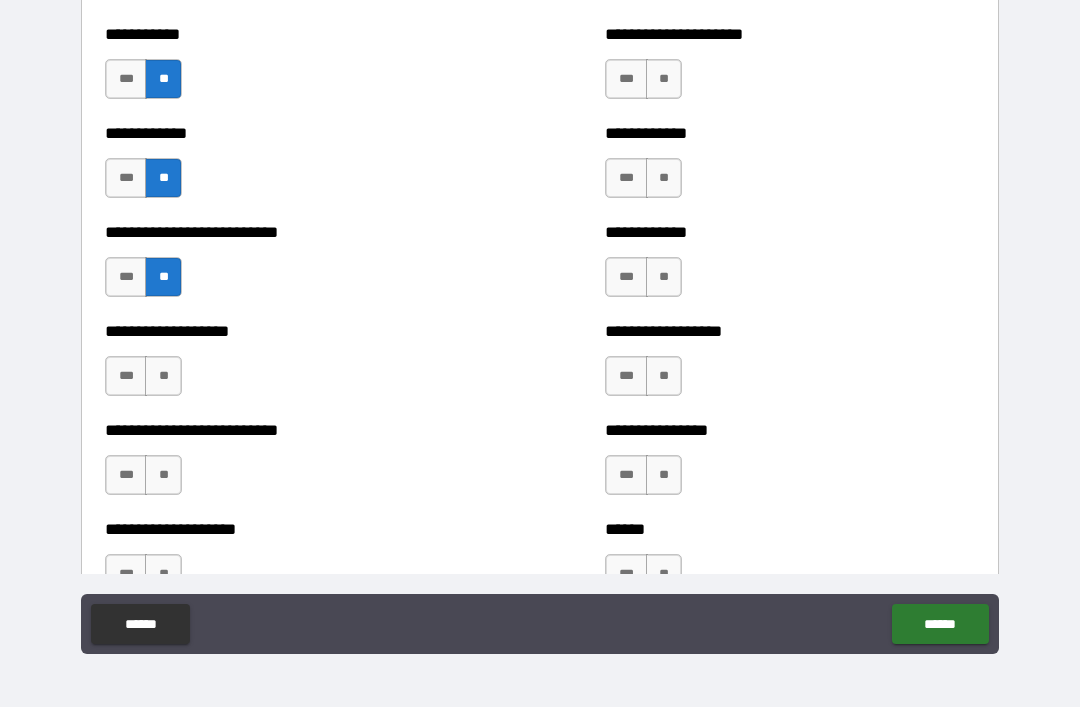 scroll, scrollTop: 5362, scrollLeft: 0, axis: vertical 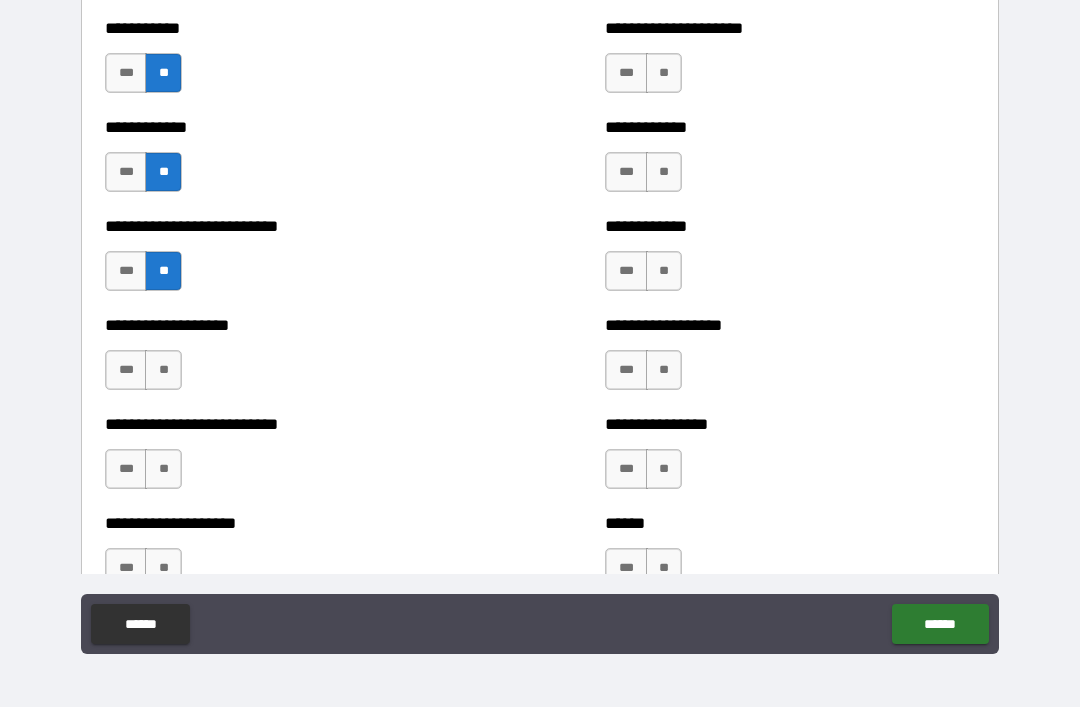 click on "**" at bounding box center (163, 370) 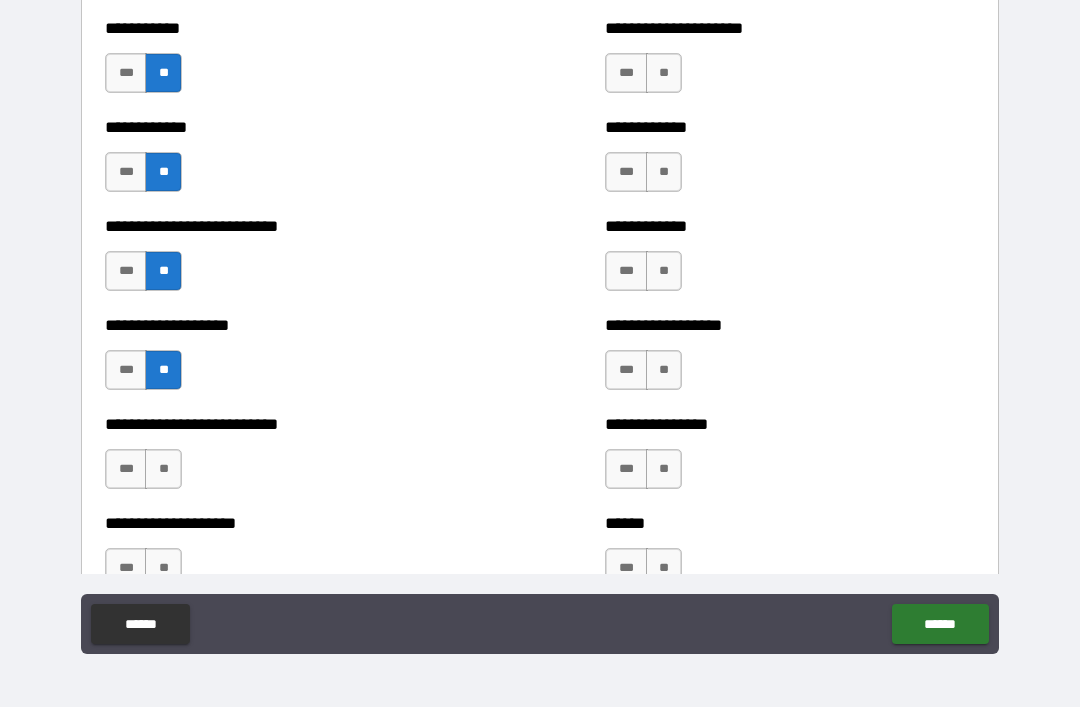 click on "**" at bounding box center (163, 469) 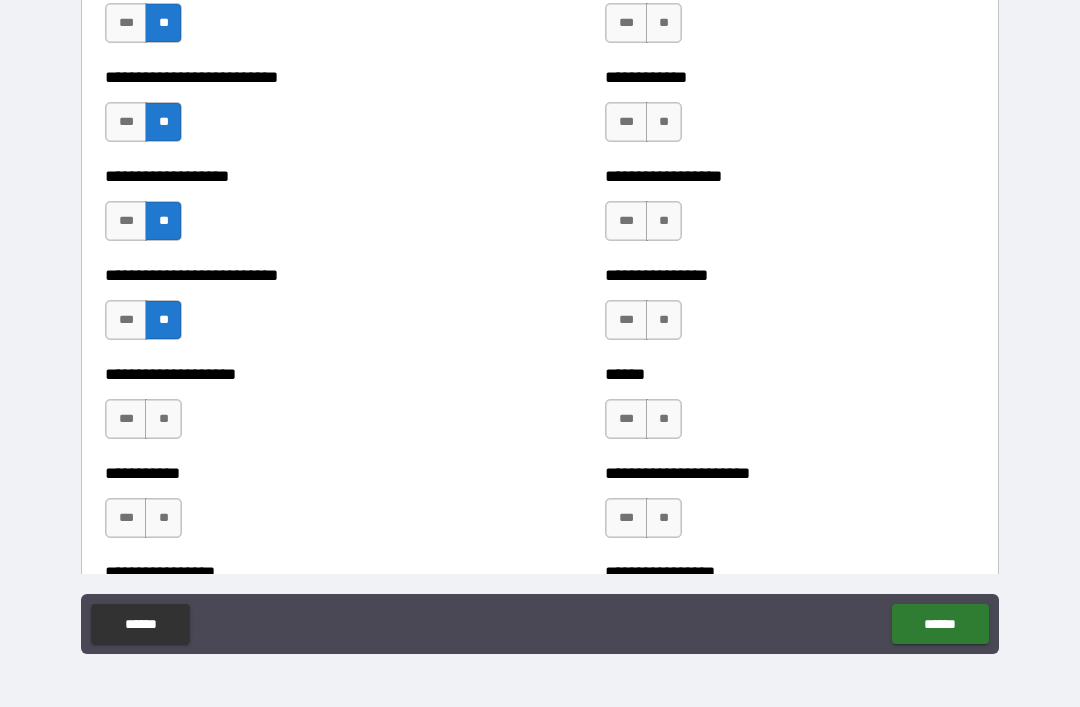 scroll, scrollTop: 5529, scrollLeft: 0, axis: vertical 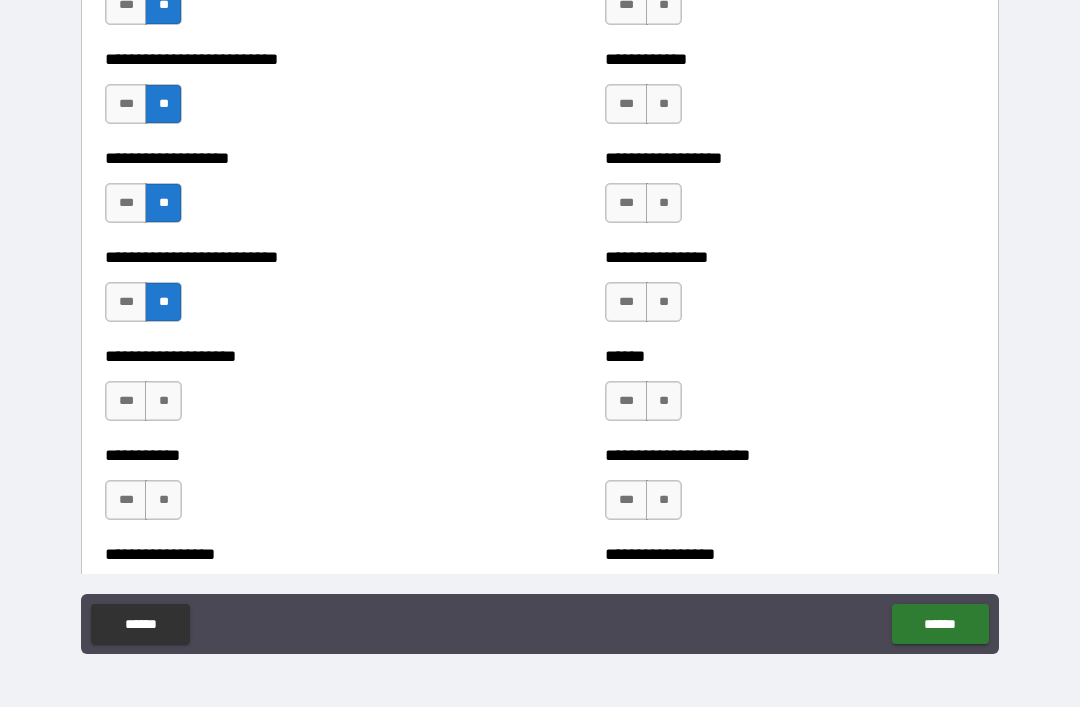 click on "**" at bounding box center (163, 401) 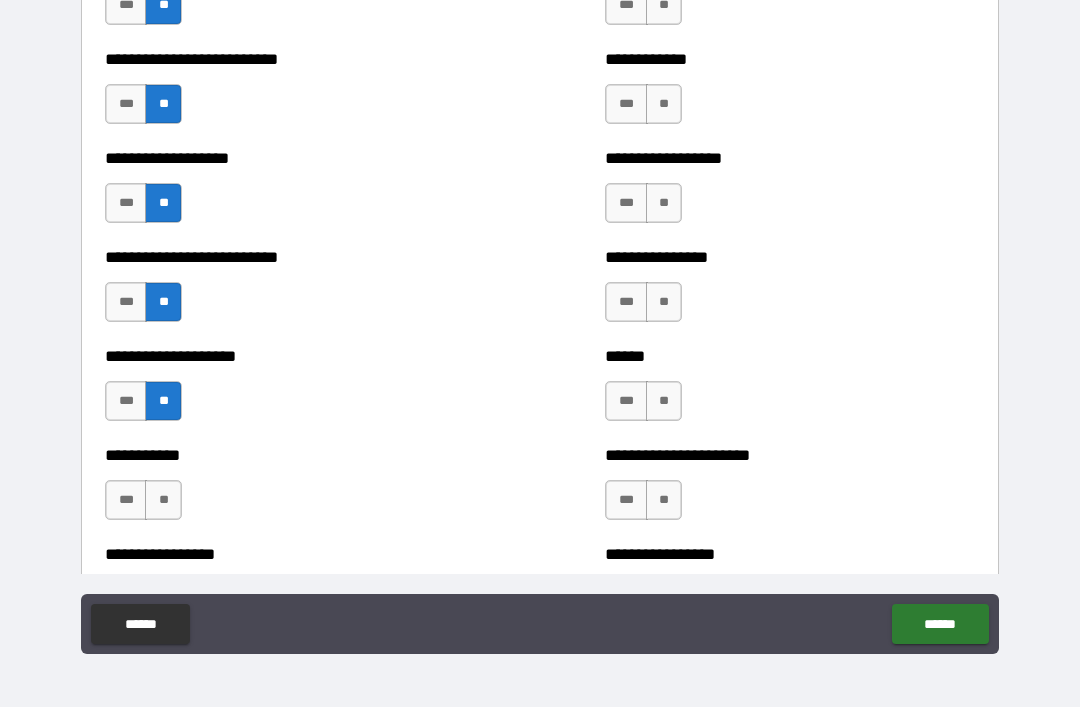 click on "**" at bounding box center [163, 500] 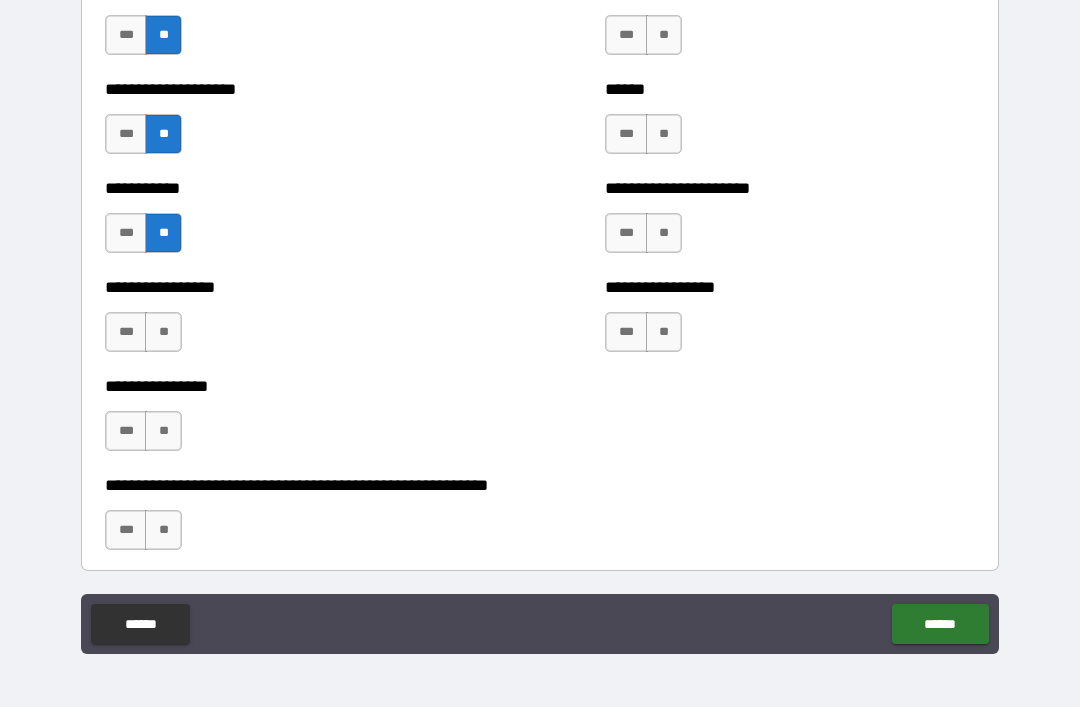 scroll, scrollTop: 5821, scrollLeft: 0, axis: vertical 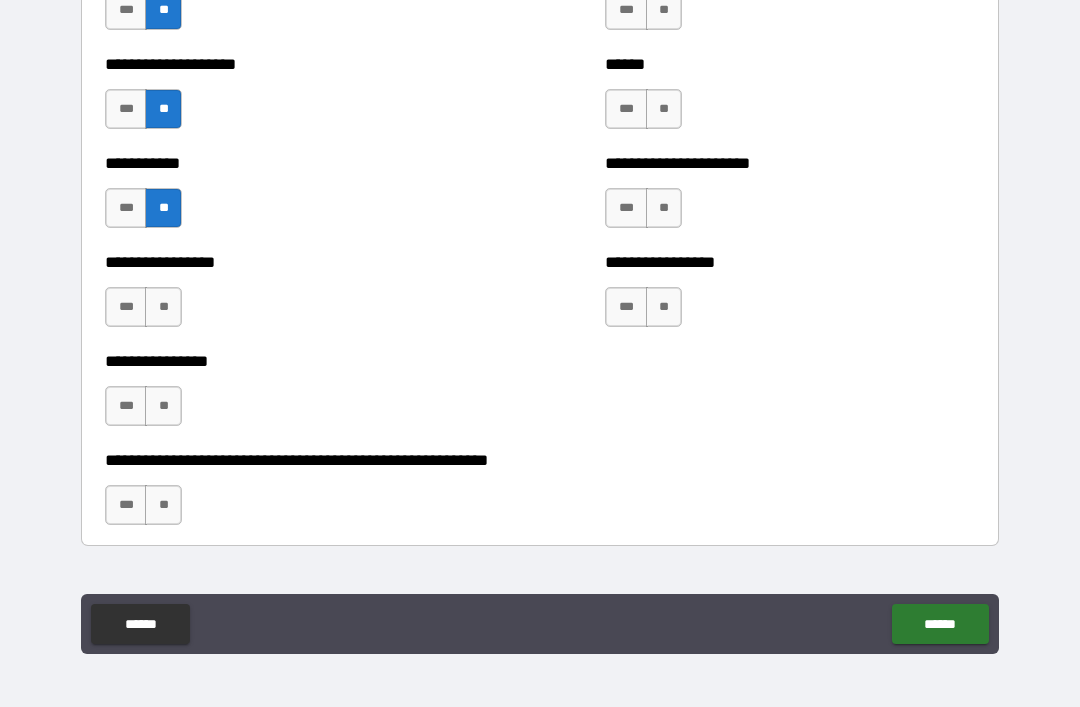 click on "**" at bounding box center (163, 307) 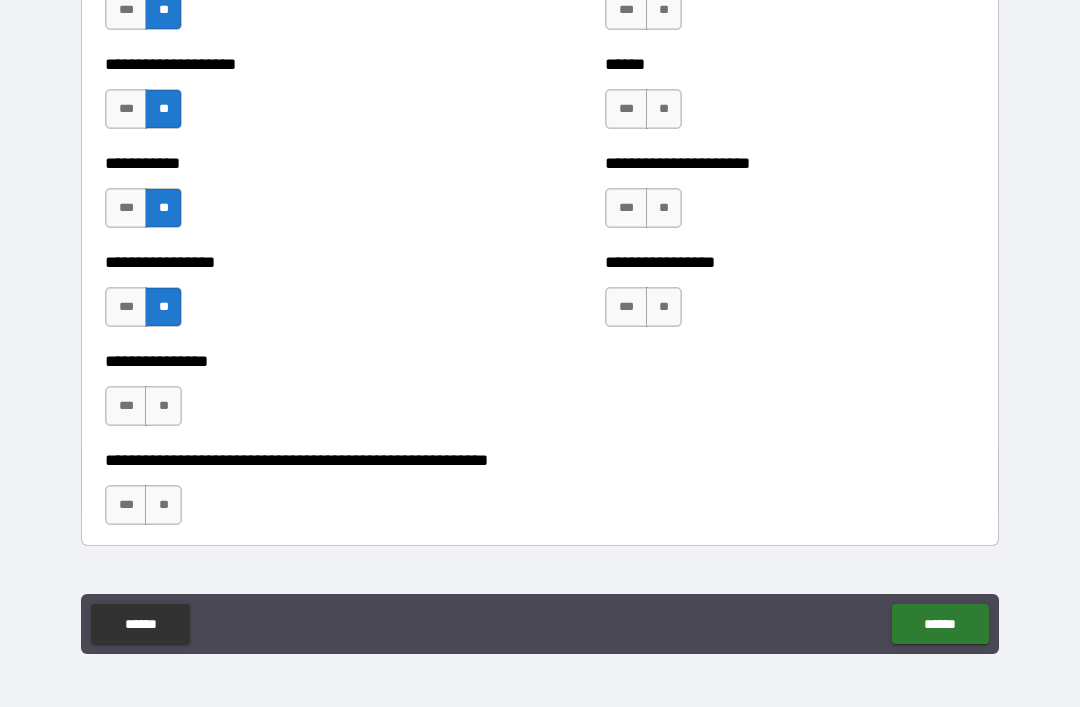 click on "**" at bounding box center (163, 406) 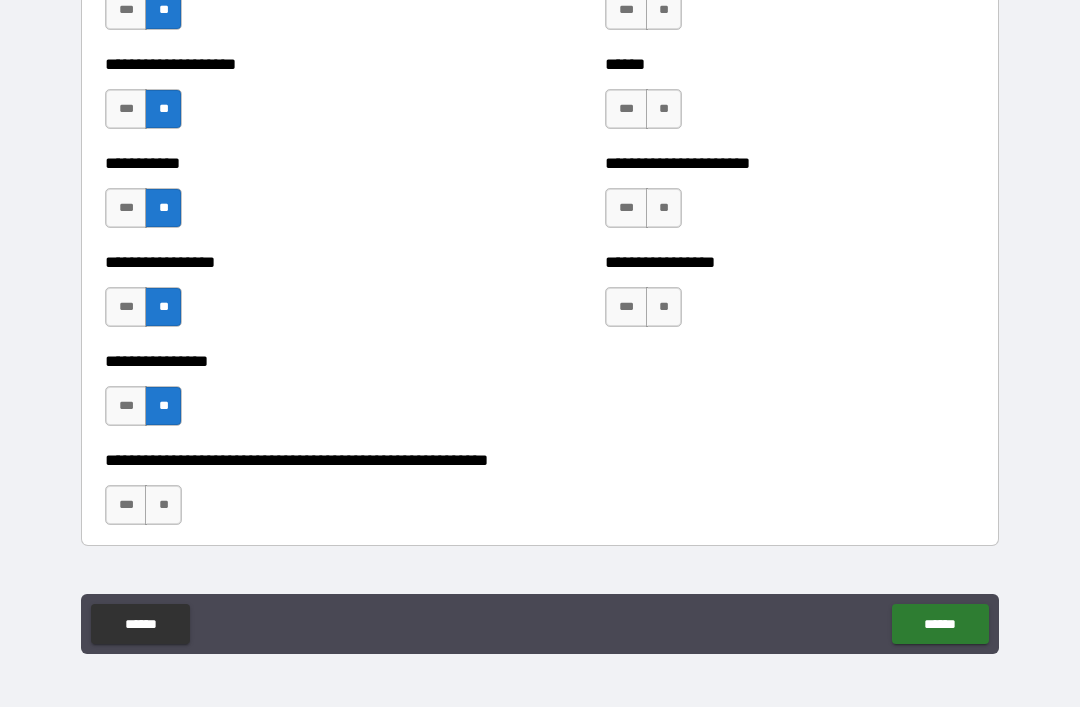 click on "***" at bounding box center [126, 505] 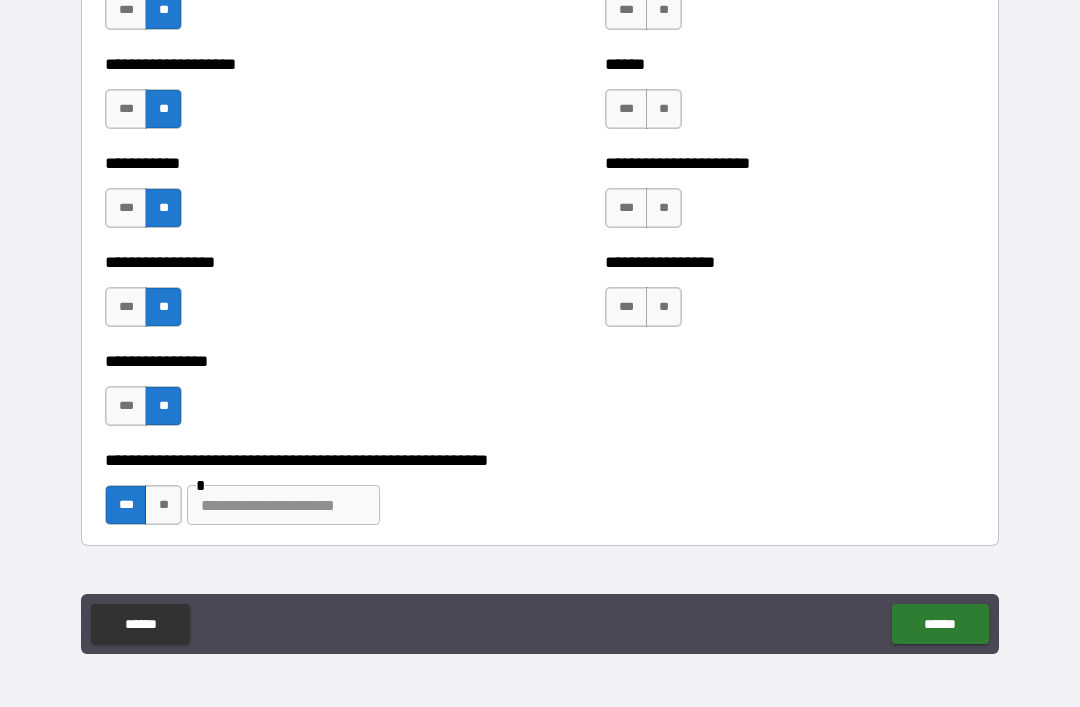 click on "**" at bounding box center (163, 505) 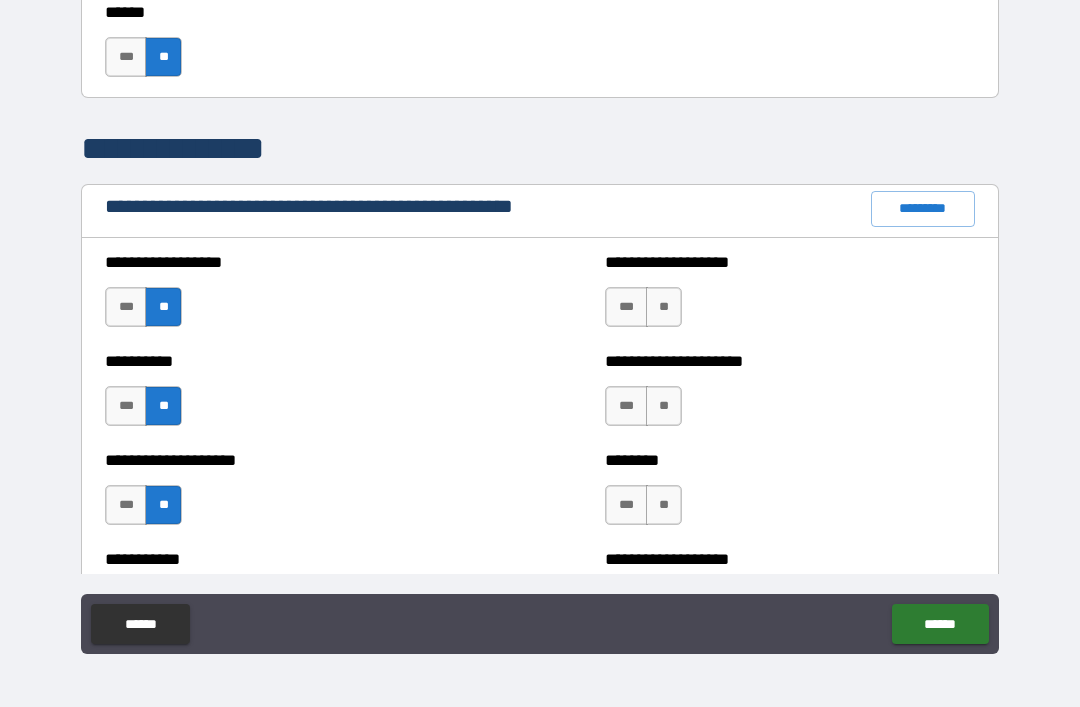 scroll, scrollTop: 2172, scrollLeft: 0, axis: vertical 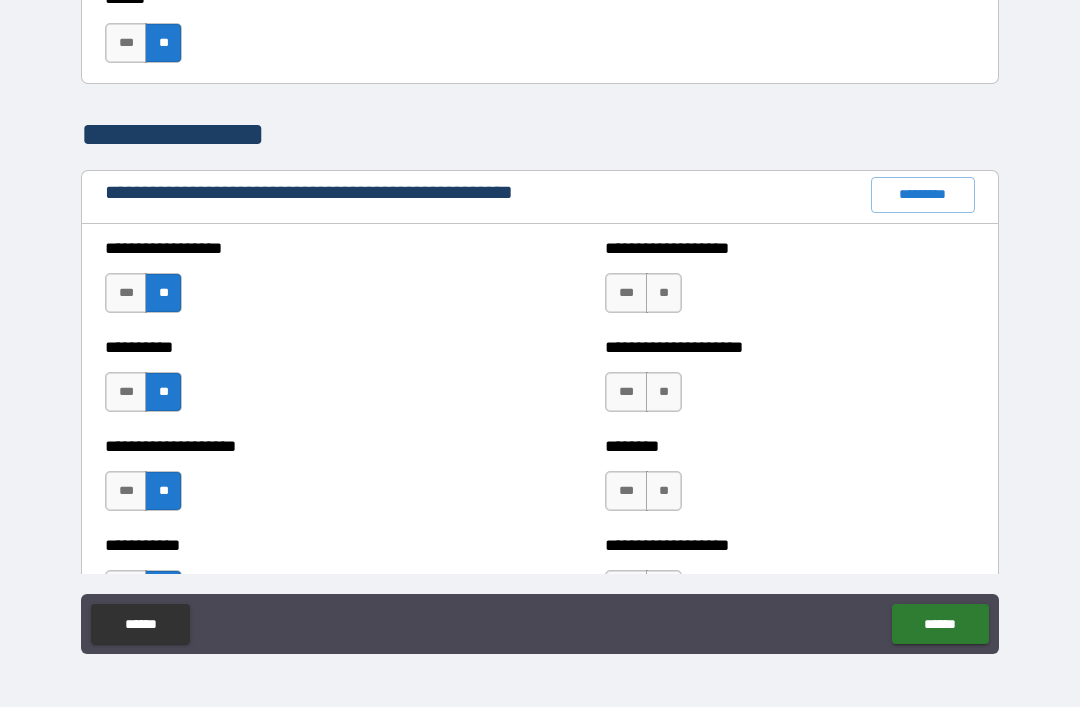 click on "**" at bounding box center [664, 293] 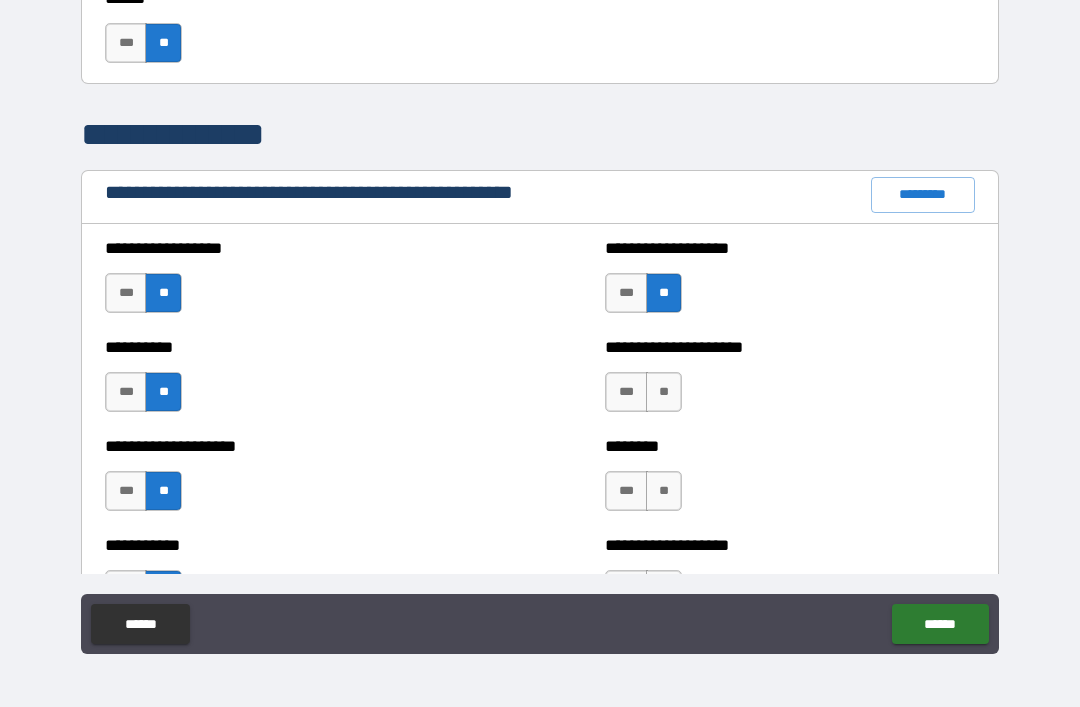 click on "**" at bounding box center (664, 392) 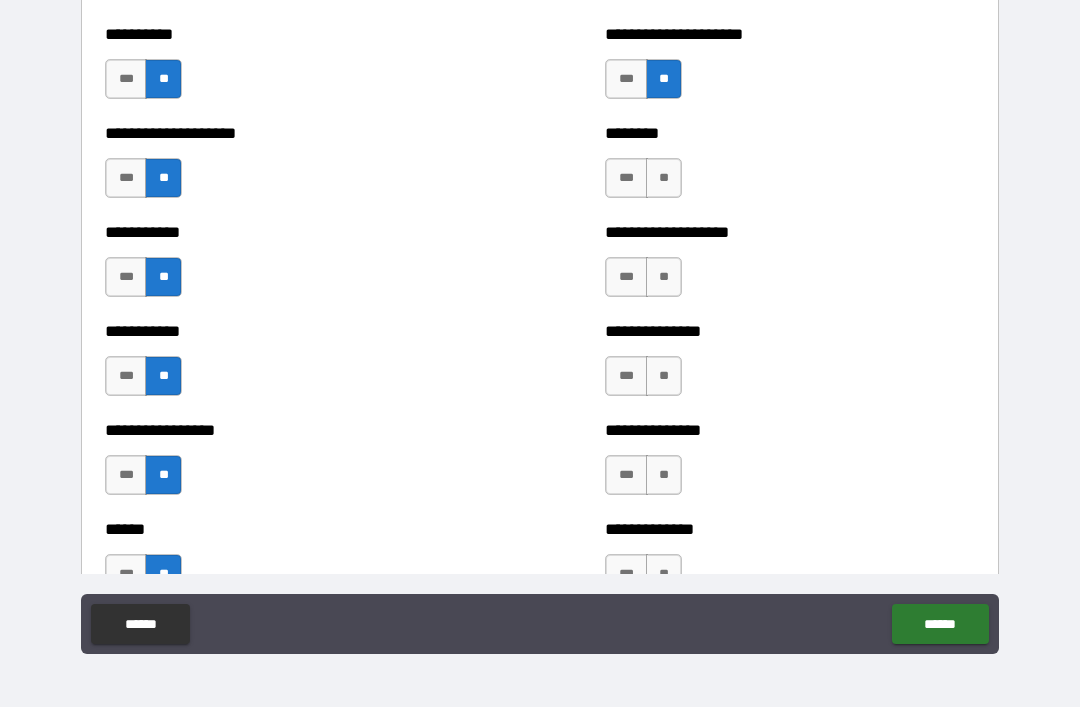 scroll, scrollTop: 2488, scrollLeft: 0, axis: vertical 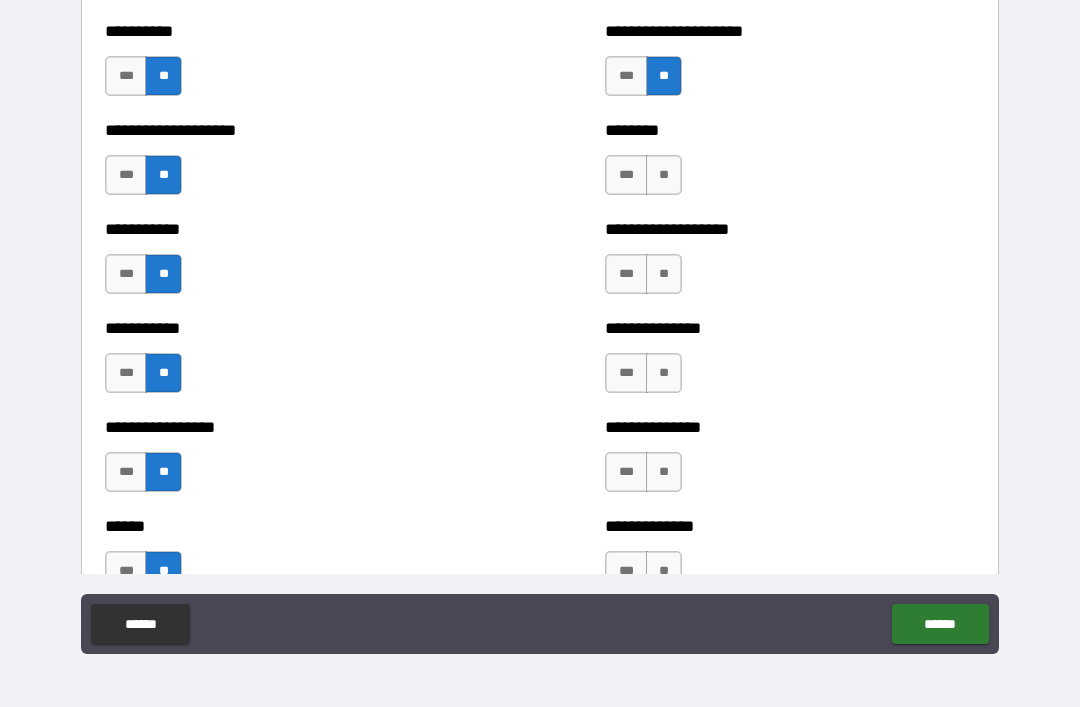 click on "**" at bounding box center (664, 175) 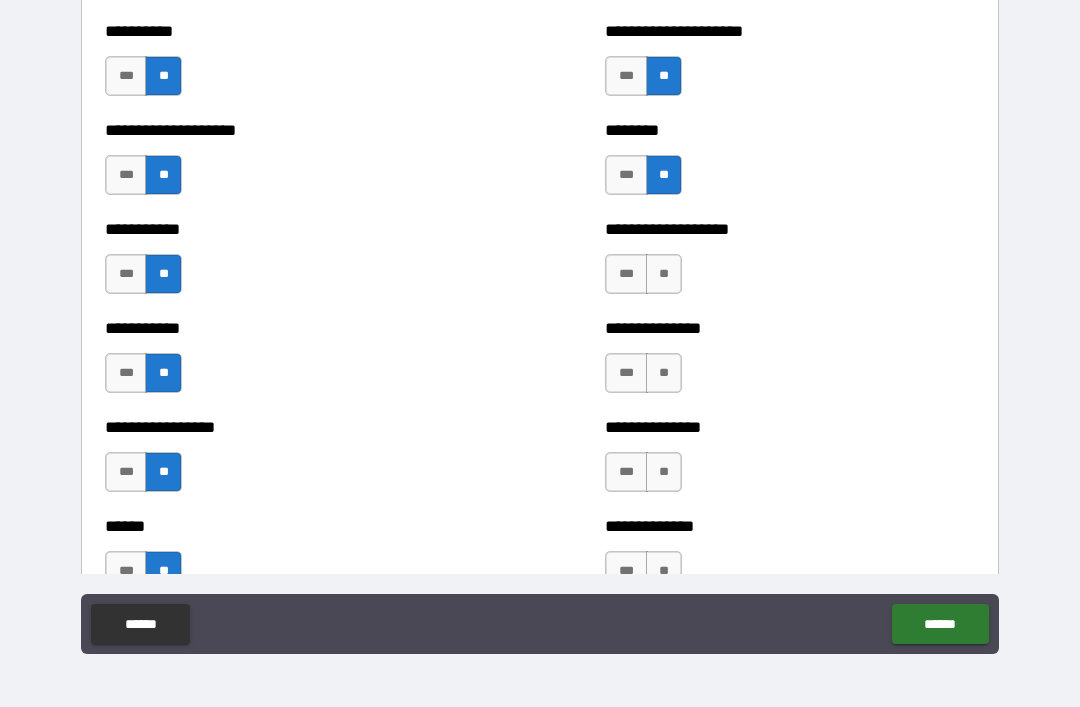 click on "**" at bounding box center [664, 274] 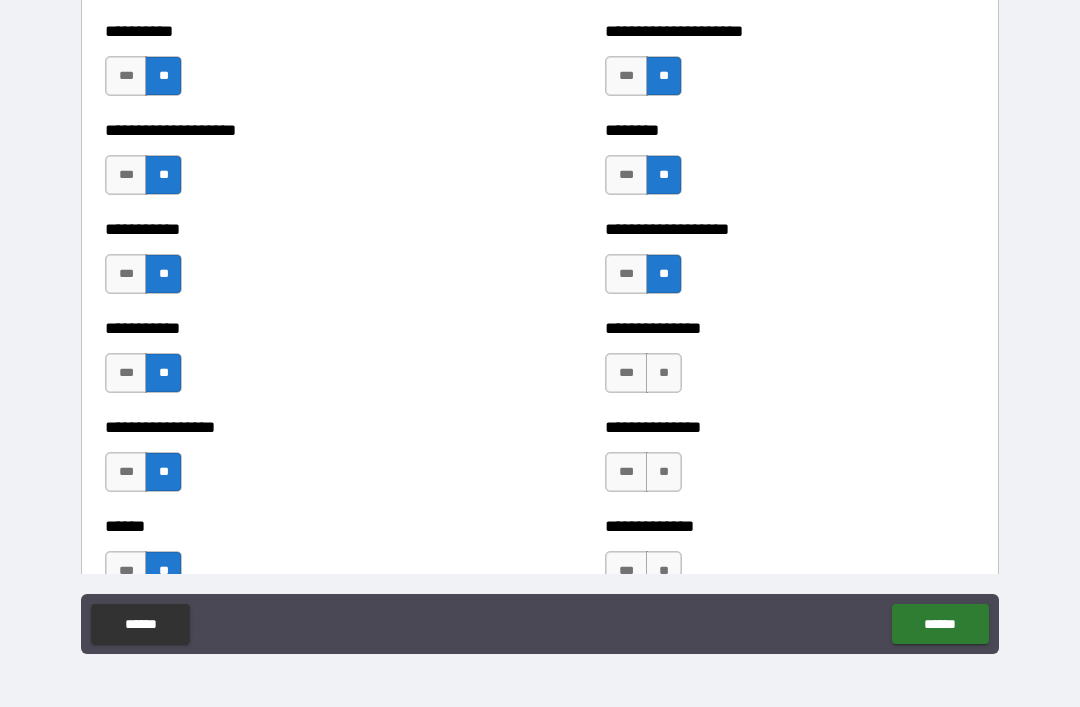 click on "**" at bounding box center (664, 373) 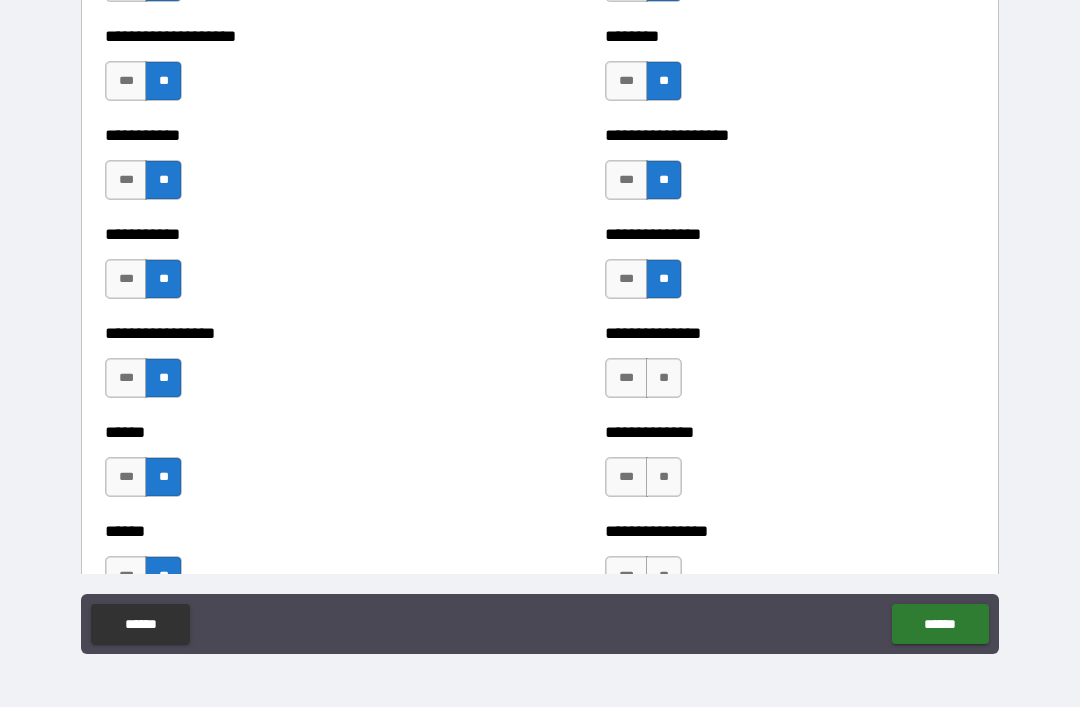 scroll, scrollTop: 2631, scrollLeft: 0, axis: vertical 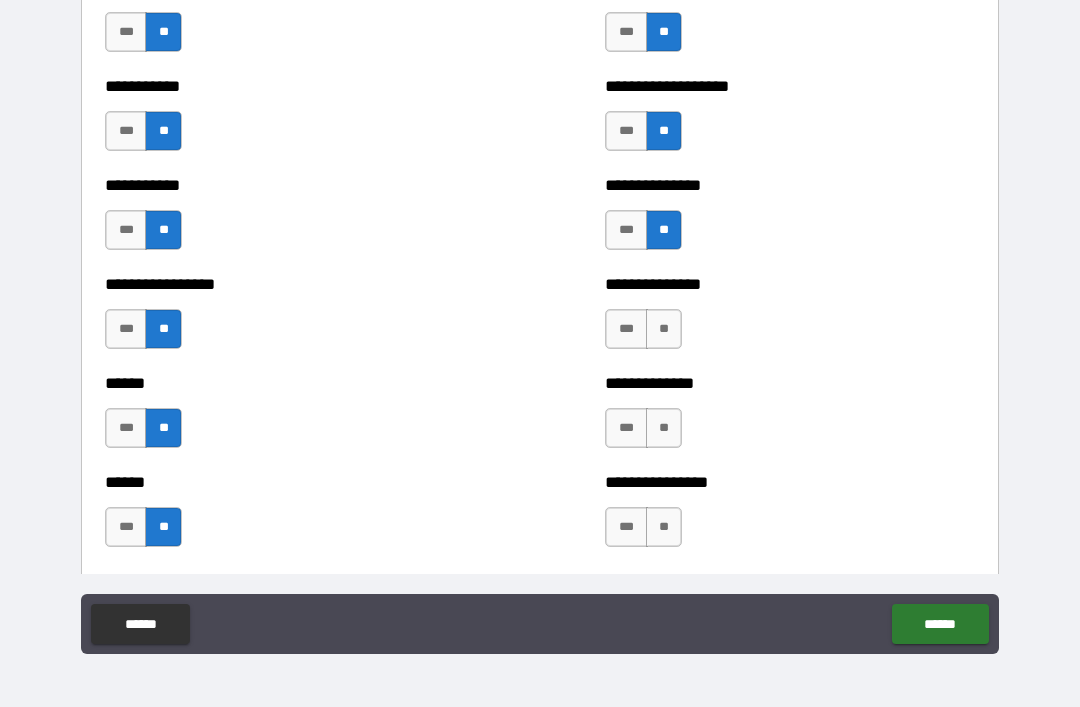 click on "**" at bounding box center (664, 329) 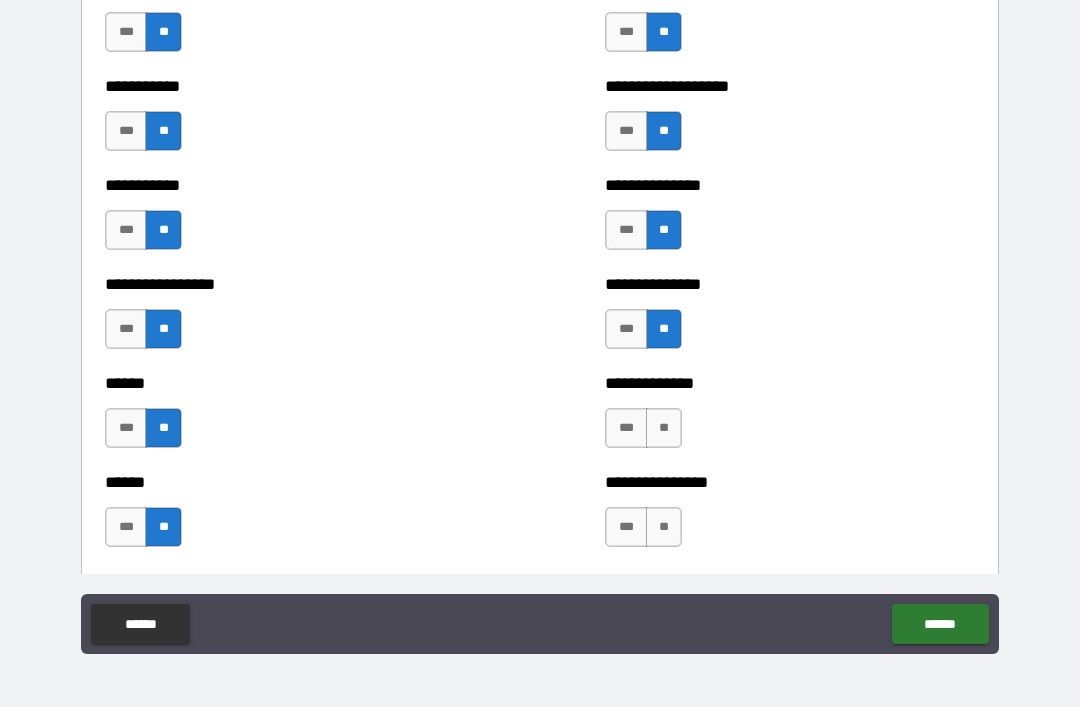 click on "**" at bounding box center (664, 428) 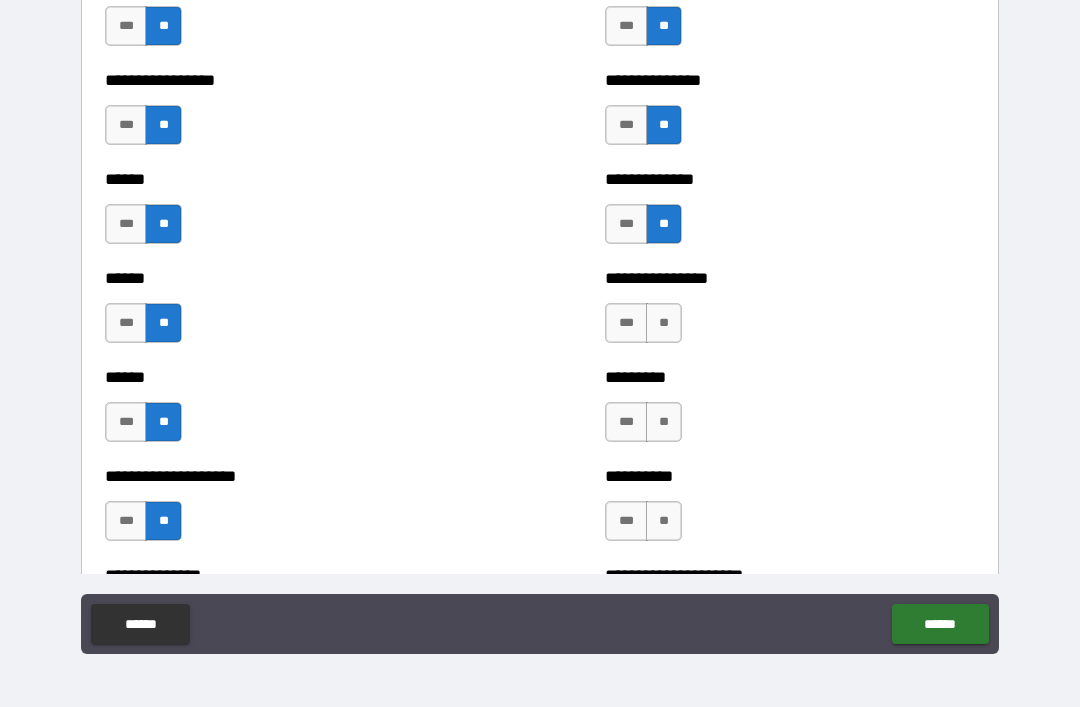 scroll, scrollTop: 2836, scrollLeft: 0, axis: vertical 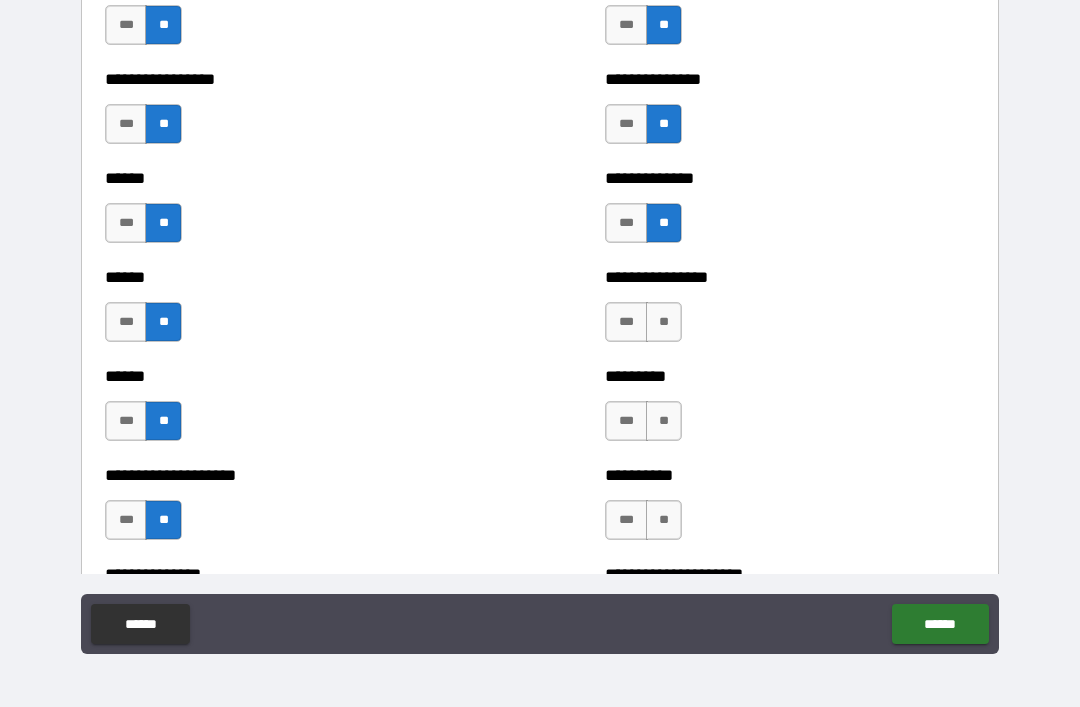 click on "**" at bounding box center [664, 322] 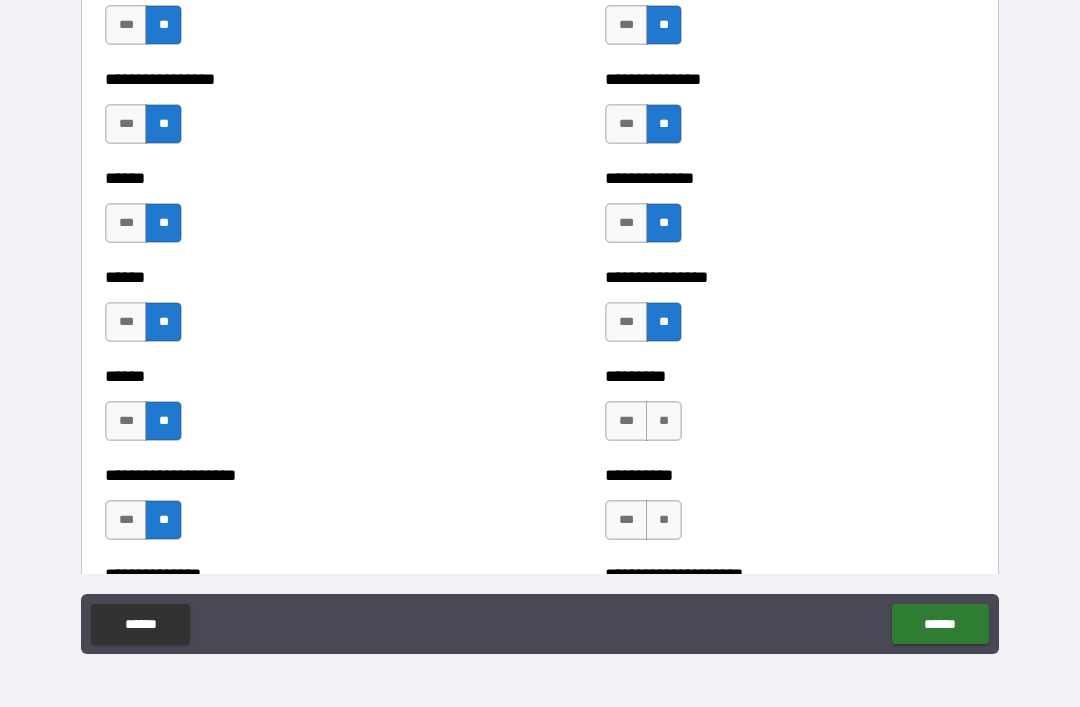 click on "**" at bounding box center [664, 421] 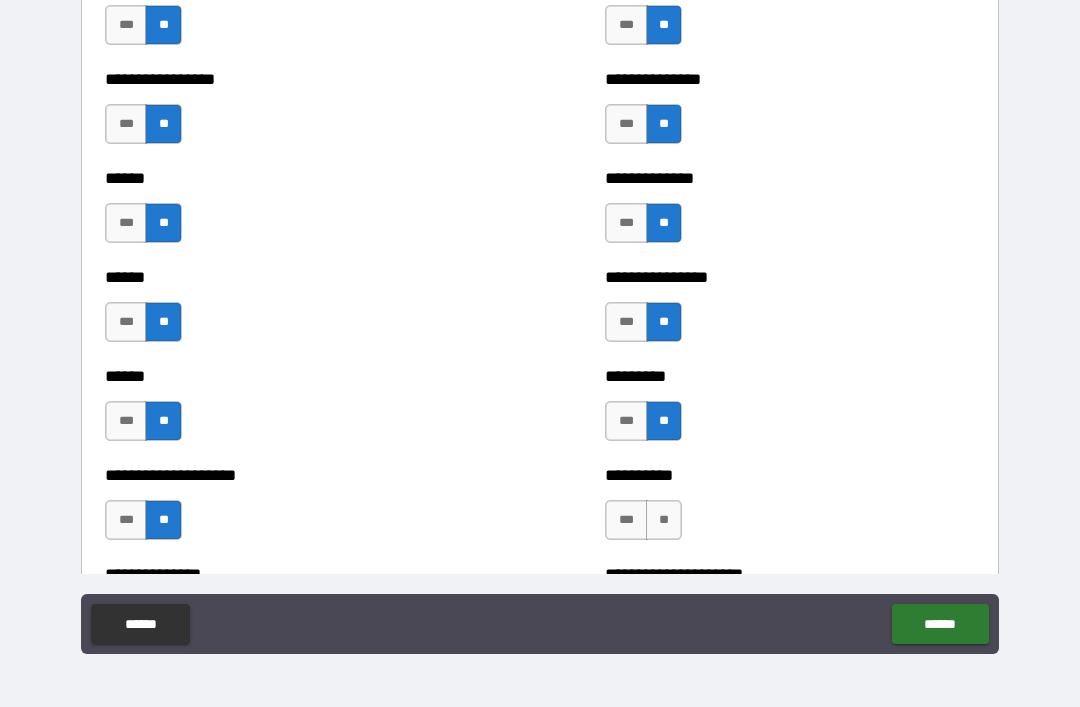 scroll, scrollTop: 3028, scrollLeft: 0, axis: vertical 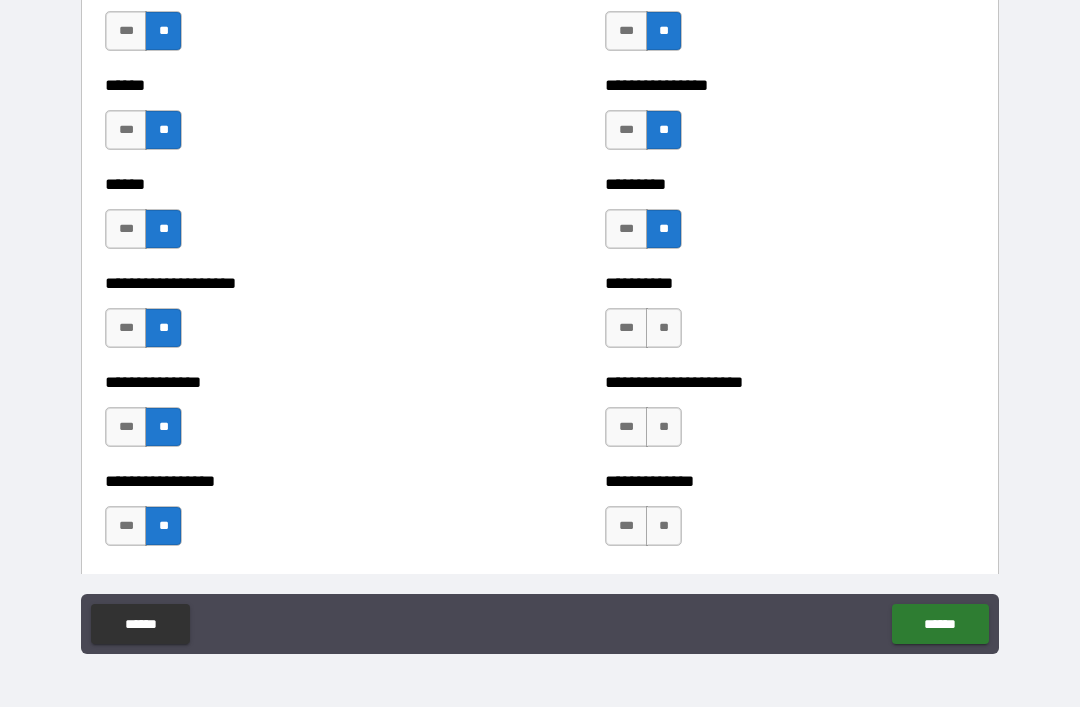 click on "**" at bounding box center (664, 328) 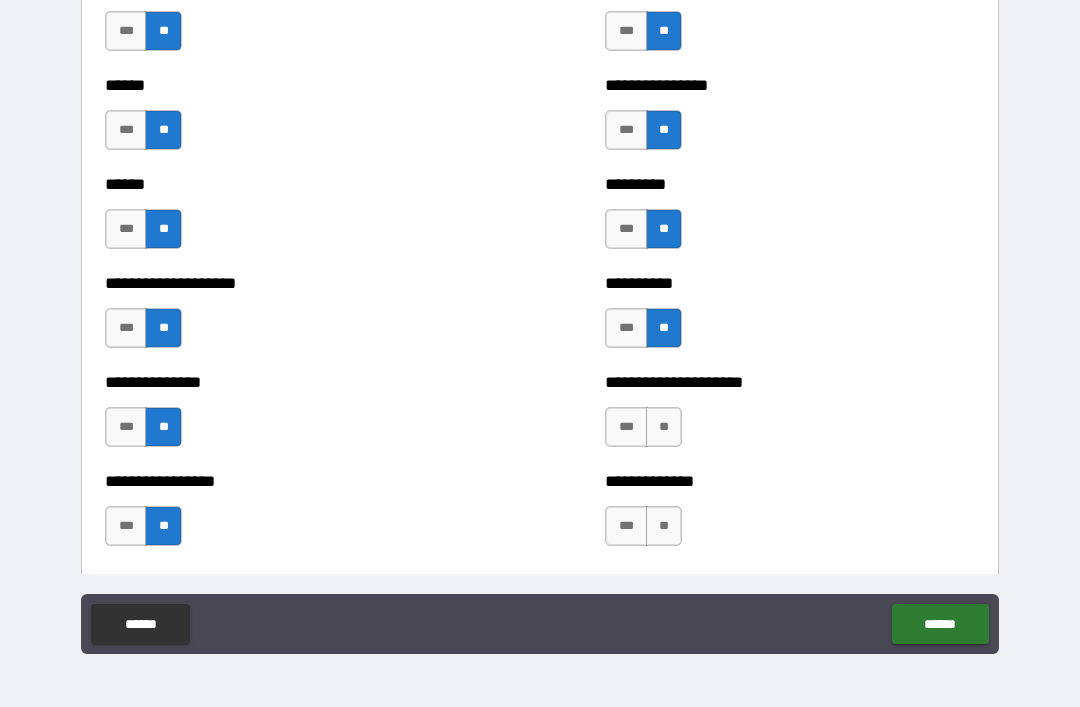 click on "**" at bounding box center (664, 427) 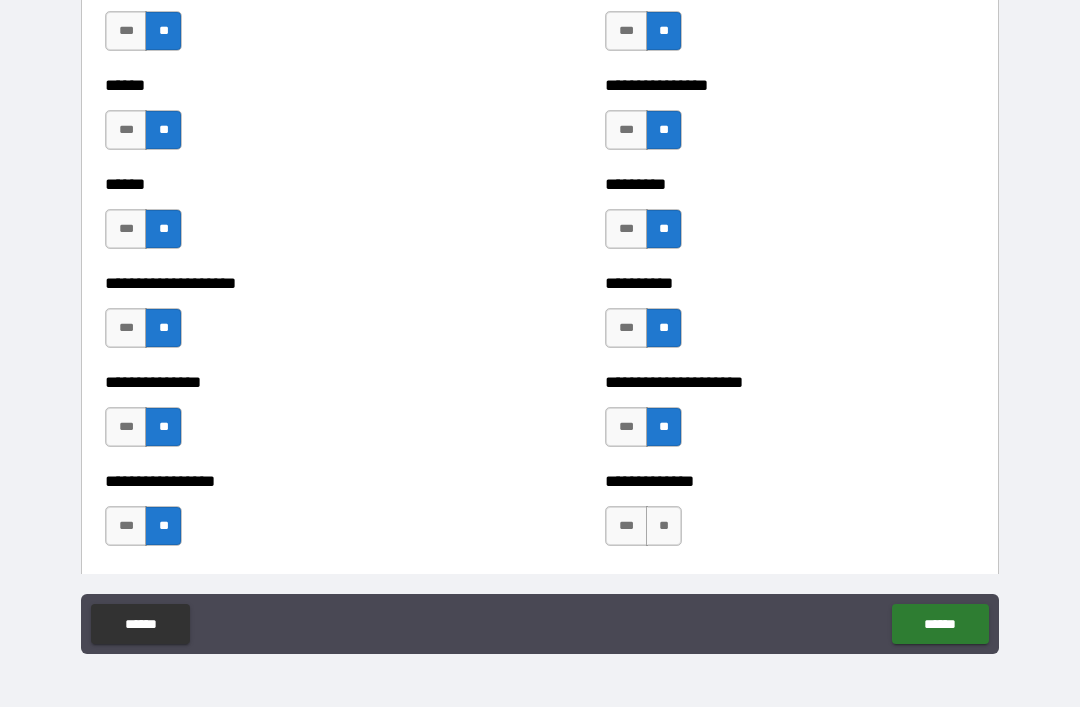 scroll, scrollTop: 3195, scrollLeft: 0, axis: vertical 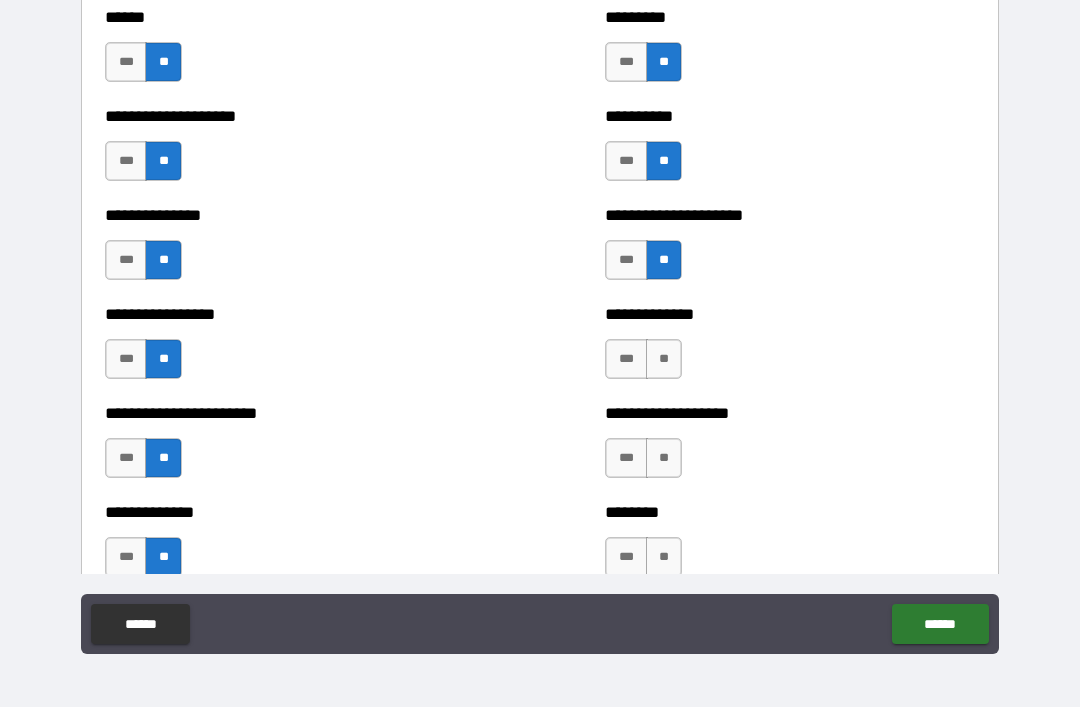click on "**" at bounding box center [664, 359] 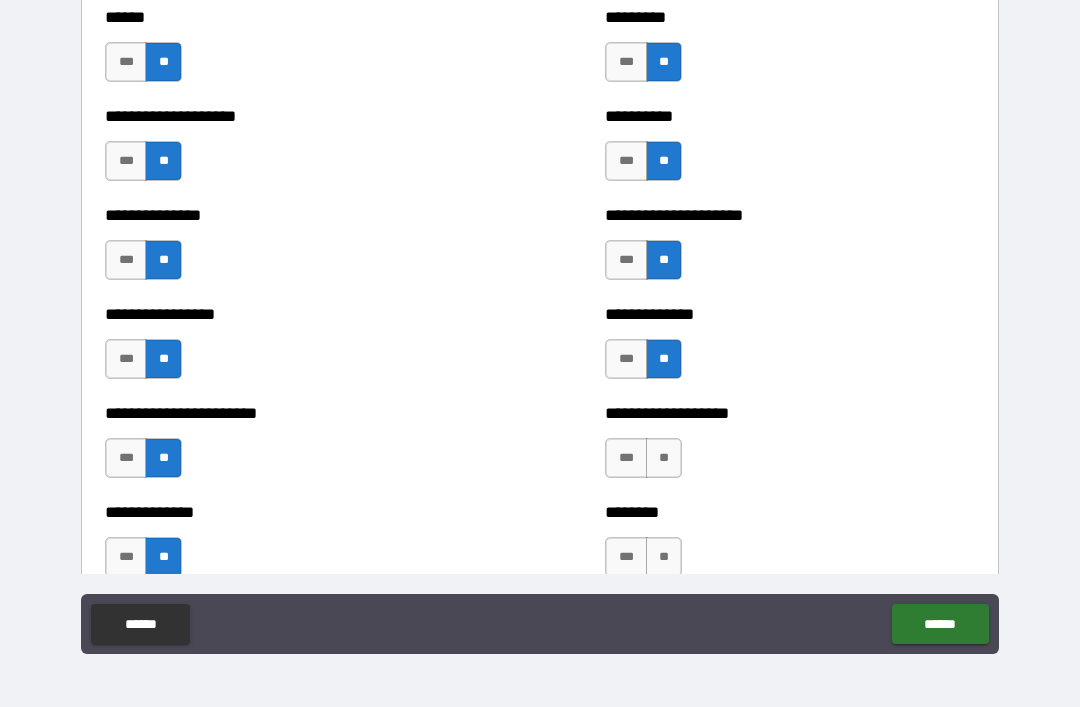 click on "**" at bounding box center (664, 458) 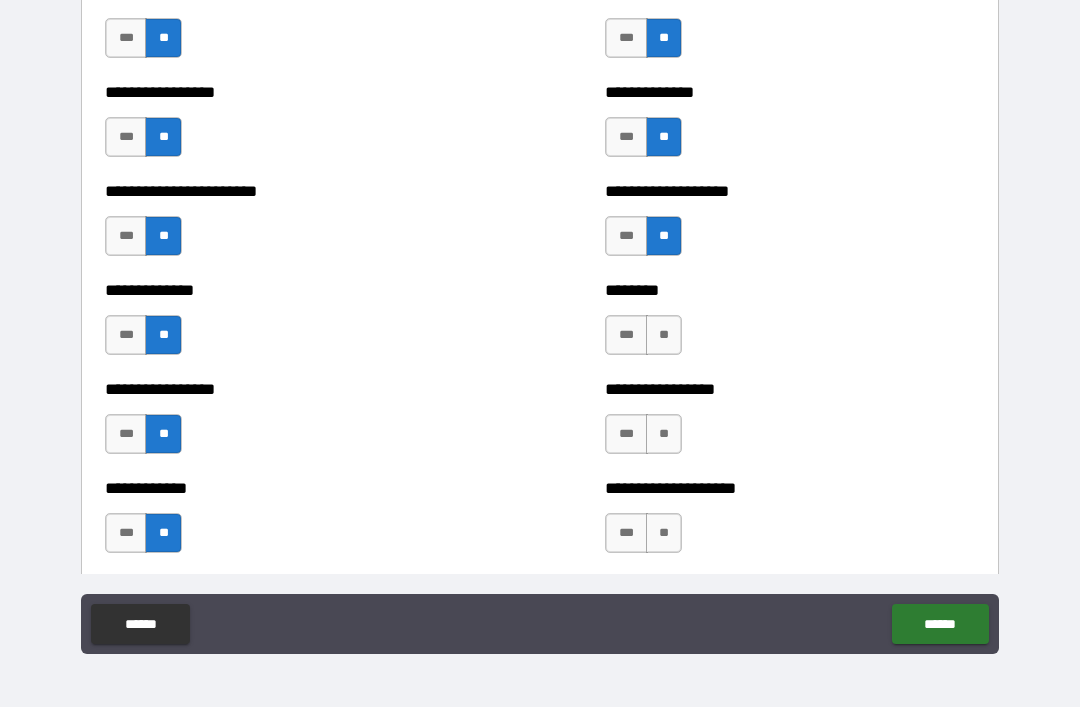 scroll, scrollTop: 3424, scrollLeft: 0, axis: vertical 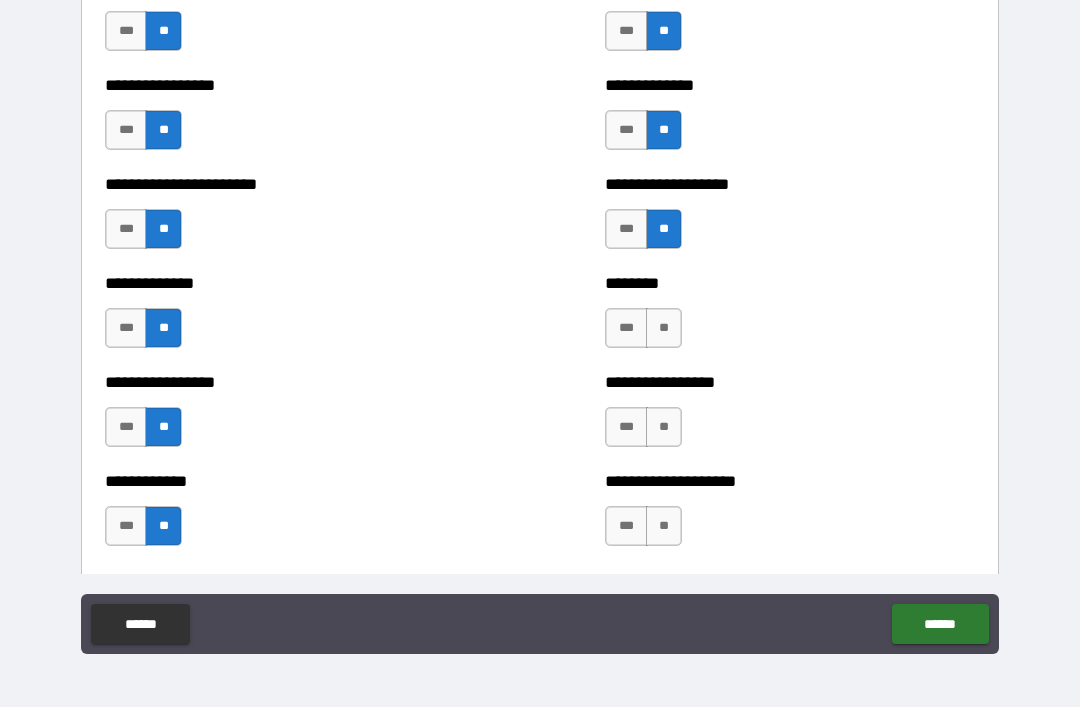 click on "**" at bounding box center (664, 328) 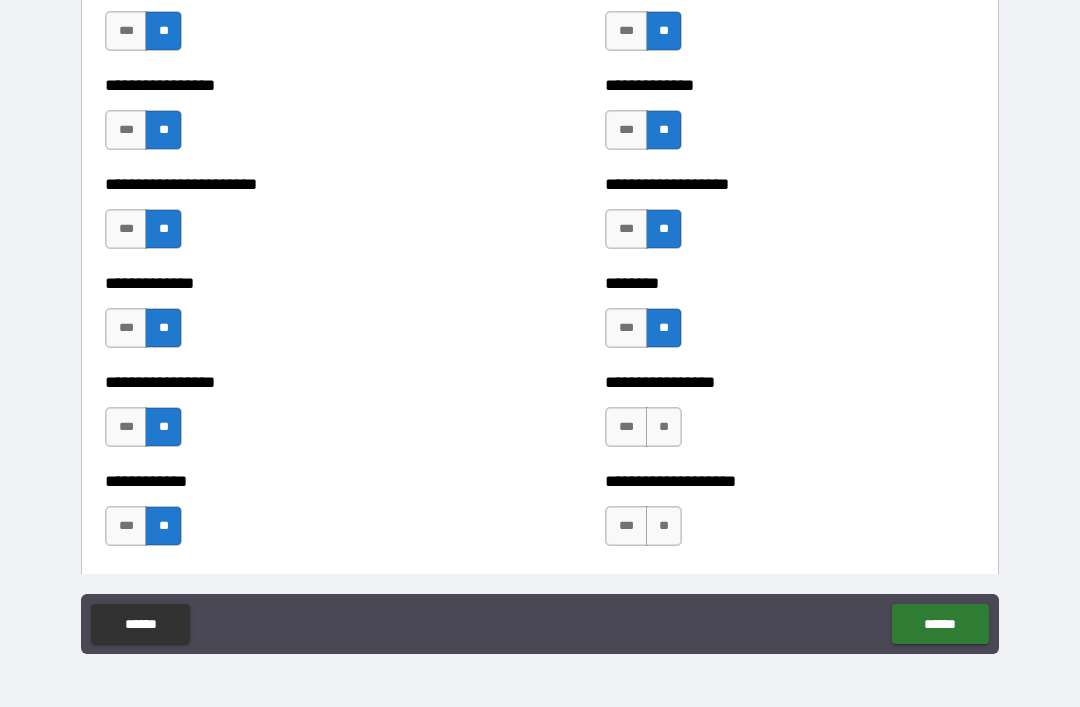 click on "**" at bounding box center (664, 427) 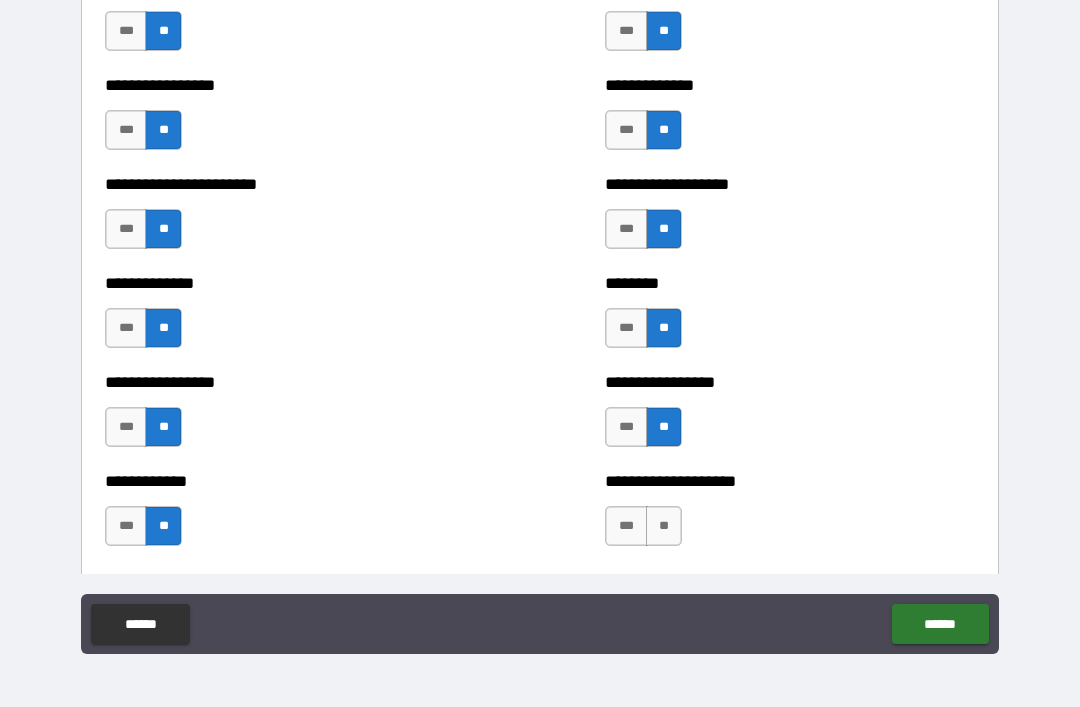 click on "**" at bounding box center [664, 526] 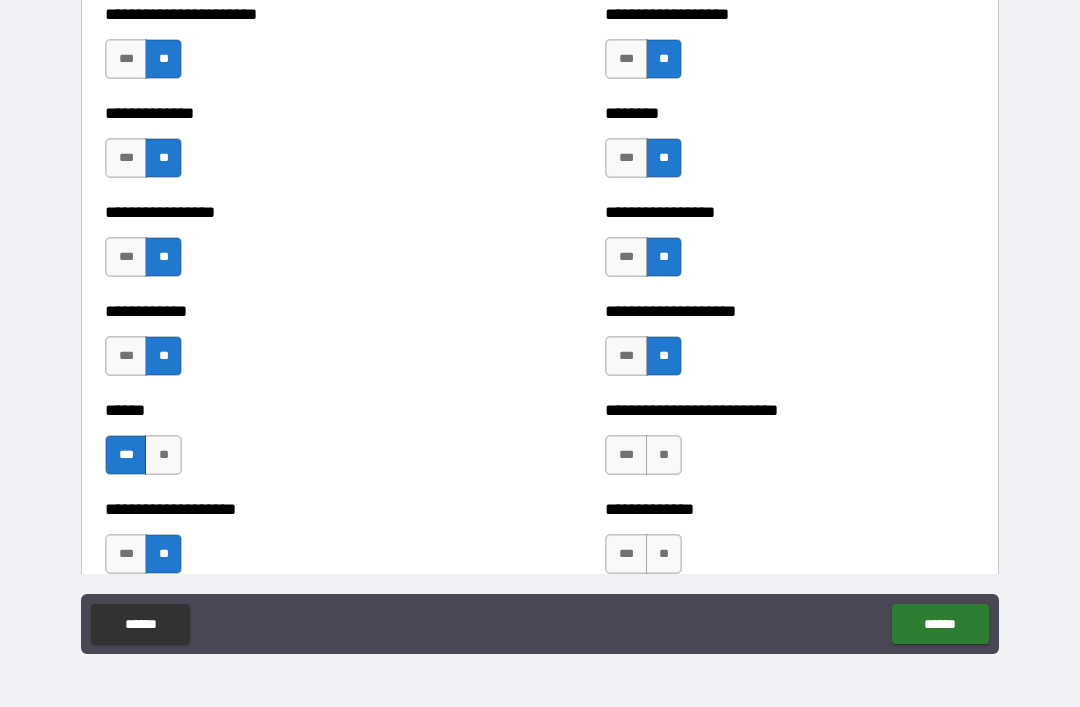 scroll, scrollTop: 3598, scrollLeft: 0, axis: vertical 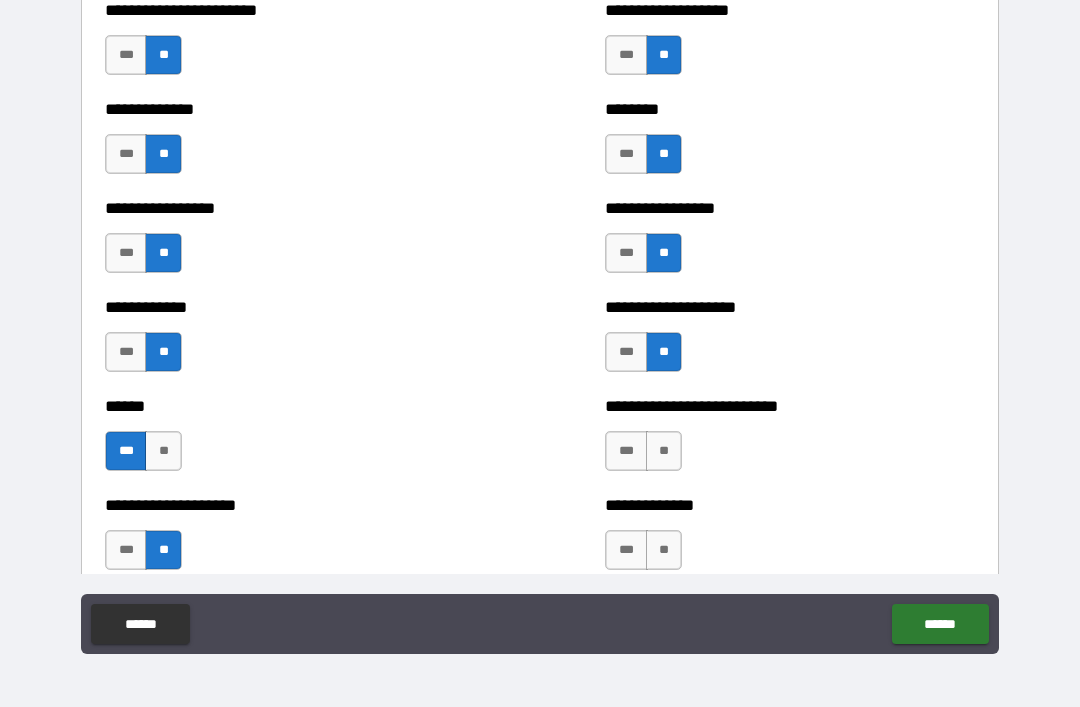 click on "**" at bounding box center [664, 451] 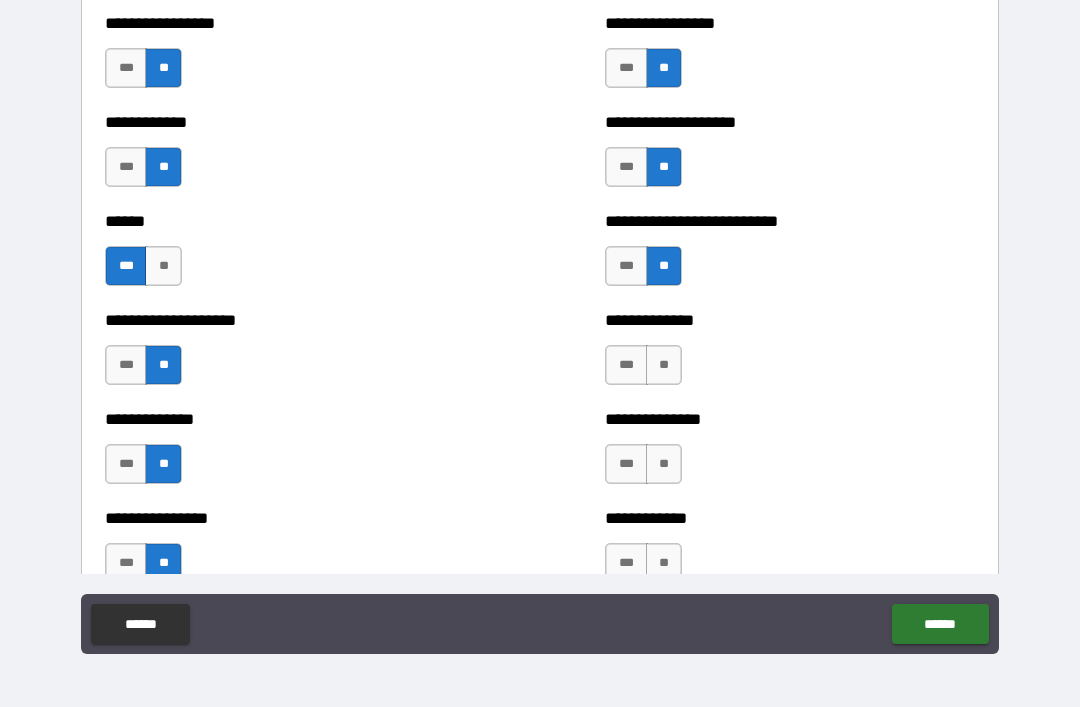 scroll, scrollTop: 3786, scrollLeft: 0, axis: vertical 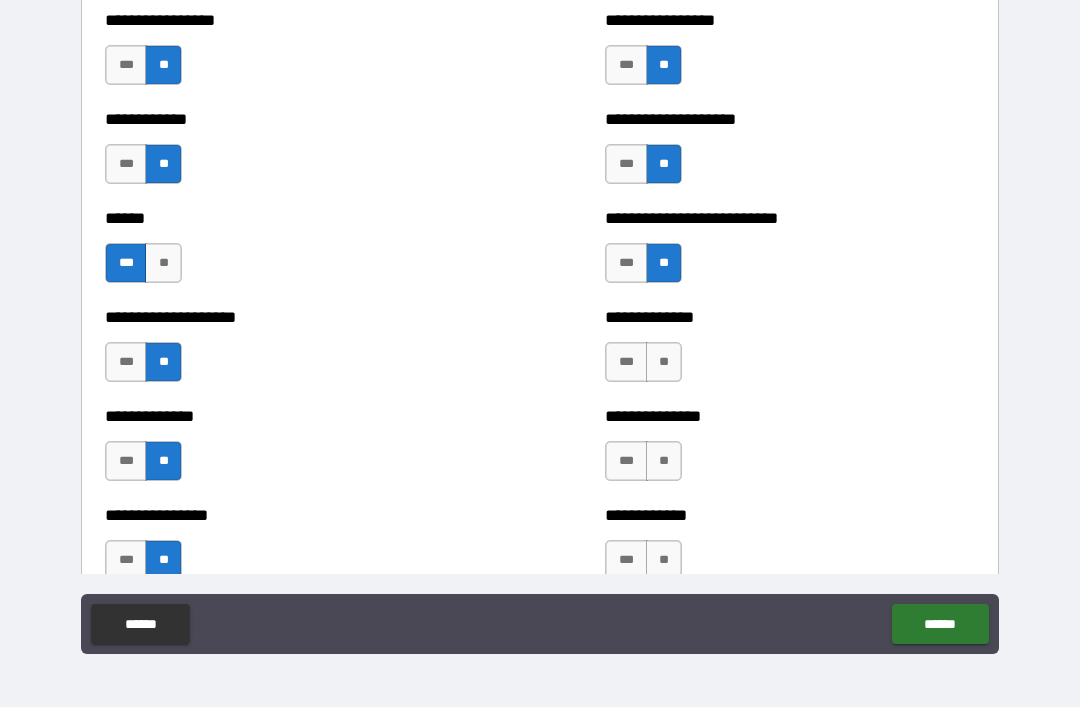 click on "**********" at bounding box center [790, 416] 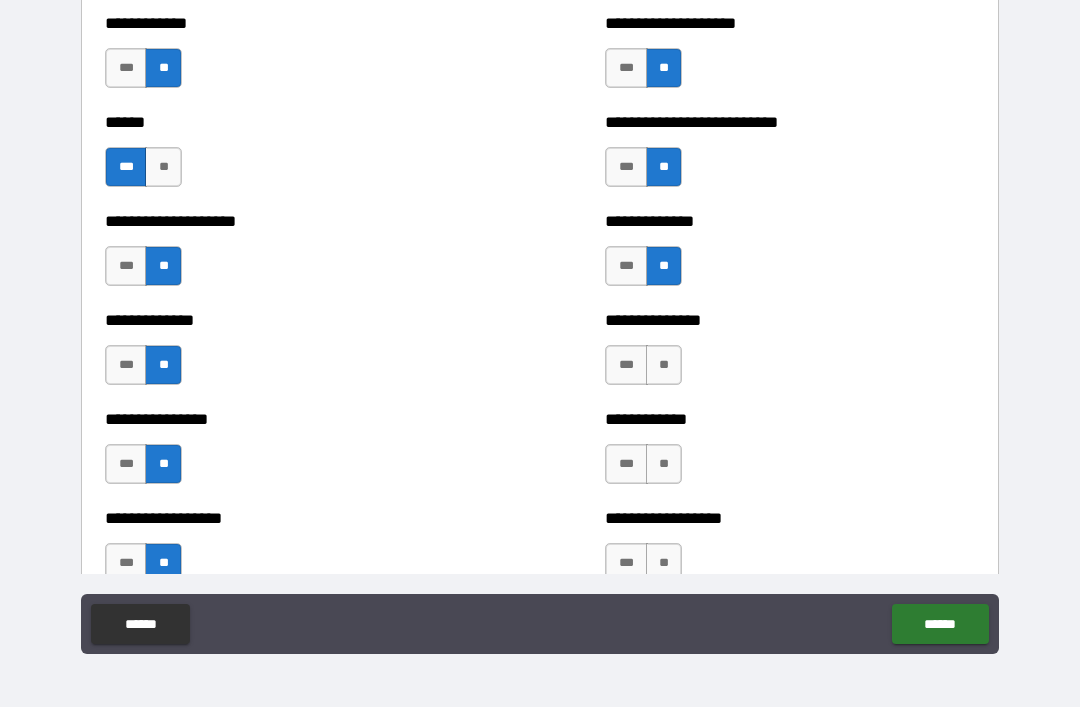 scroll, scrollTop: 3888, scrollLeft: 0, axis: vertical 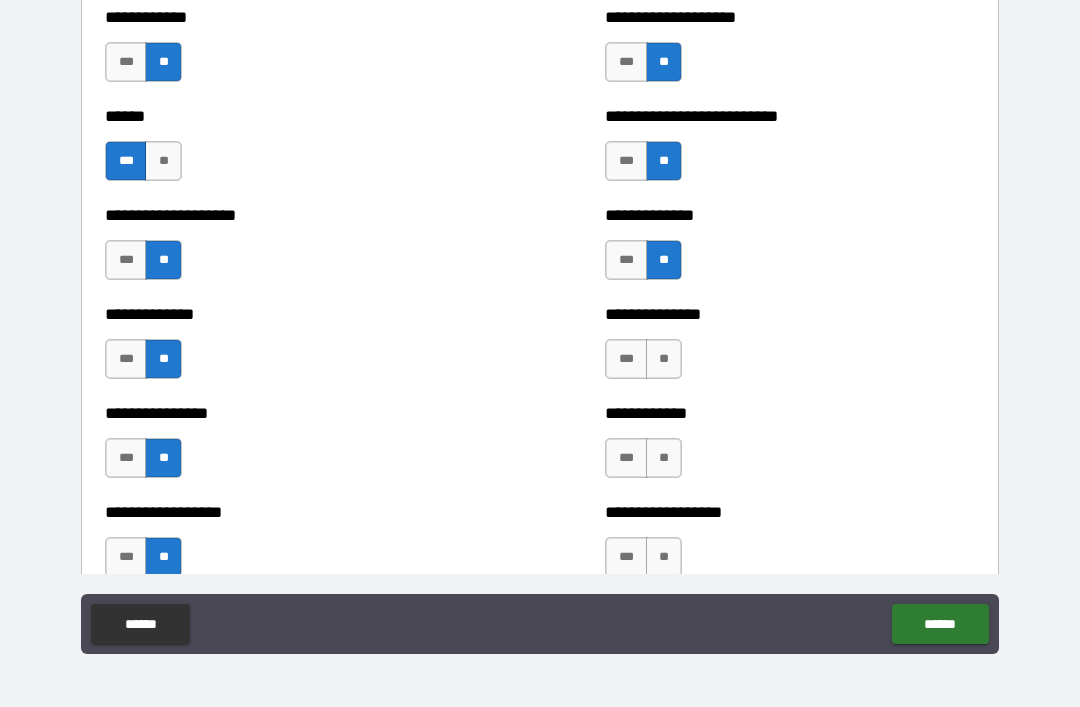click on "**" at bounding box center [664, 359] 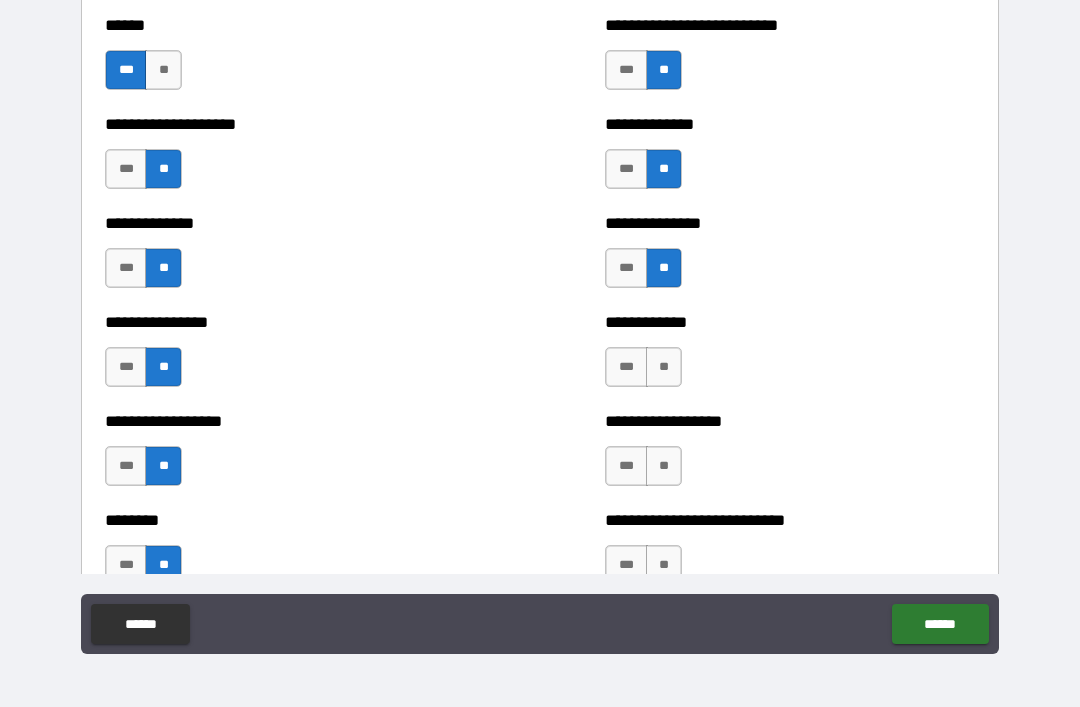 scroll, scrollTop: 4018, scrollLeft: 0, axis: vertical 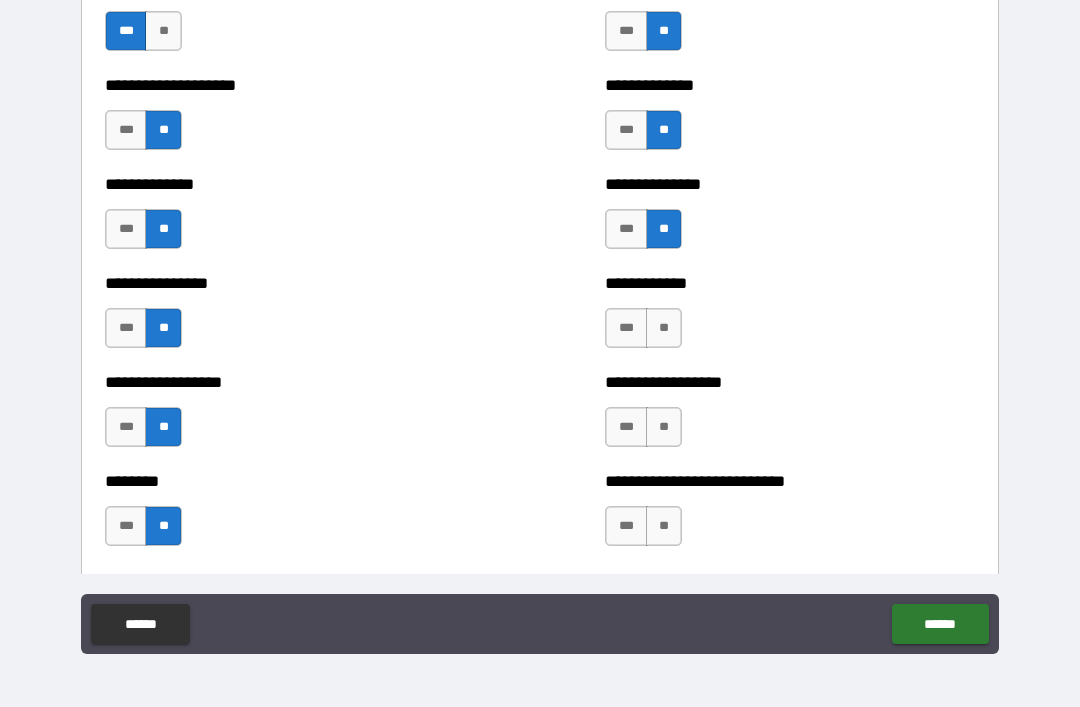 click on "**" at bounding box center (664, 328) 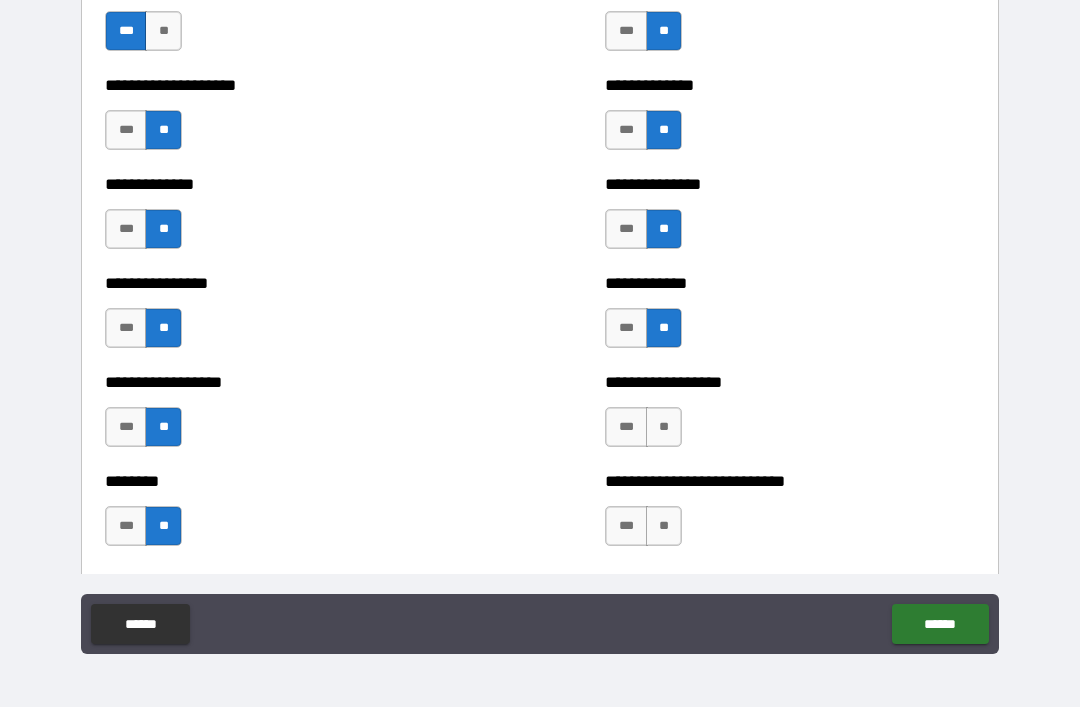 click on "**" at bounding box center (664, 427) 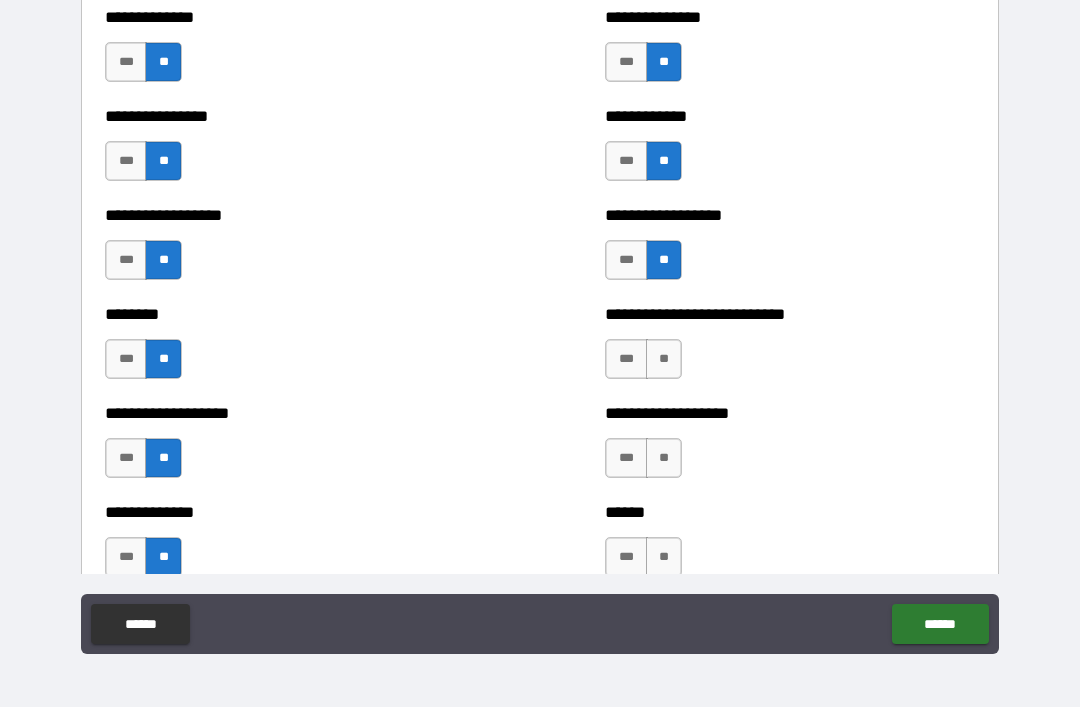 scroll, scrollTop: 4262, scrollLeft: 0, axis: vertical 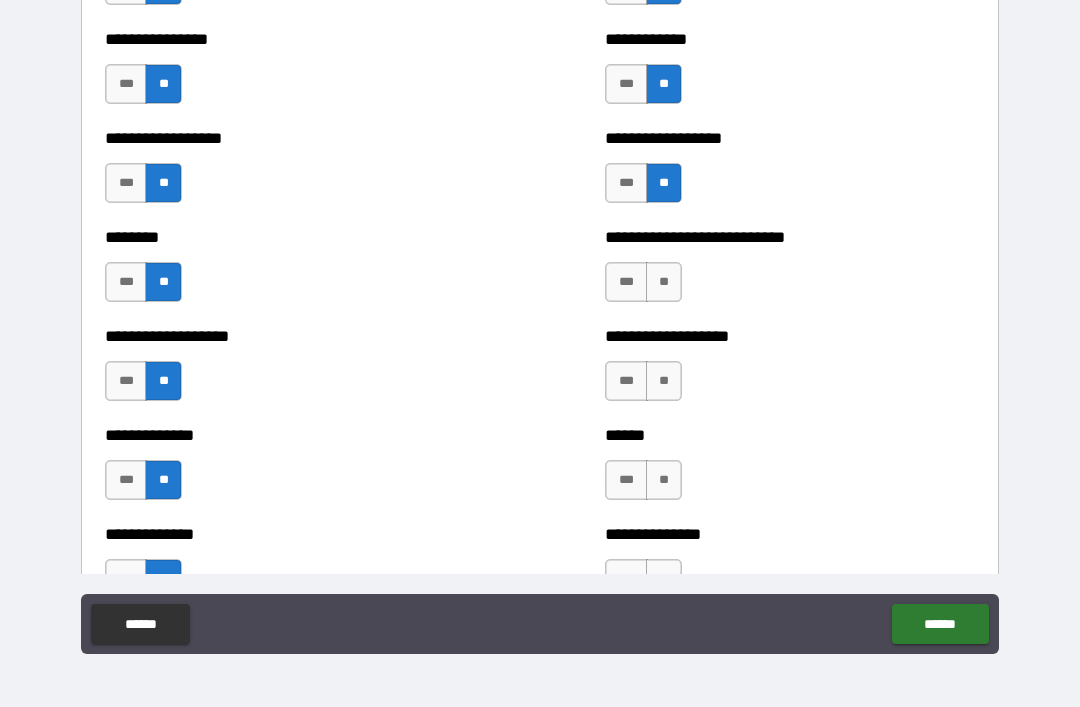 click on "**" at bounding box center [664, 282] 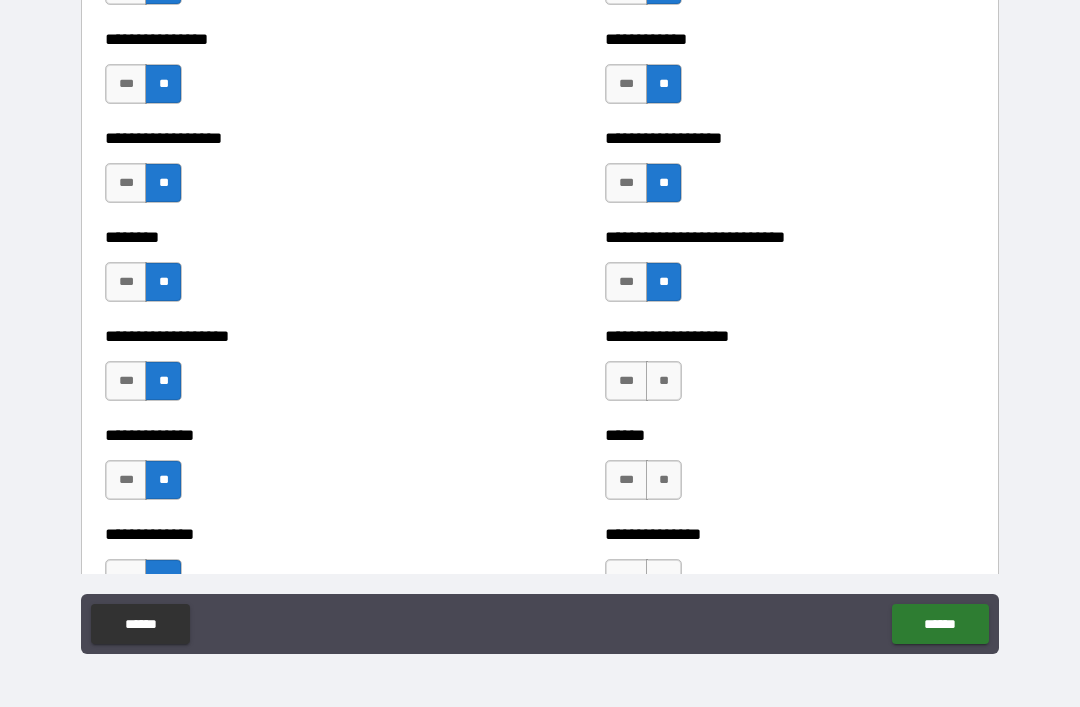 click on "**" at bounding box center (664, 381) 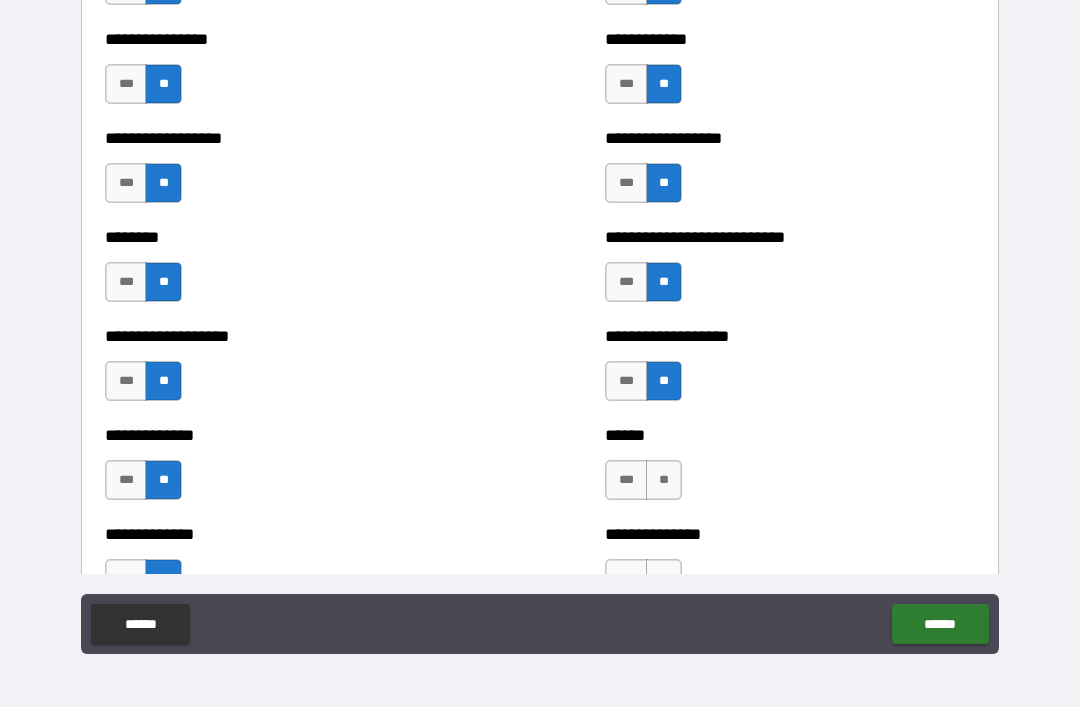 click on "**" at bounding box center [664, 480] 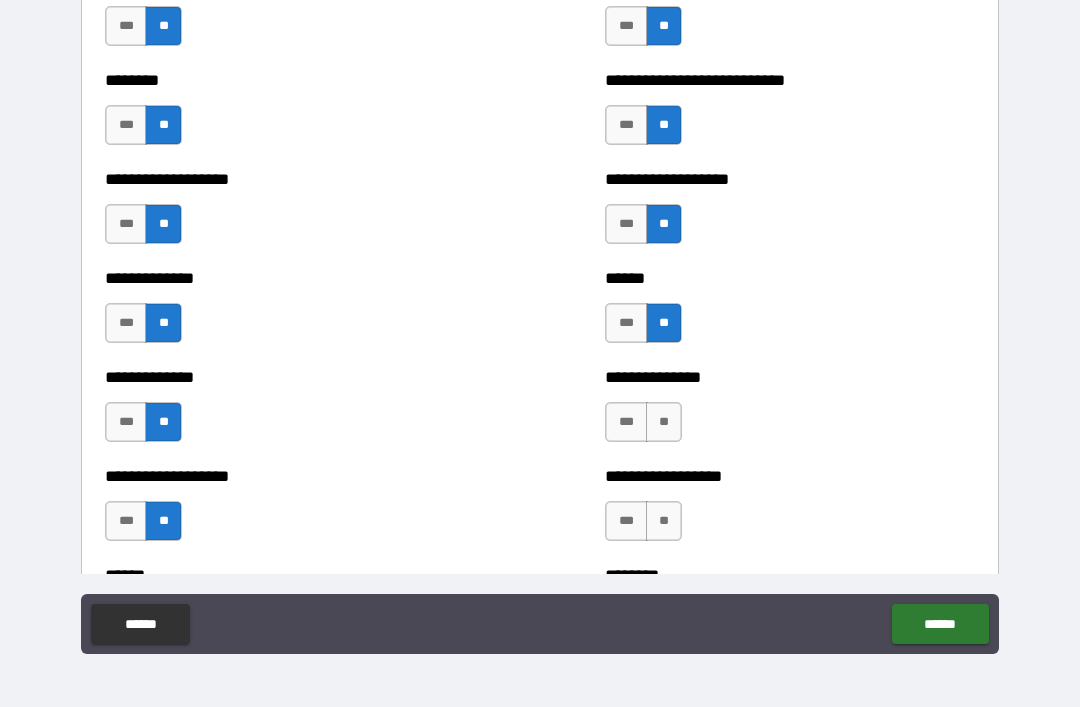 scroll, scrollTop: 4433, scrollLeft: 0, axis: vertical 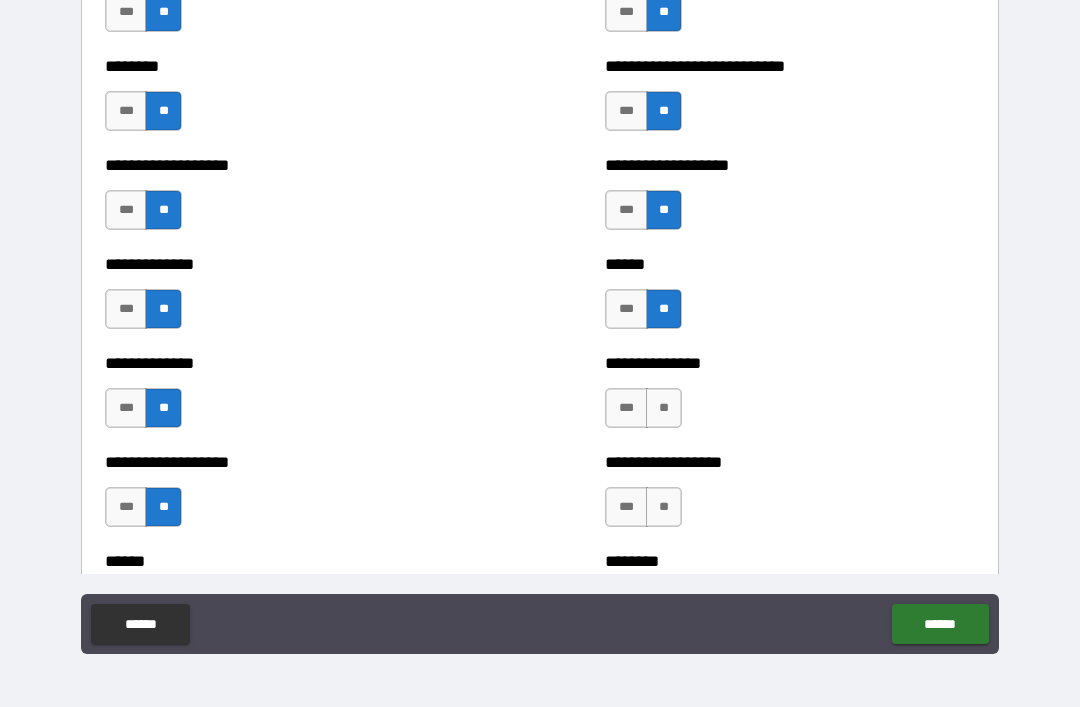 click on "**" at bounding box center [664, 408] 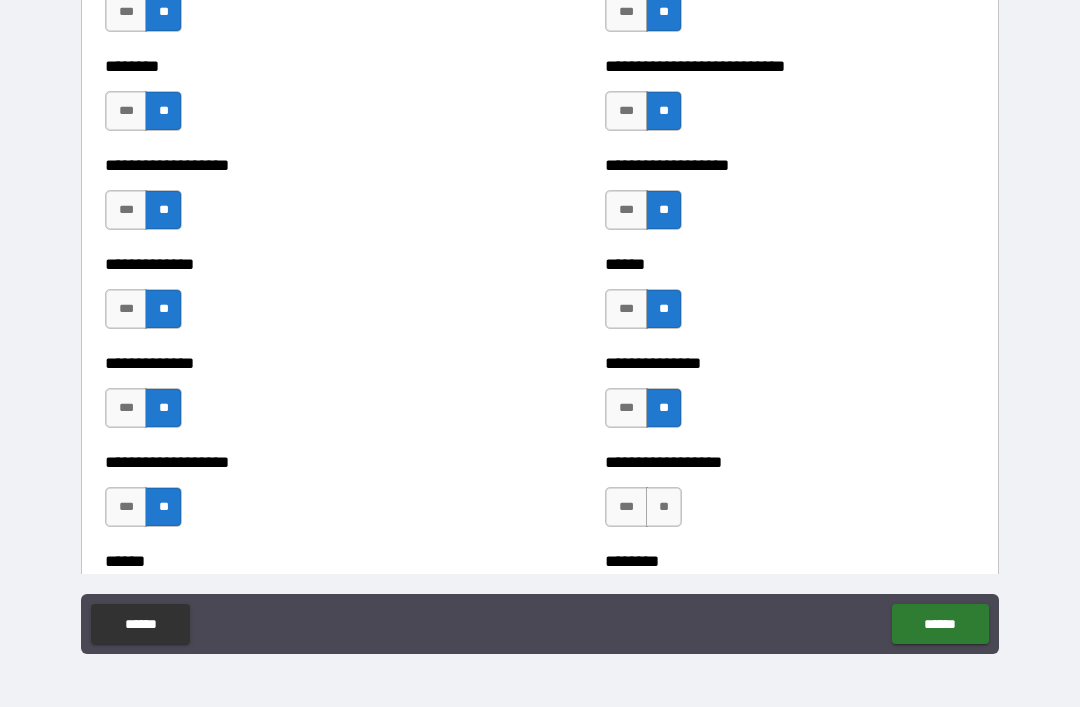 click on "**" at bounding box center [664, 507] 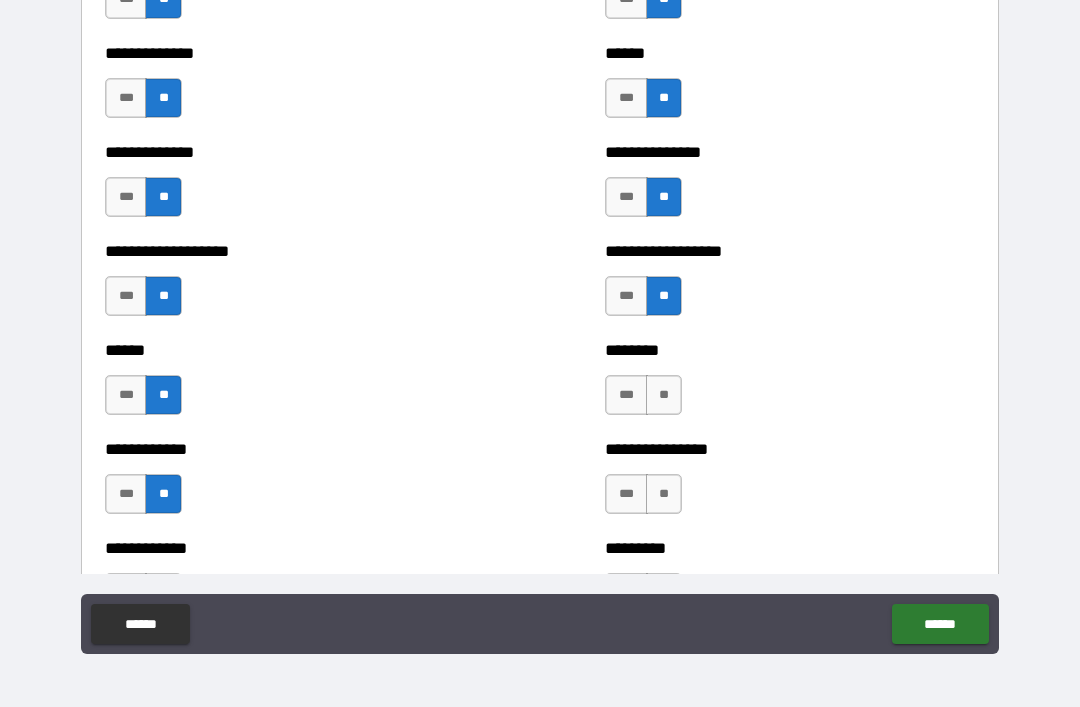 scroll, scrollTop: 4645, scrollLeft: 0, axis: vertical 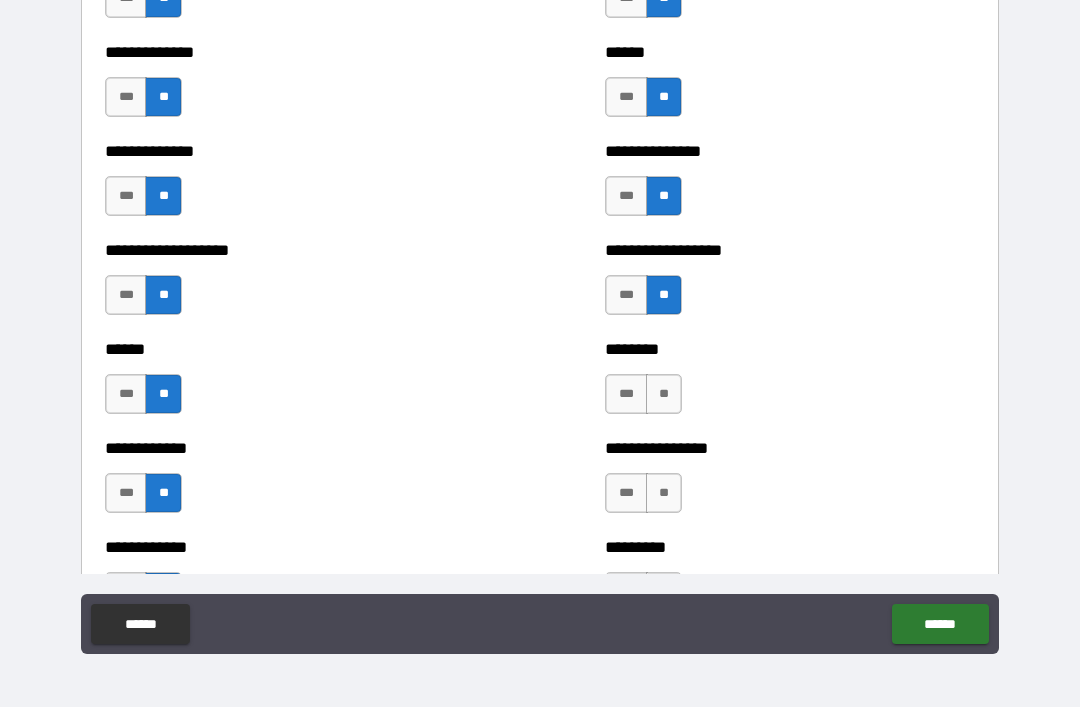 click on "**" at bounding box center [664, 394] 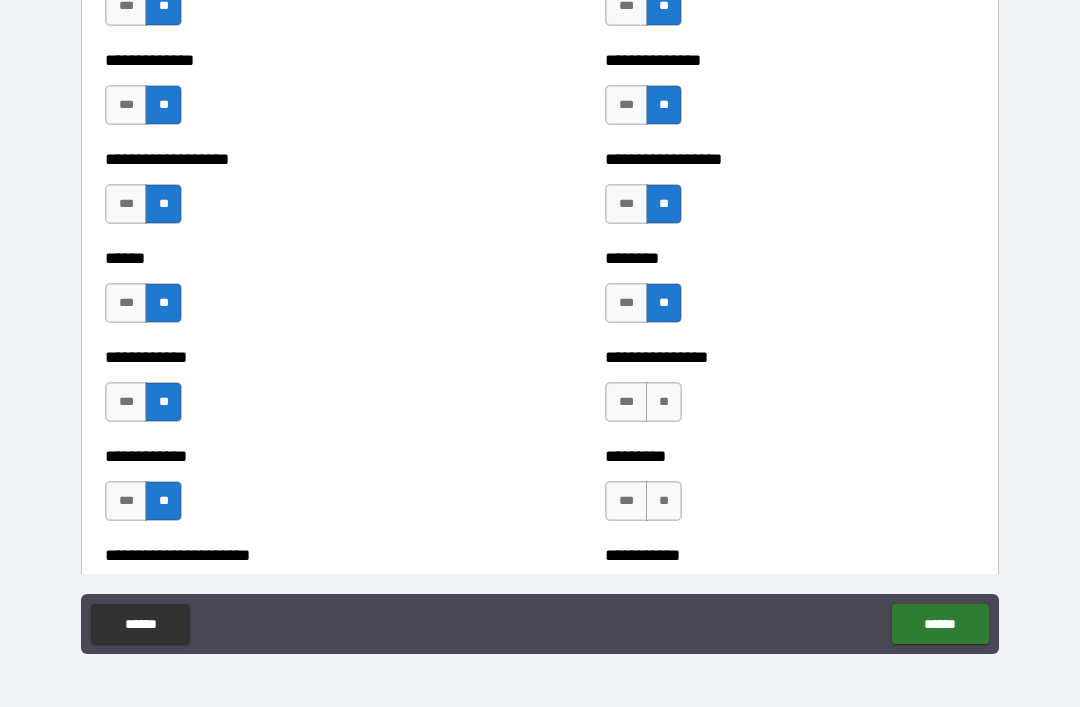 scroll, scrollTop: 4784, scrollLeft: 0, axis: vertical 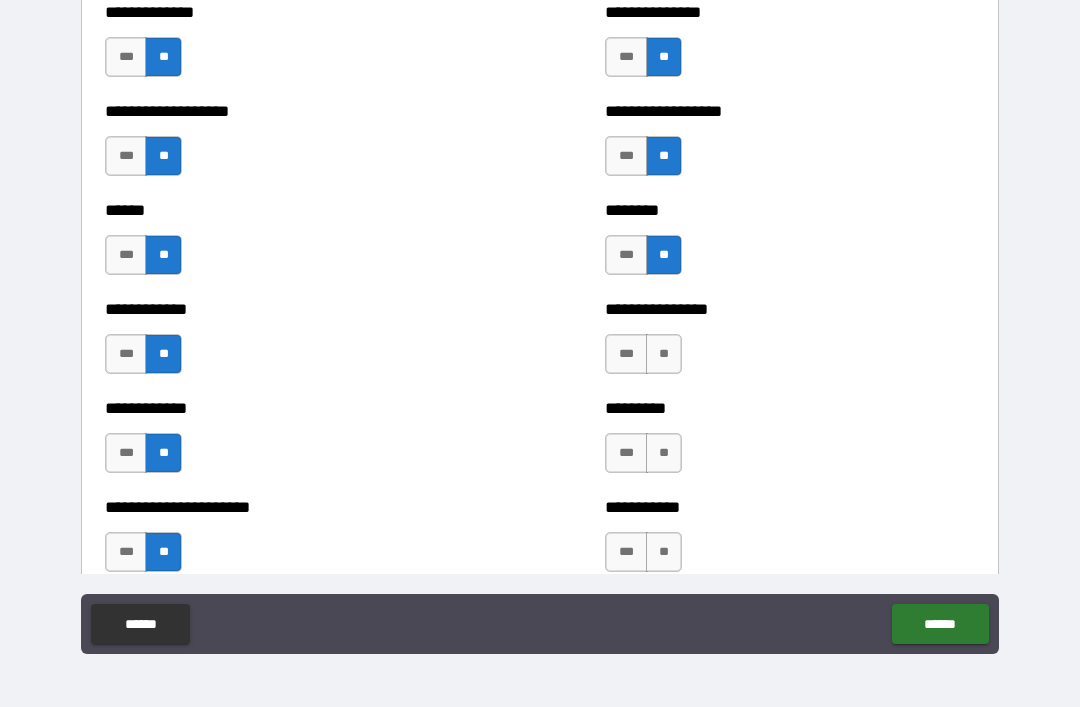 click on "**" at bounding box center [664, 354] 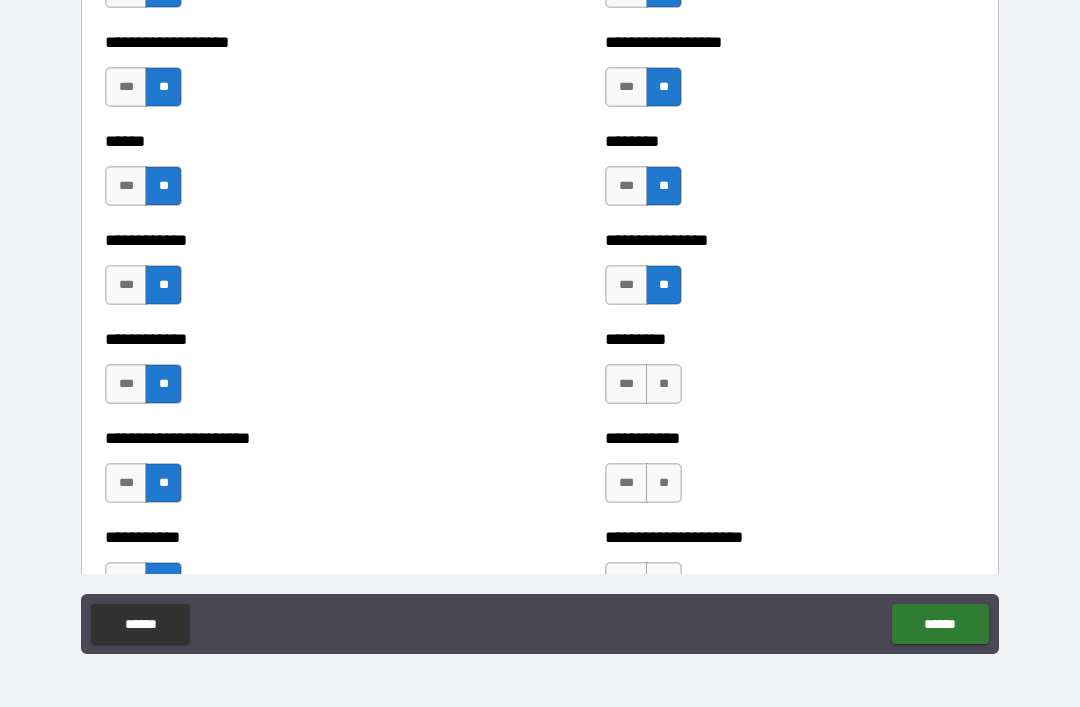 click on "**" at bounding box center [664, 384] 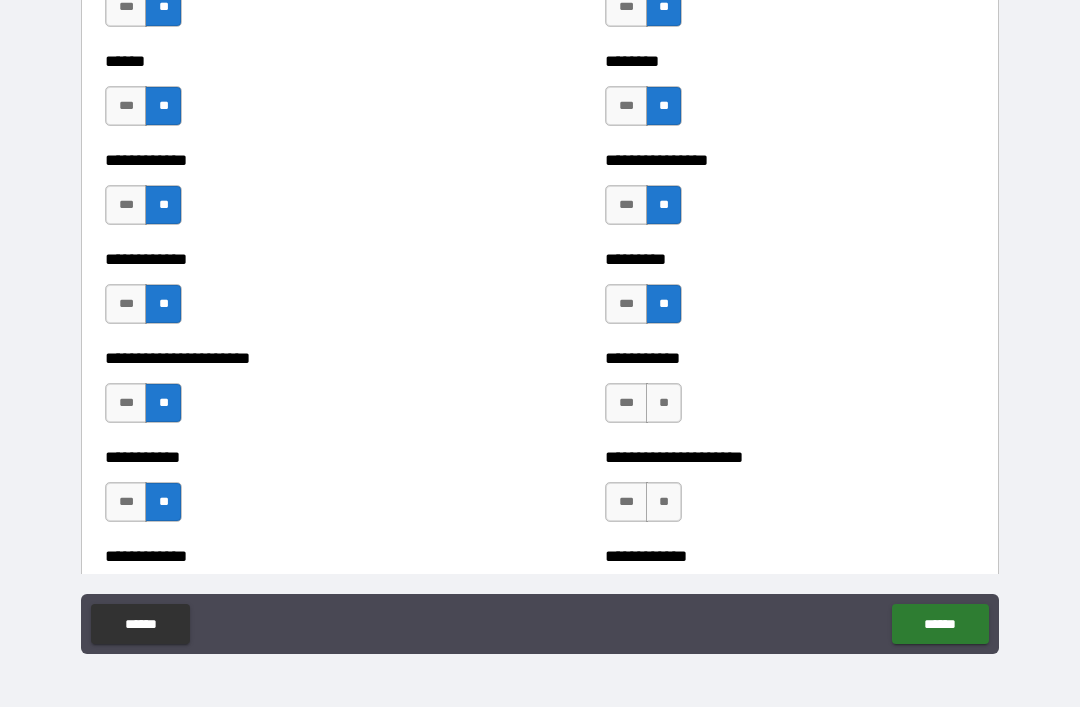 scroll, scrollTop: 4937, scrollLeft: 0, axis: vertical 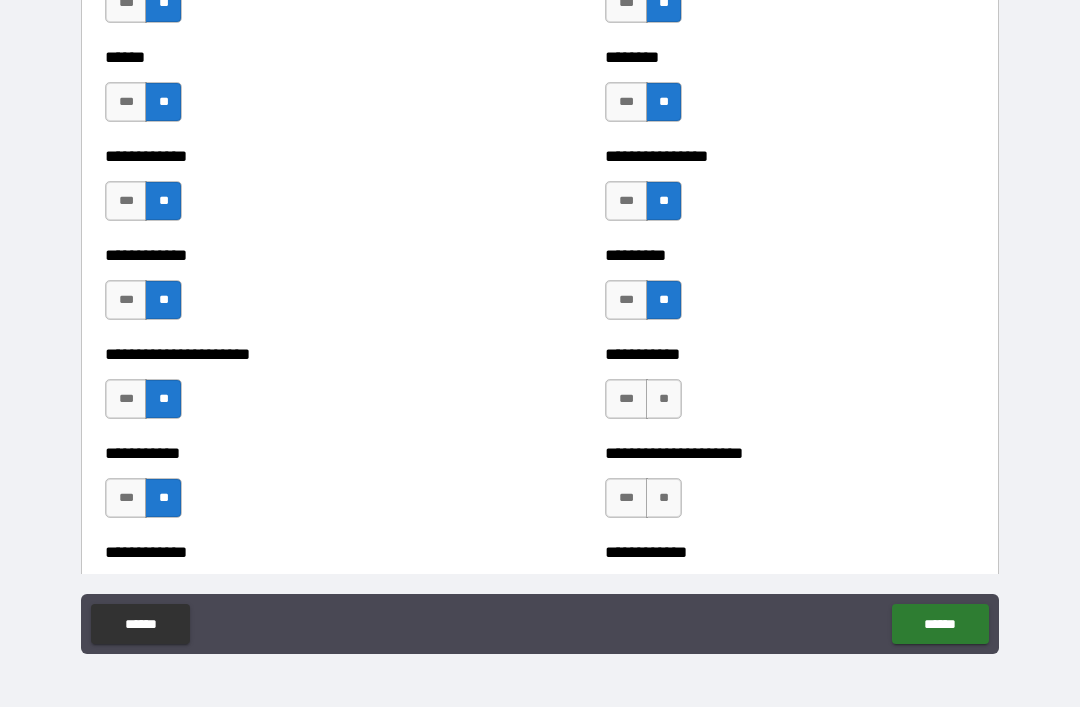 click on "**" at bounding box center [664, 399] 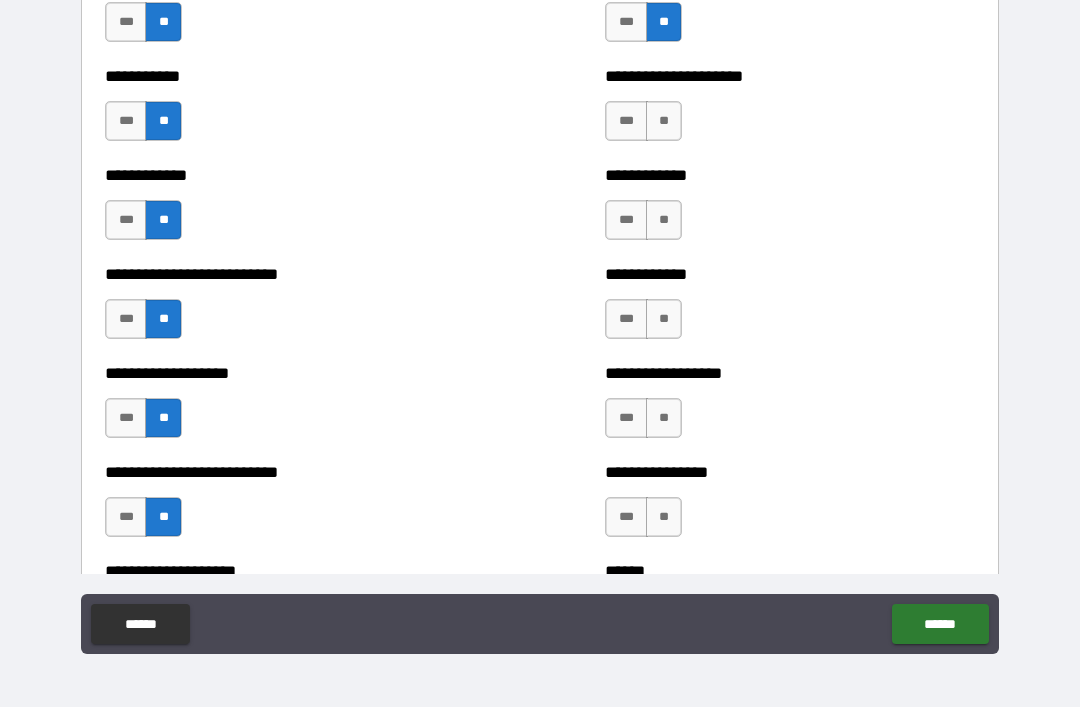 scroll, scrollTop: 5319, scrollLeft: 0, axis: vertical 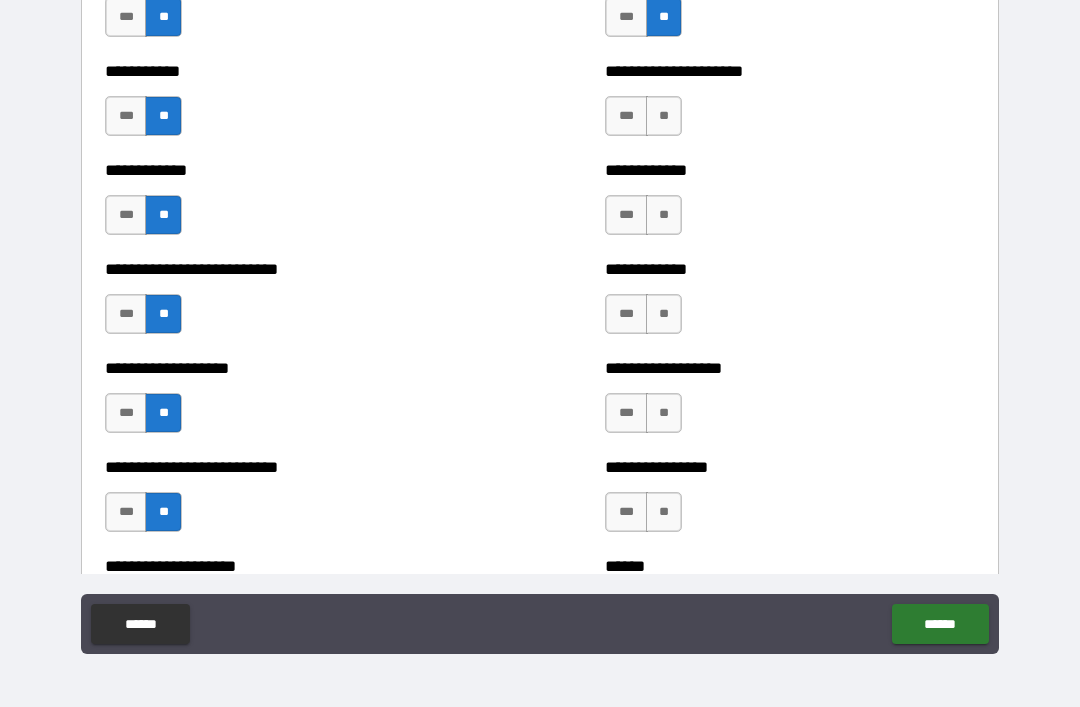 click on "**" at bounding box center (664, 116) 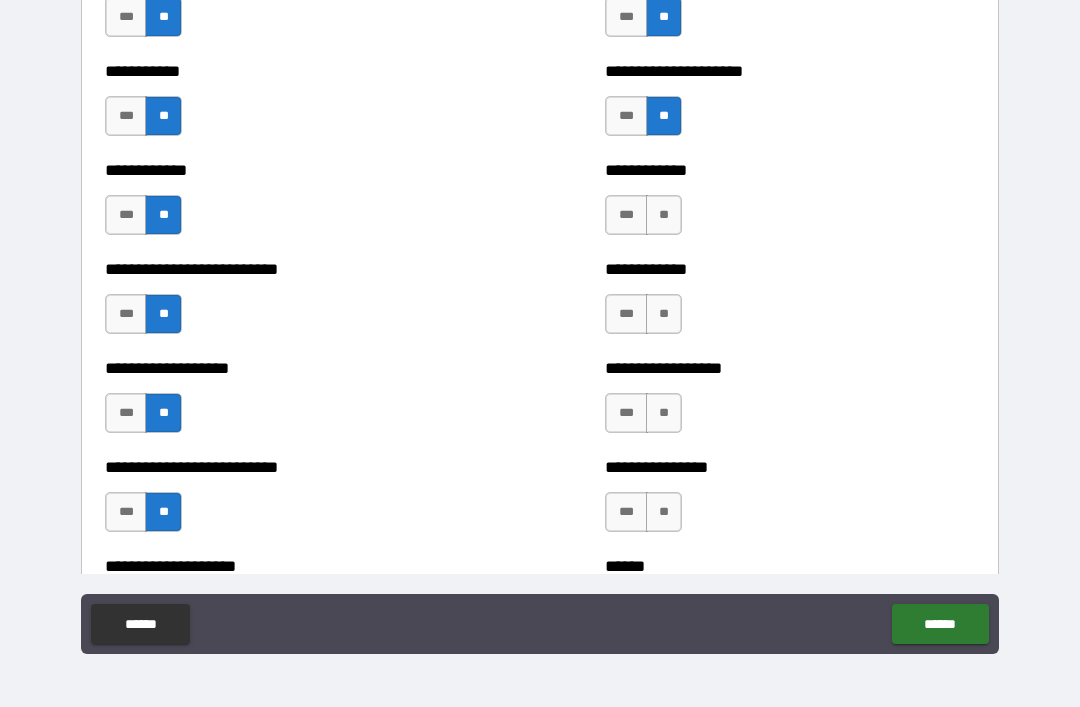 click on "**" at bounding box center (664, 215) 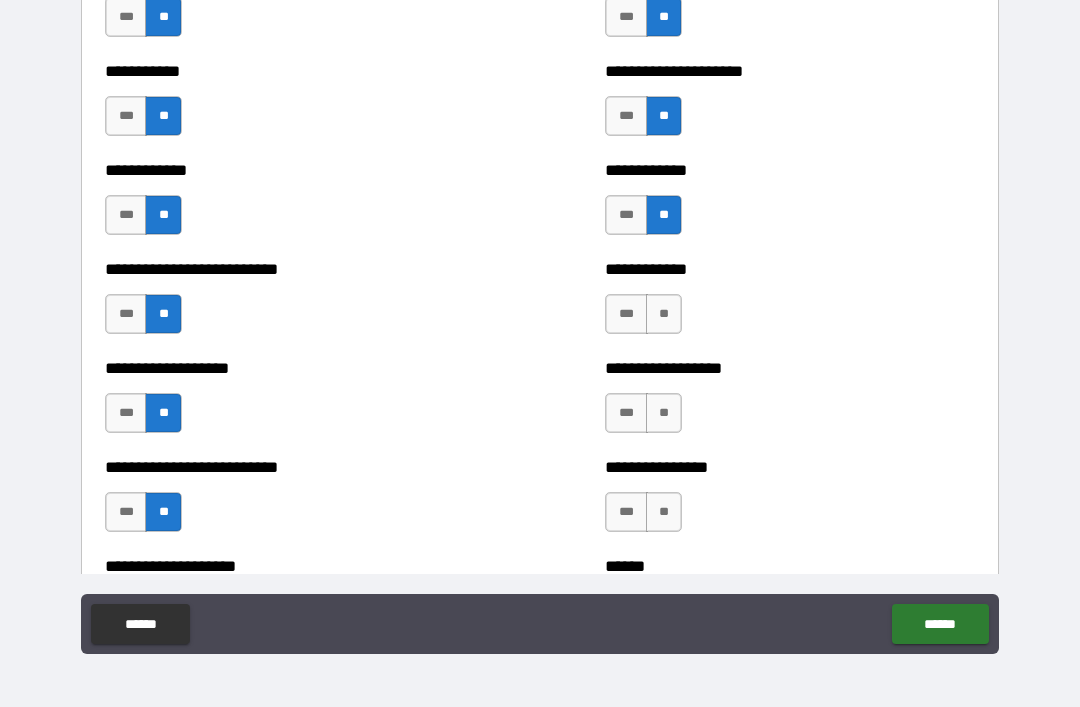 click on "**" at bounding box center (664, 314) 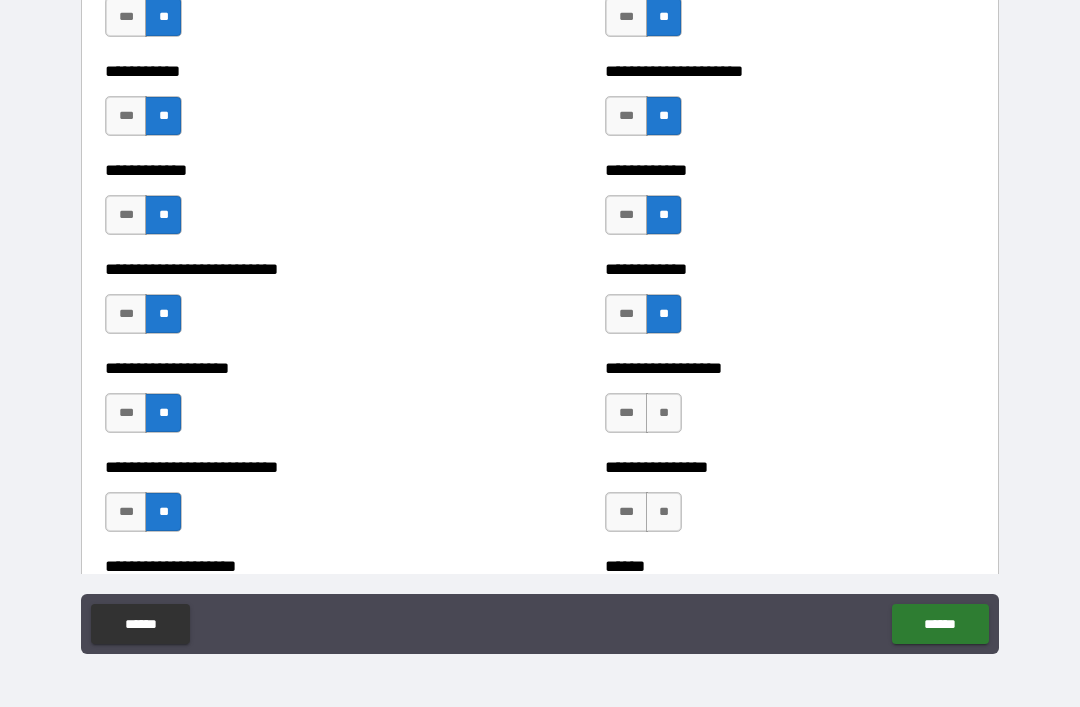 click on "**" at bounding box center [664, 413] 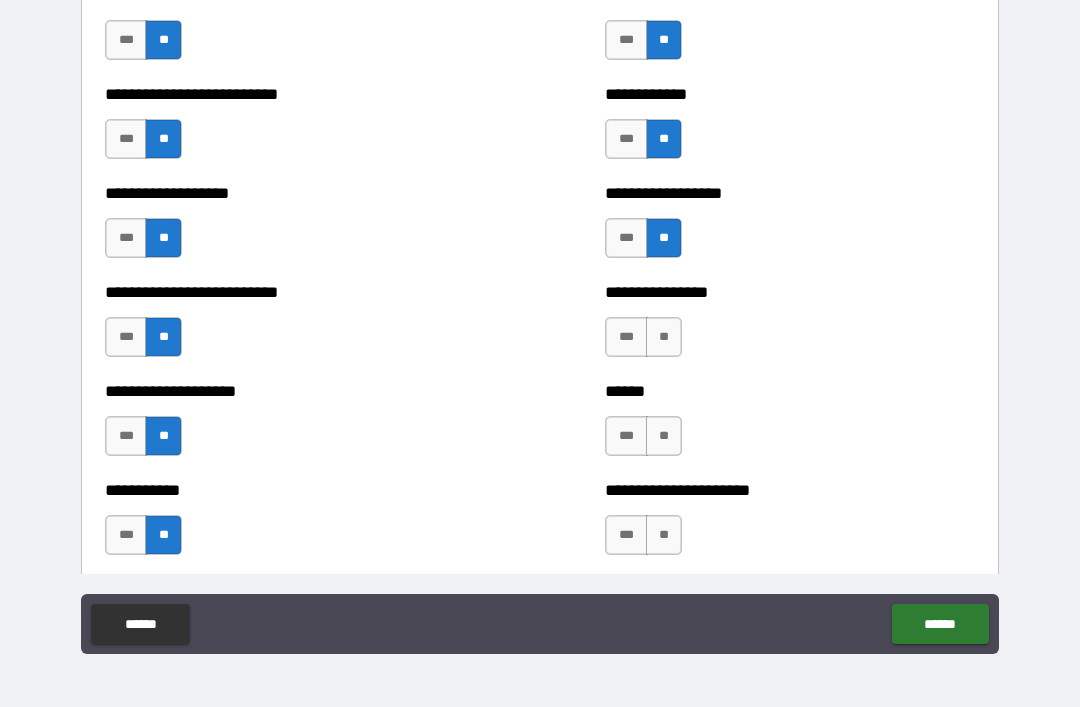 scroll, scrollTop: 5569, scrollLeft: 0, axis: vertical 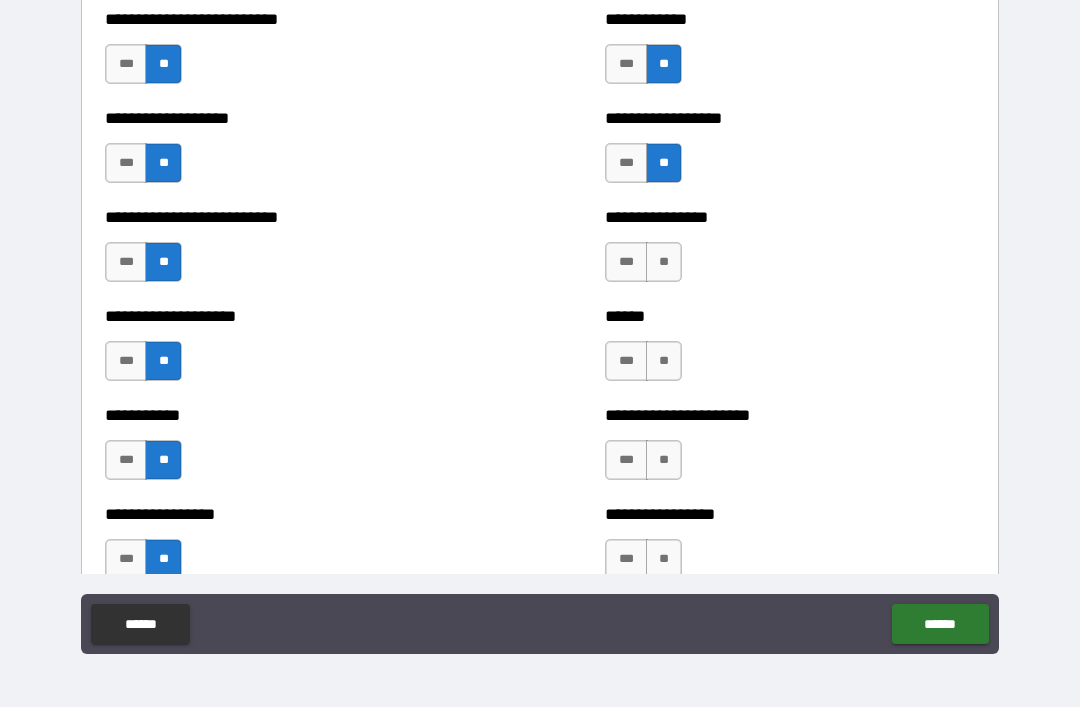 click on "**" at bounding box center [664, 262] 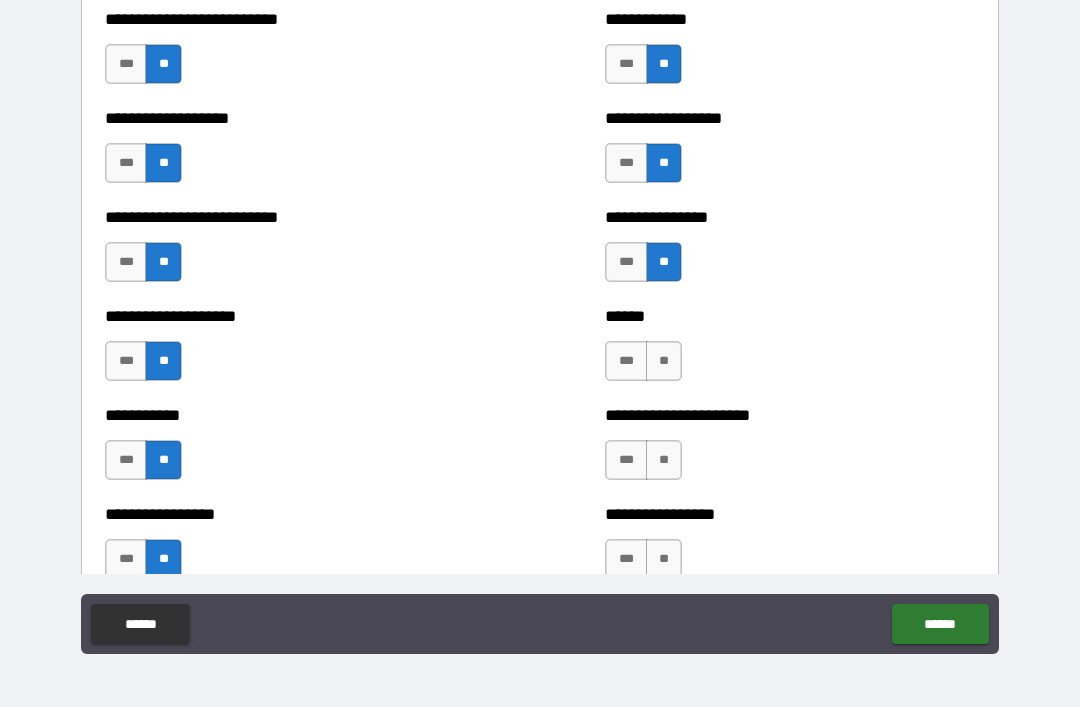 click on "**" at bounding box center (664, 361) 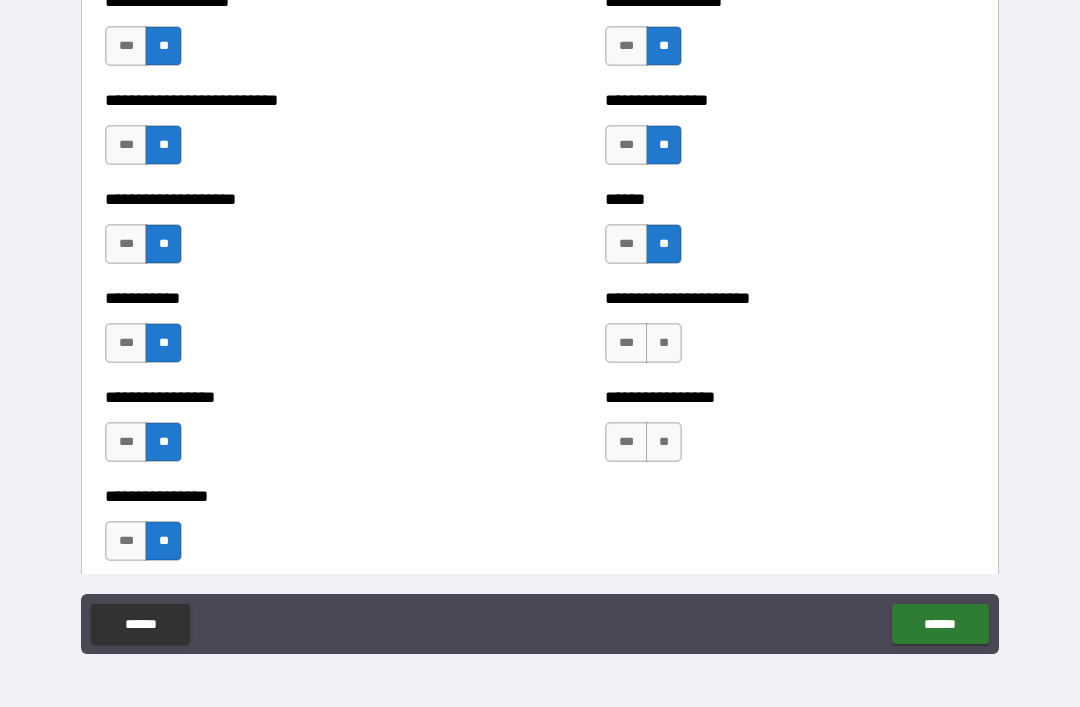 scroll, scrollTop: 5732, scrollLeft: 0, axis: vertical 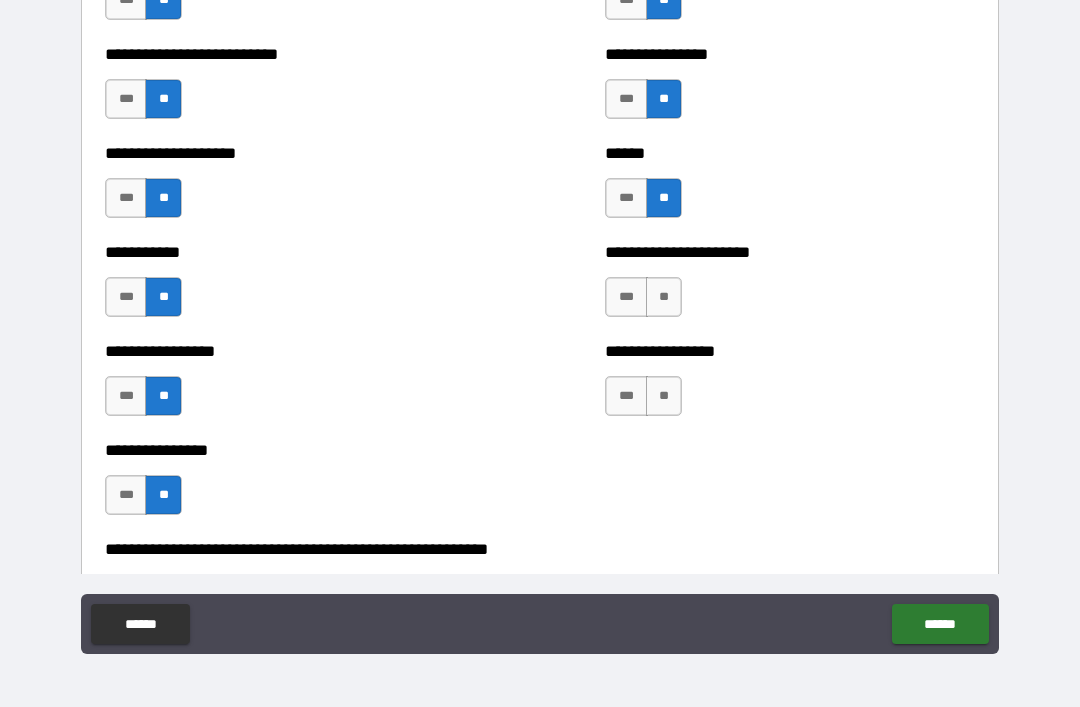 click on "**" at bounding box center [664, 297] 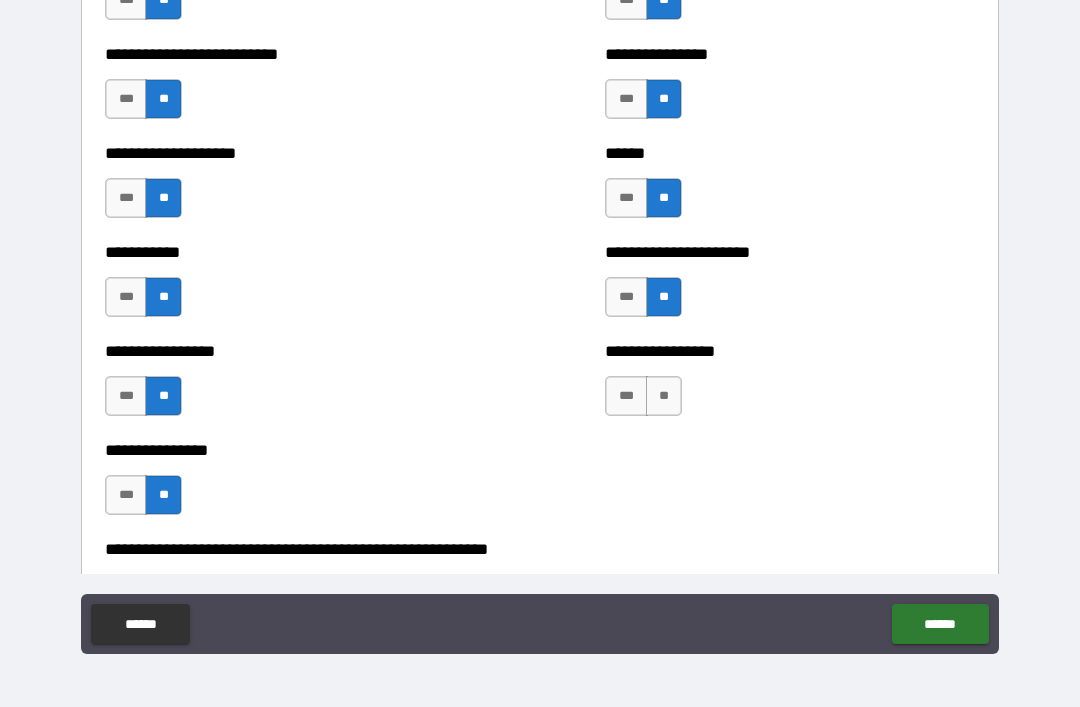 click on "**" at bounding box center [664, 396] 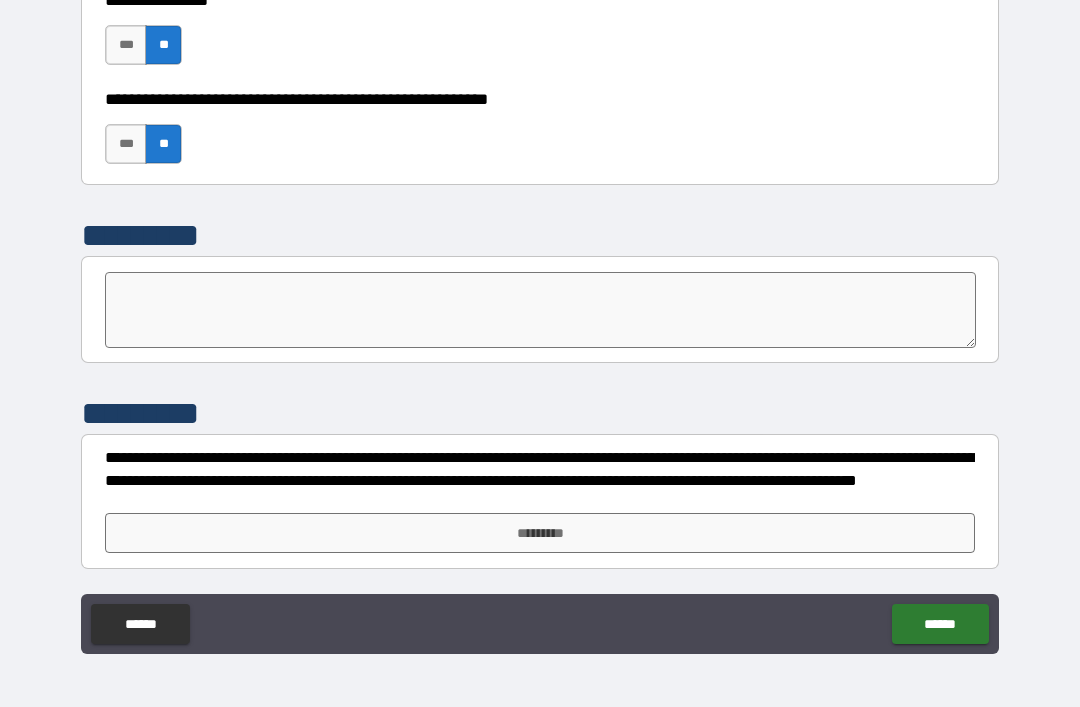 scroll, scrollTop: 6182, scrollLeft: 0, axis: vertical 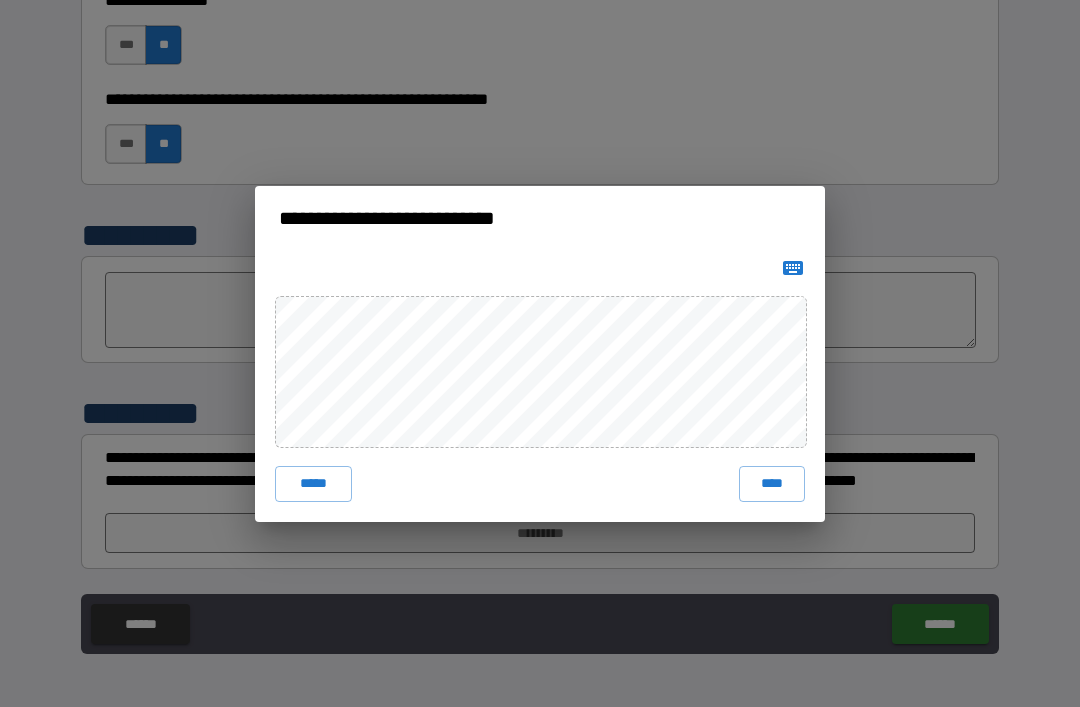 click on "****" at bounding box center [772, 484] 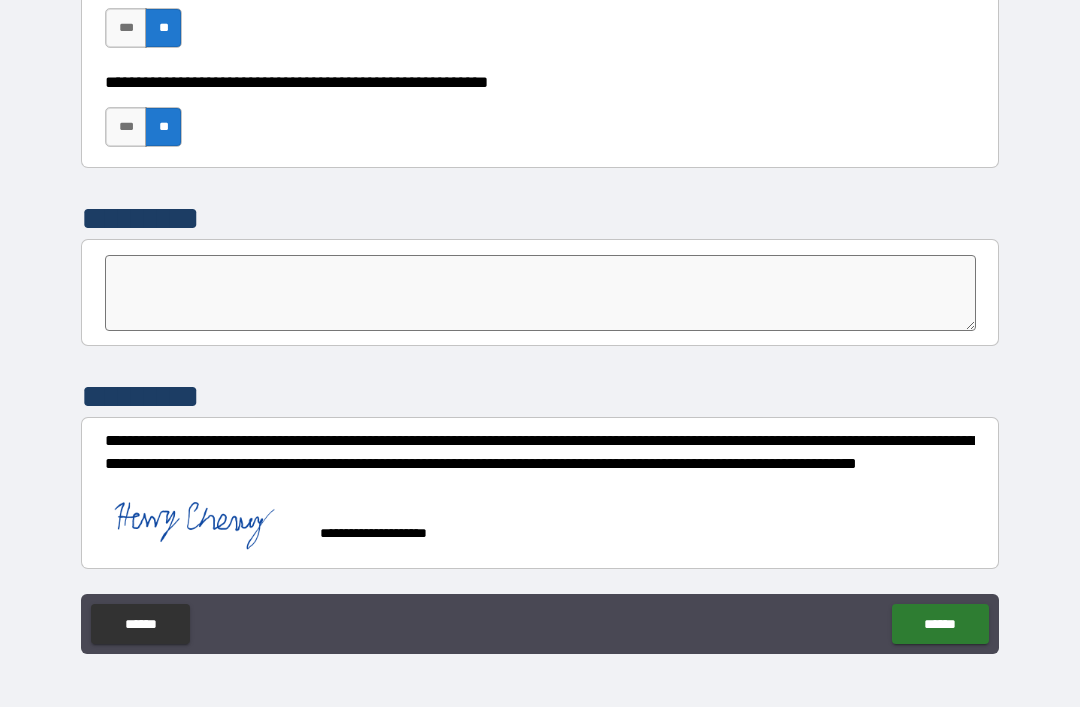 scroll, scrollTop: 6199, scrollLeft: 0, axis: vertical 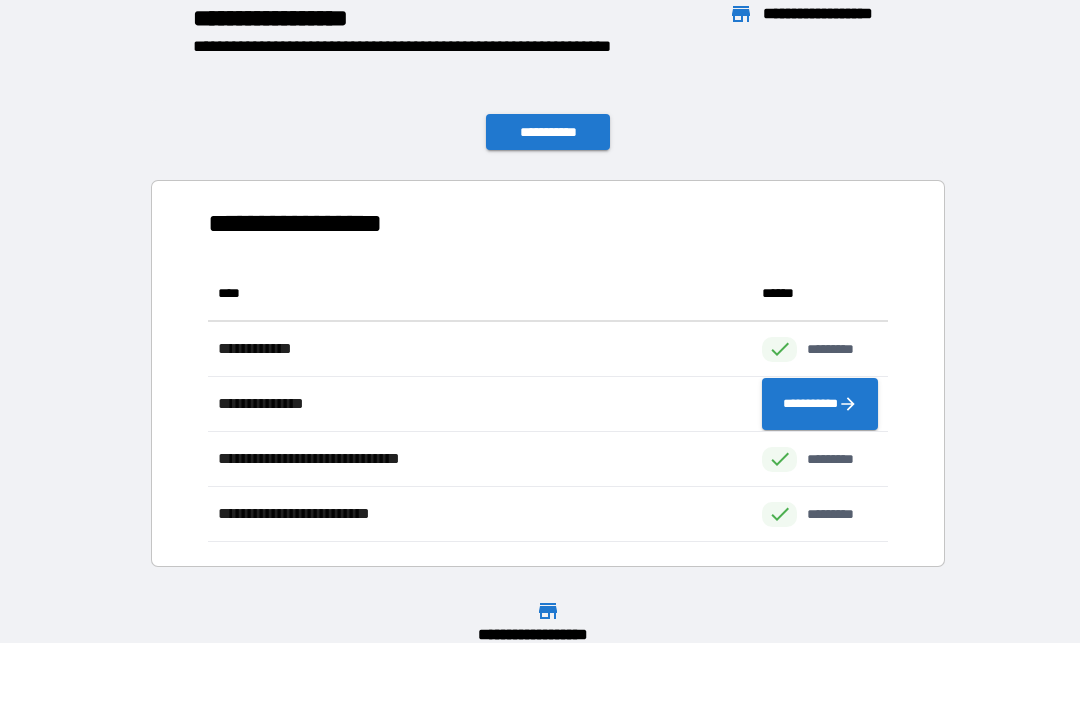 click on "**********" at bounding box center [548, 132] 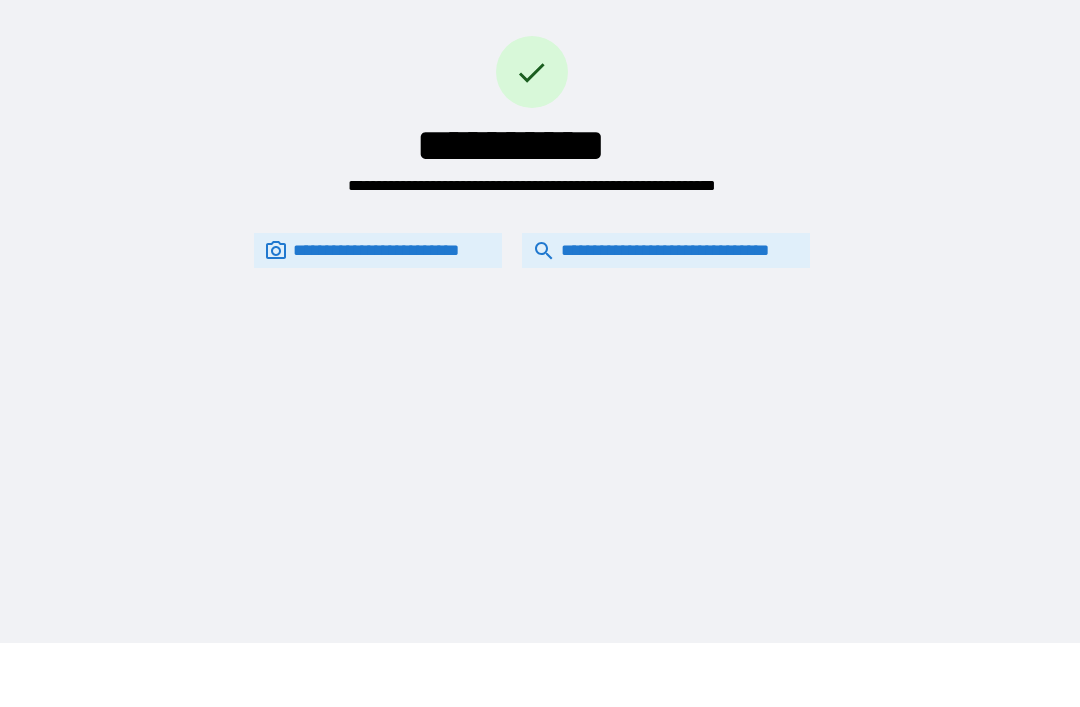 click on "**********" at bounding box center (666, 250) 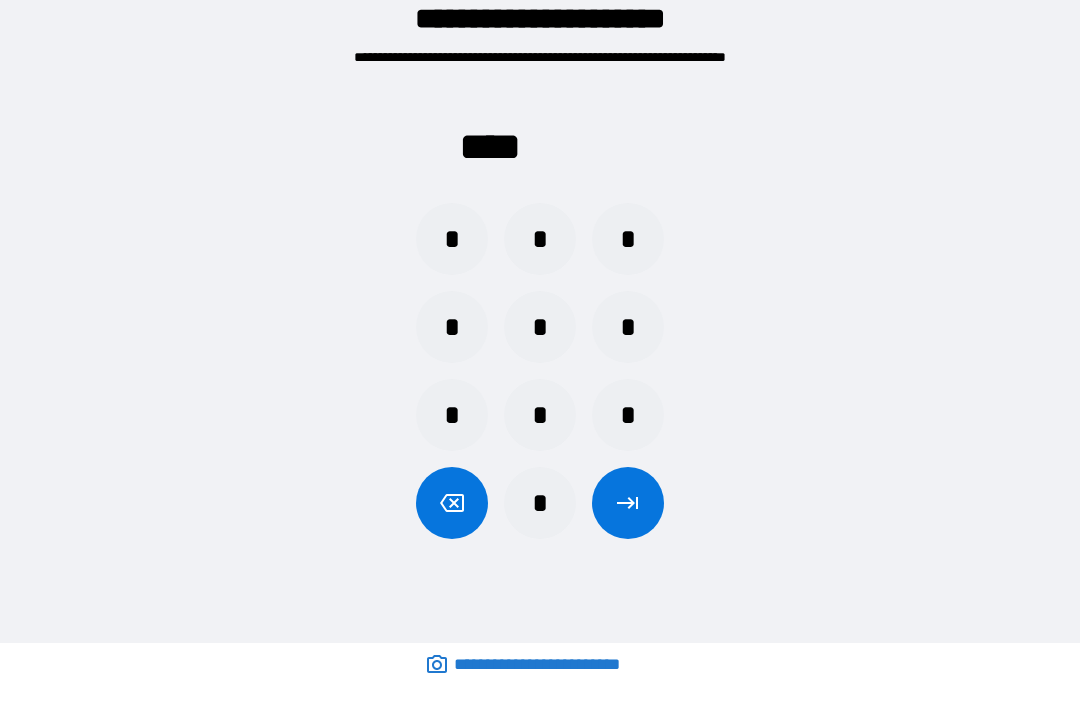 click on "*" at bounding box center (540, 239) 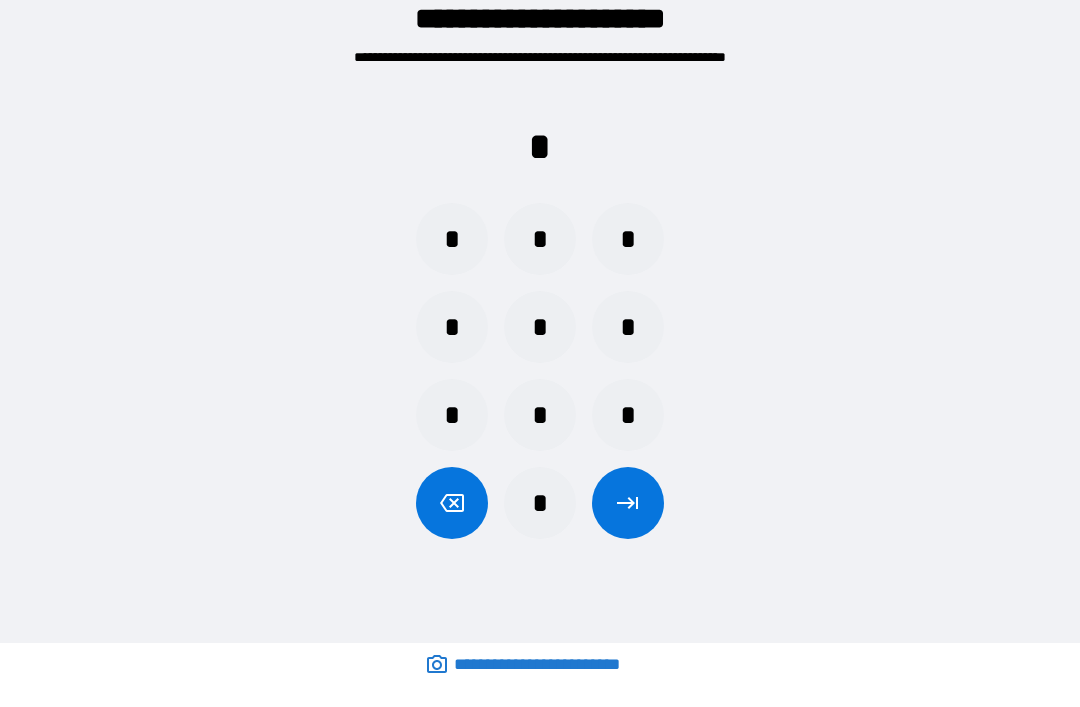 click on "*" at bounding box center (628, 239) 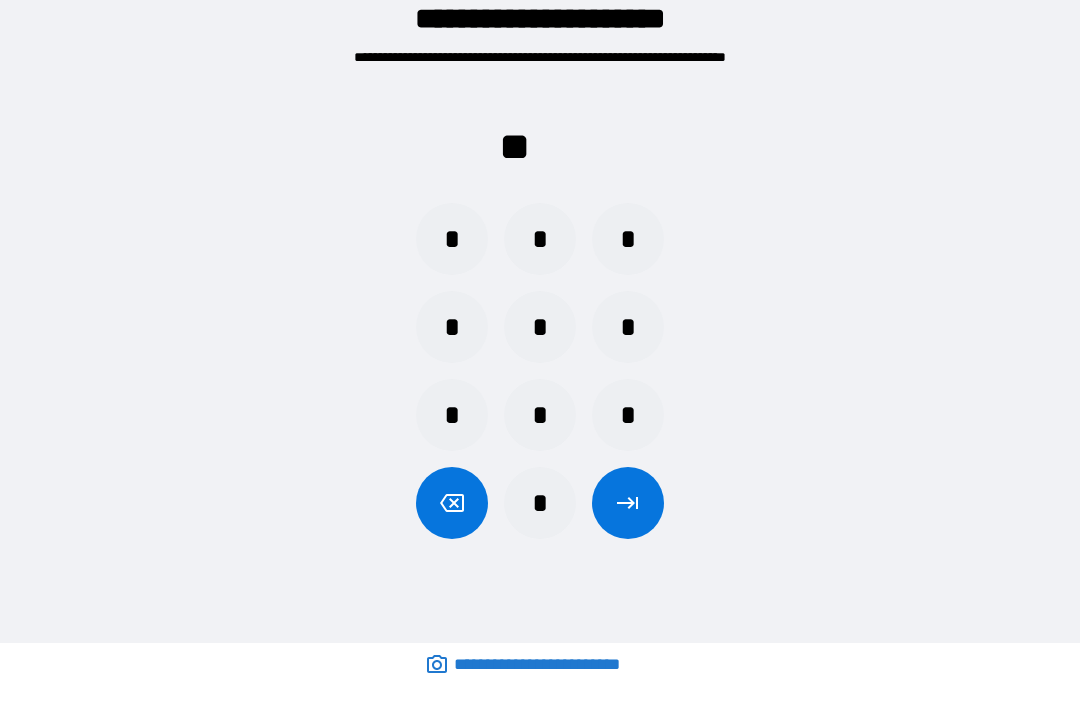 click on "*" at bounding box center (540, 327) 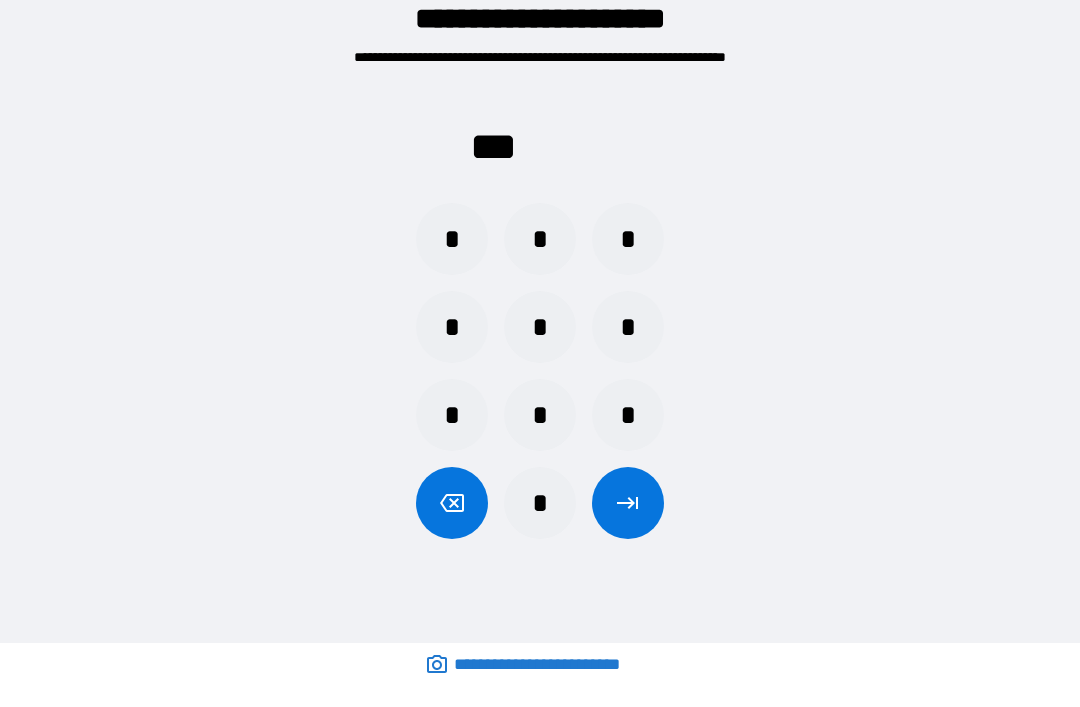 click on "*" at bounding box center [628, 327] 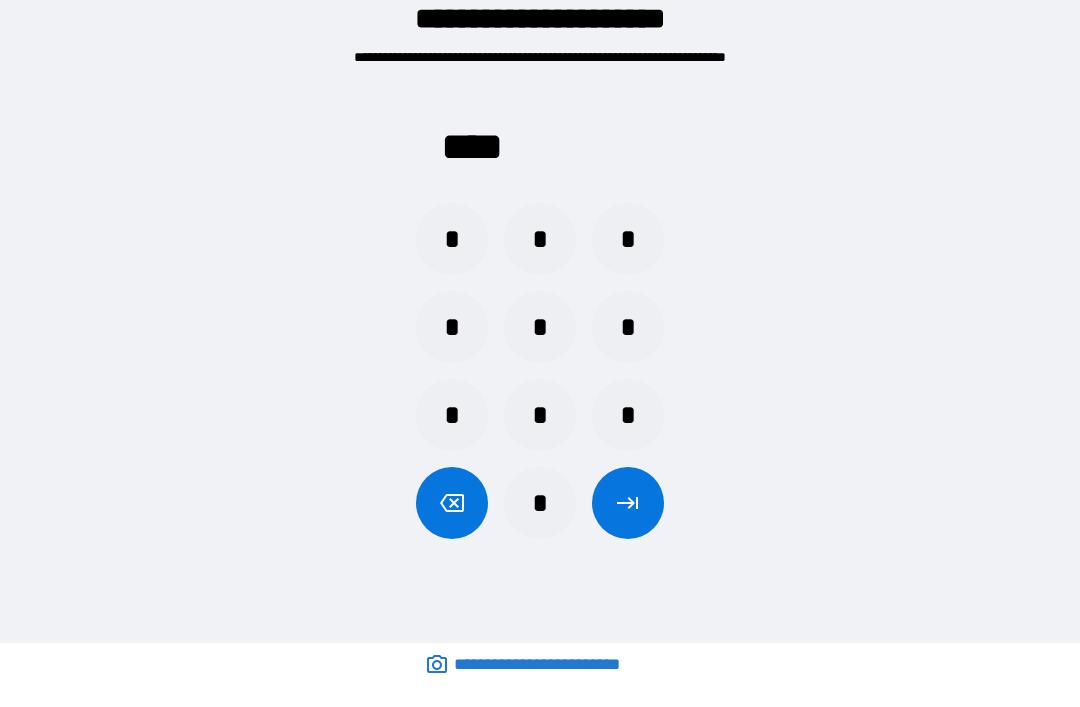 click 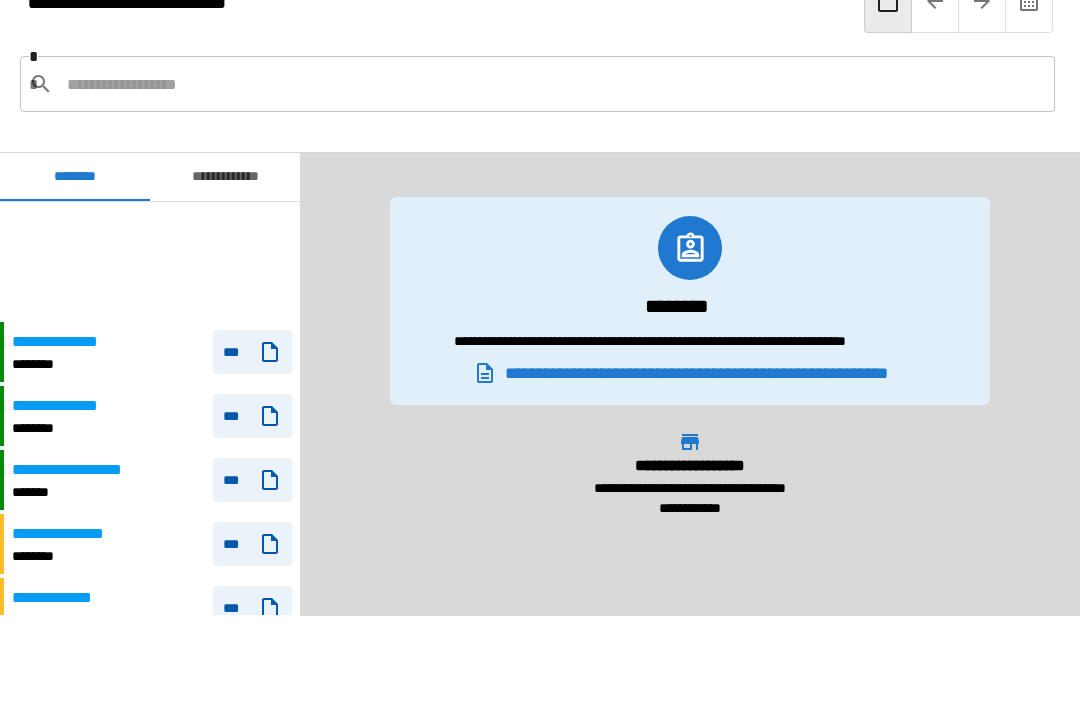 scroll, scrollTop: 120, scrollLeft: 0, axis: vertical 